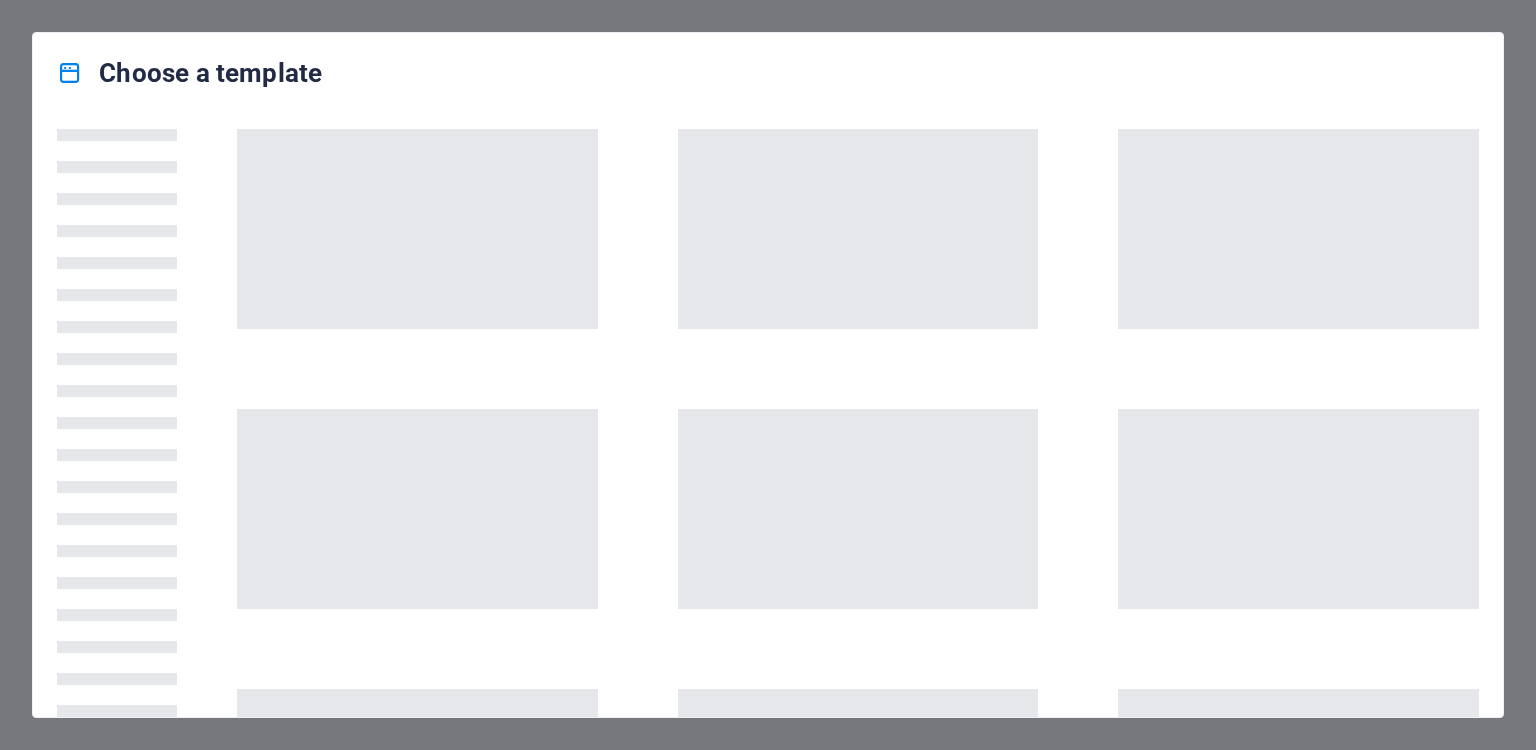 scroll, scrollTop: 0, scrollLeft: 0, axis: both 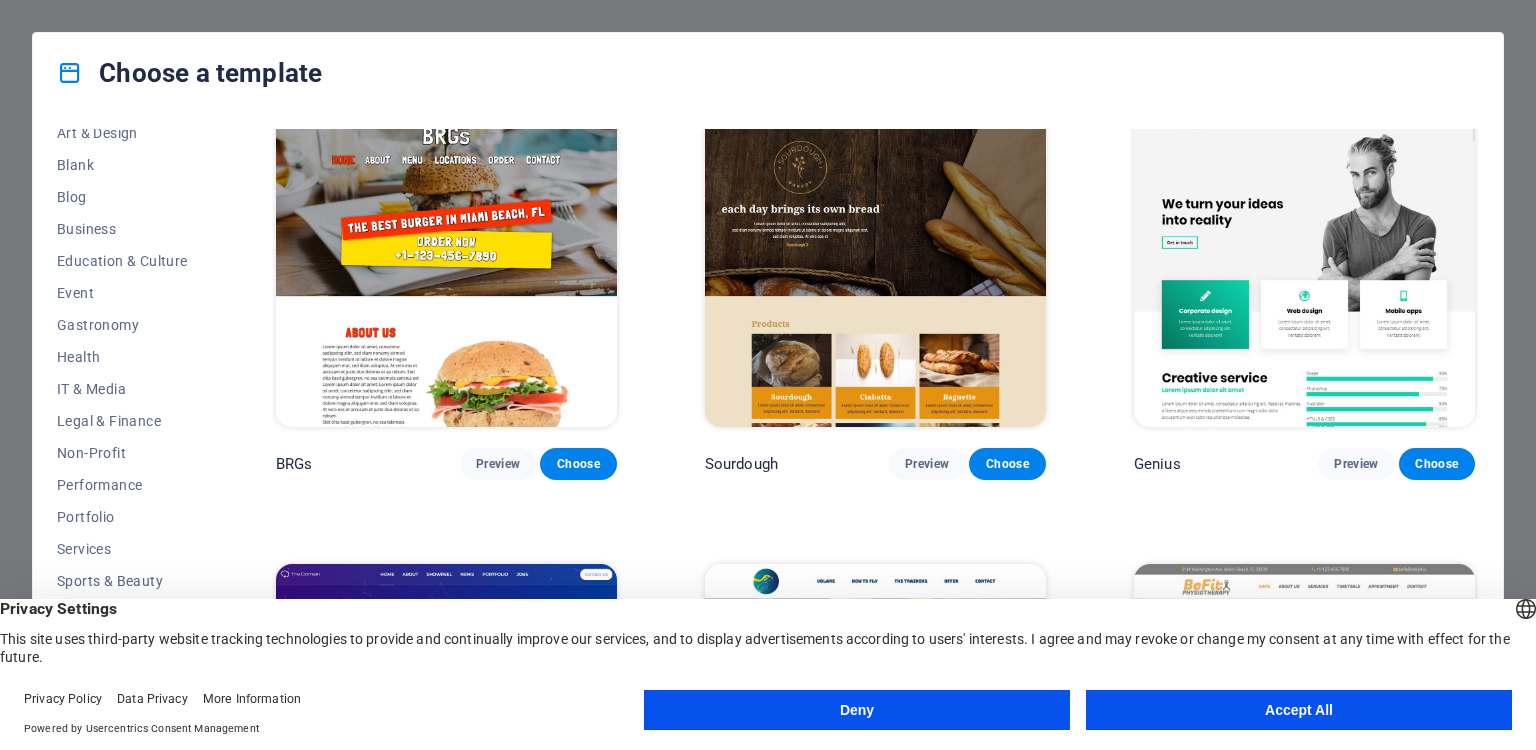 click on "Accept All" at bounding box center (1299, 710) 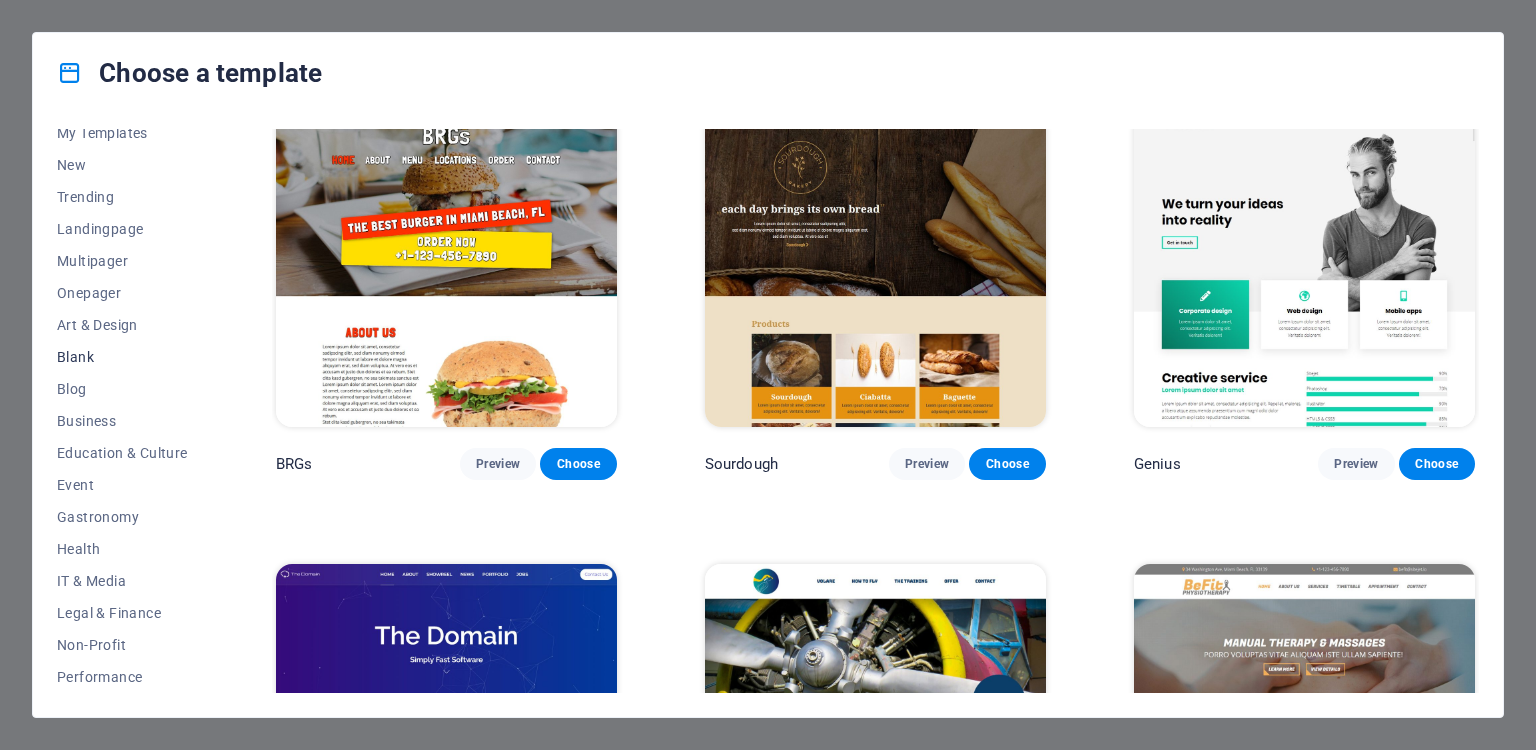 scroll, scrollTop: 0, scrollLeft: 0, axis: both 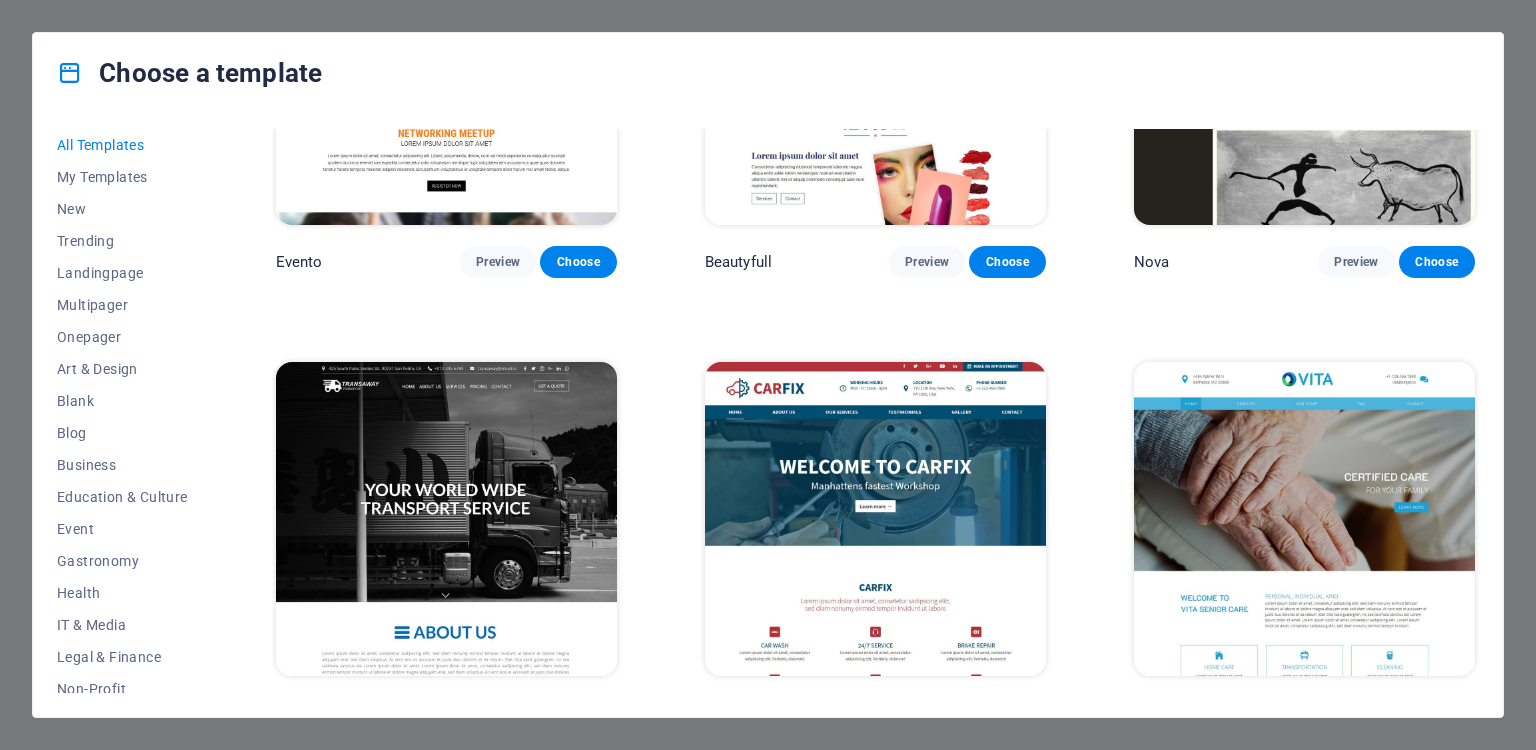 click on "Preview" at bounding box center (498, 713) 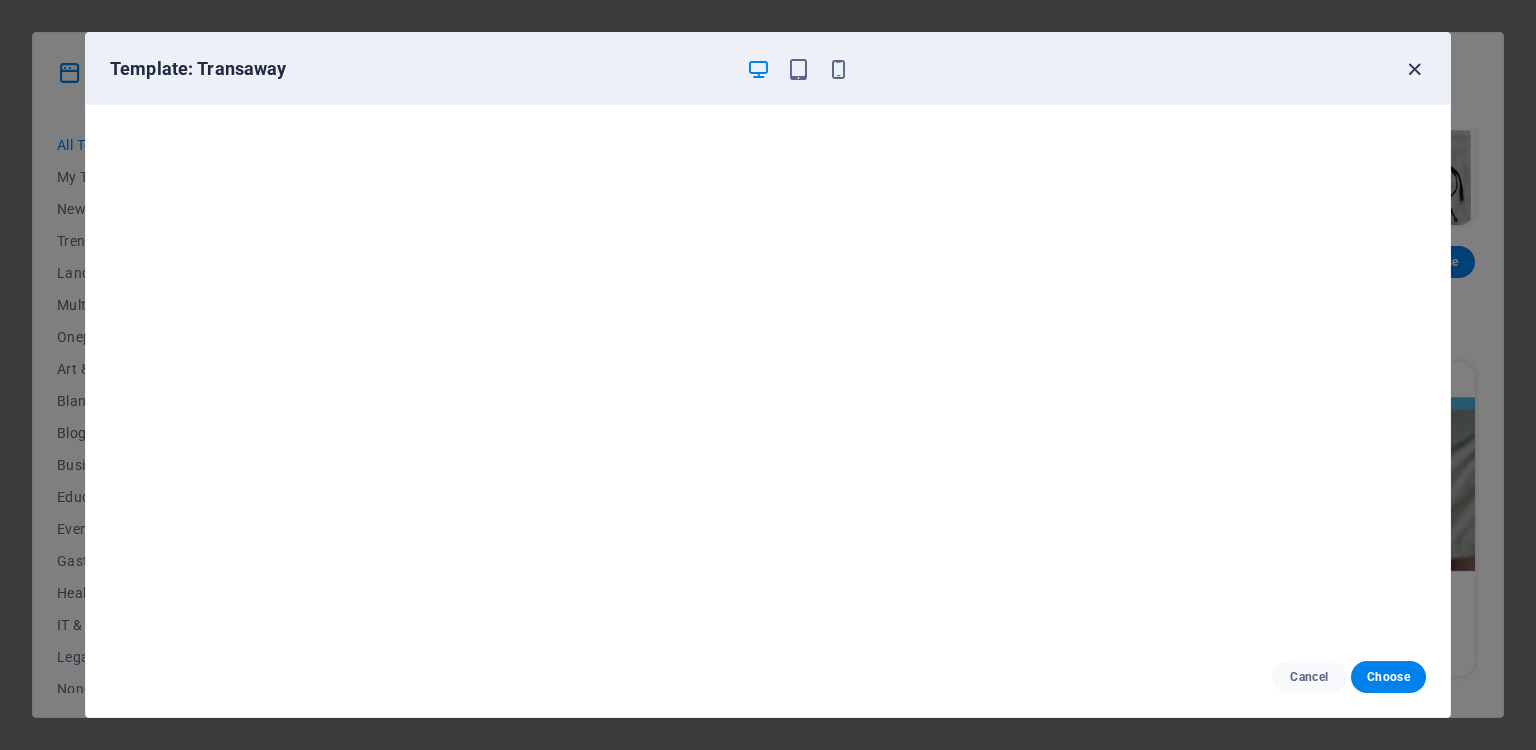 click at bounding box center (1414, 69) 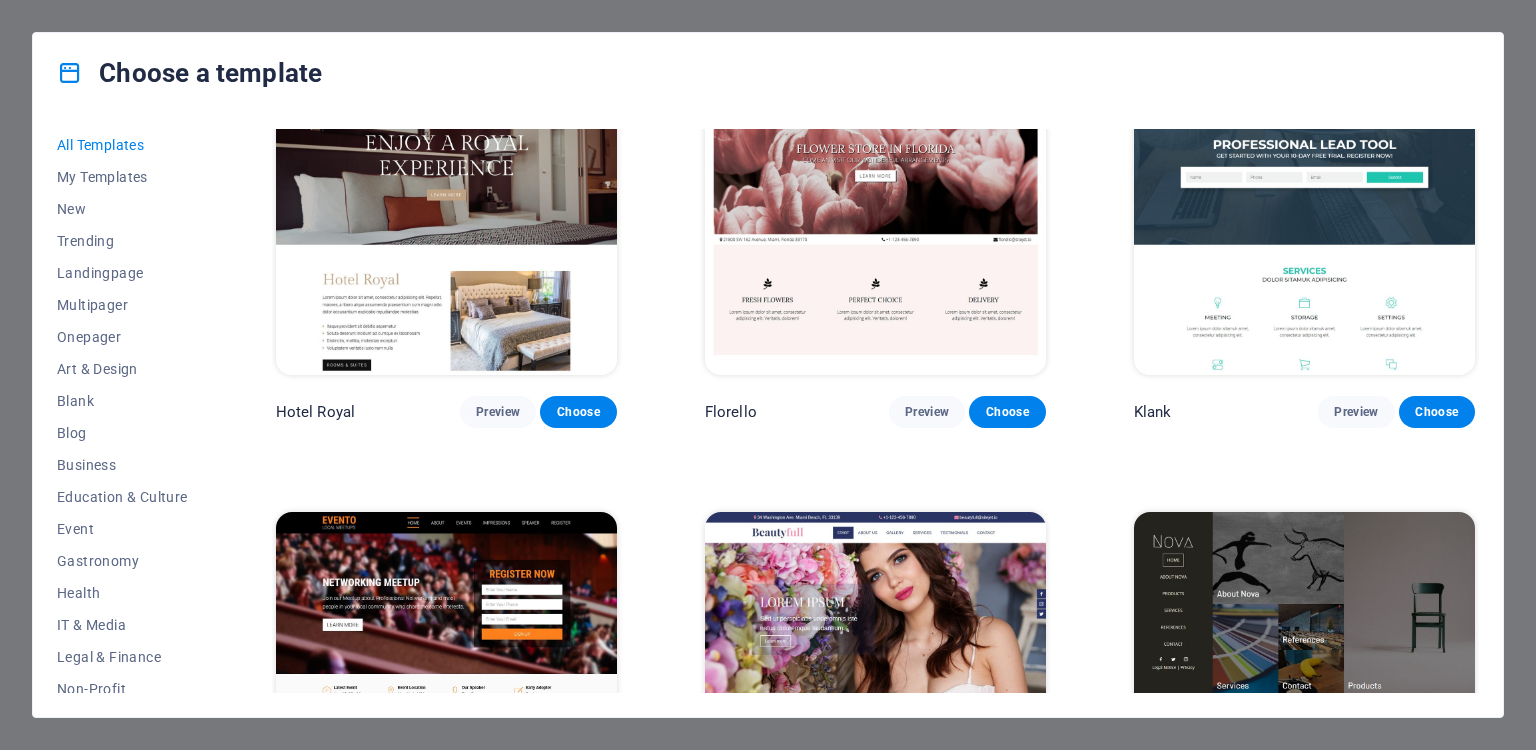 scroll, scrollTop: 16772, scrollLeft: 0, axis: vertical 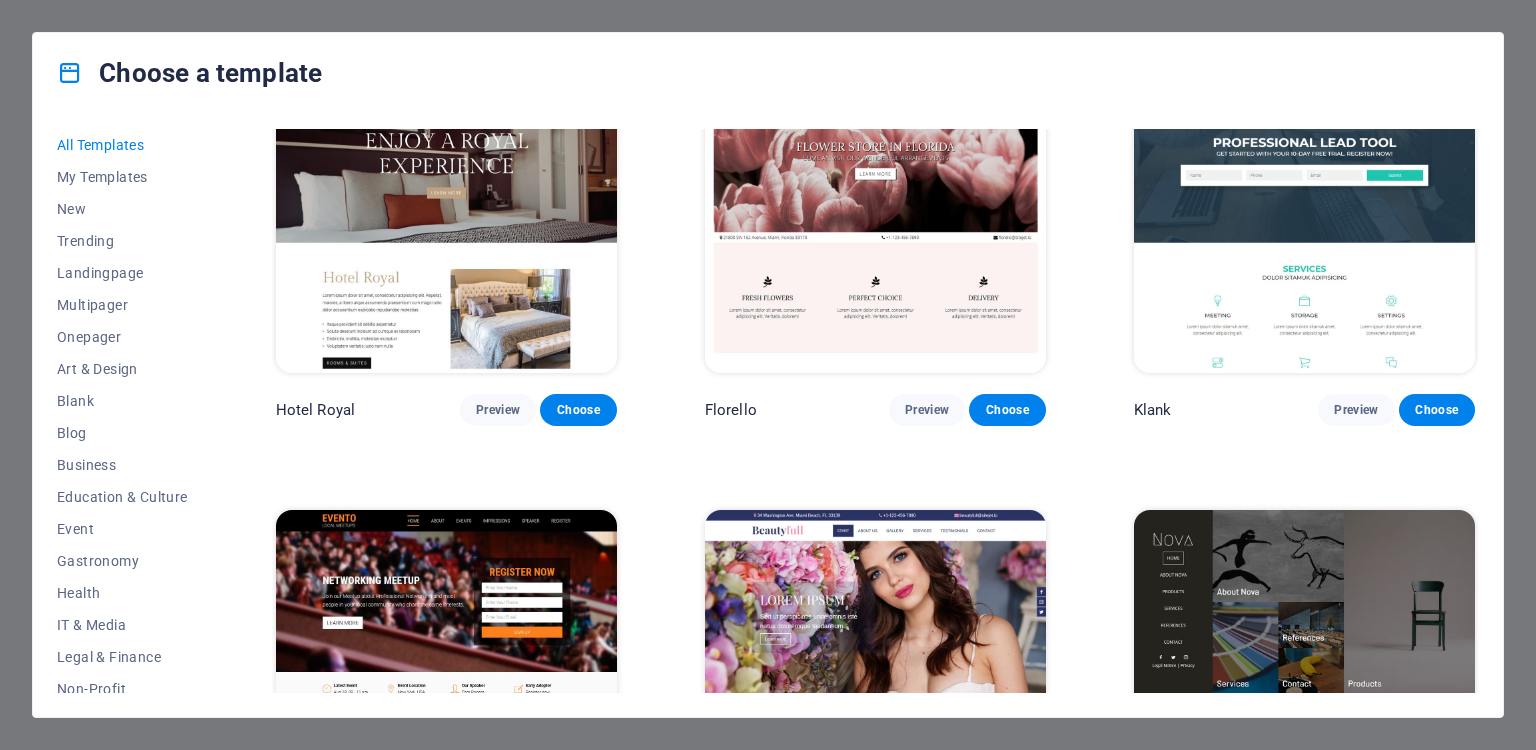 click at bounding box center [1304, 667] 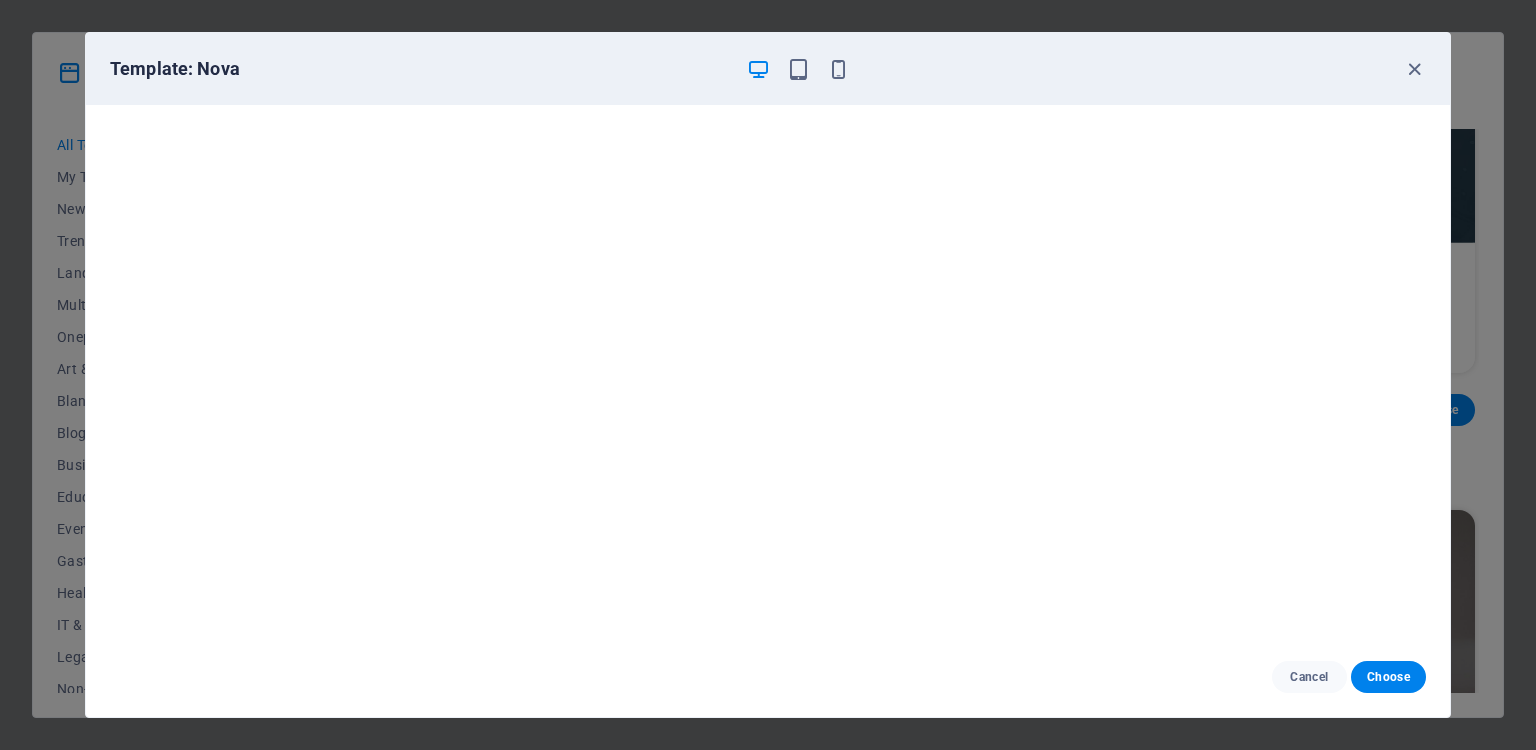 scroll, scrollTop: 5, scrollLeft: 0, axis: vertical 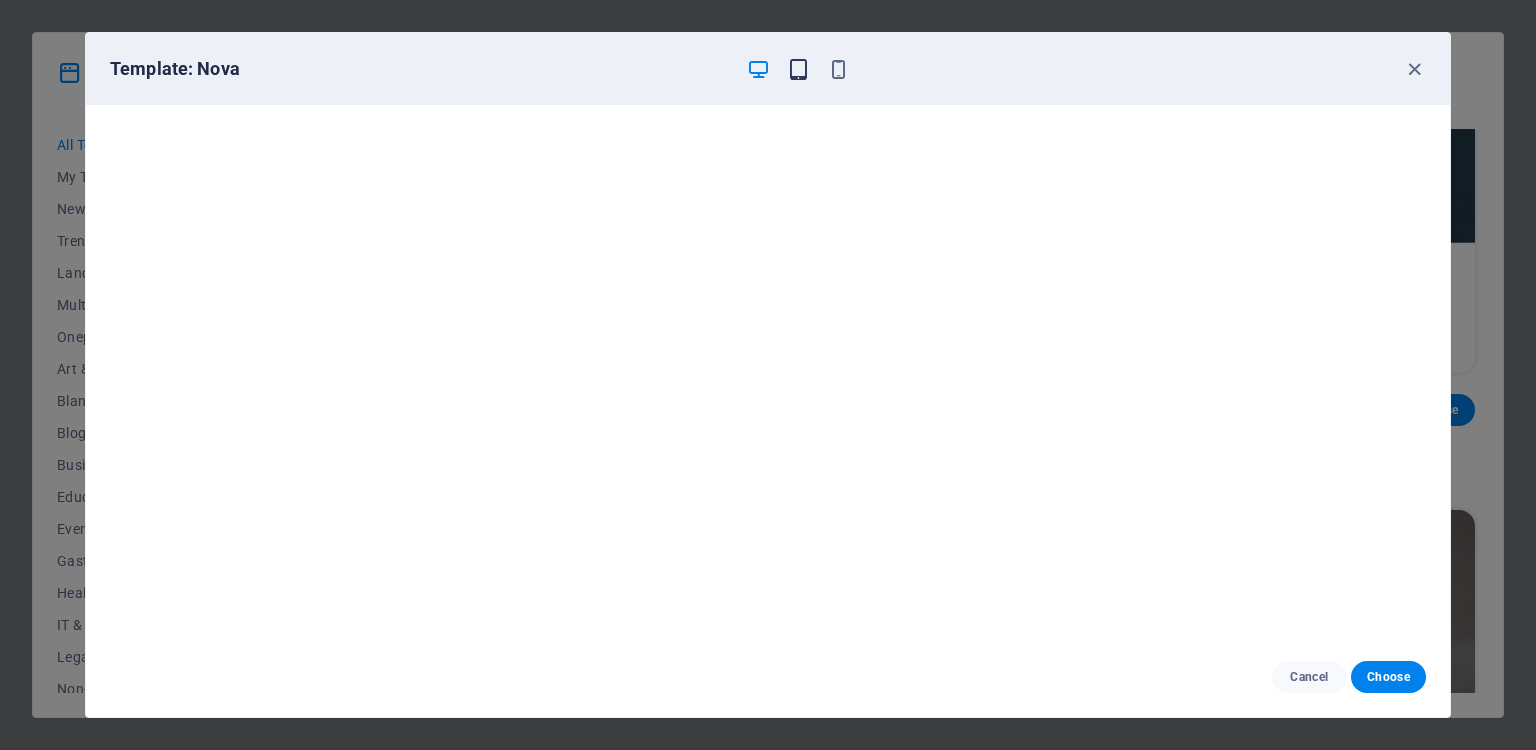 click at bounding box center [798, 69] 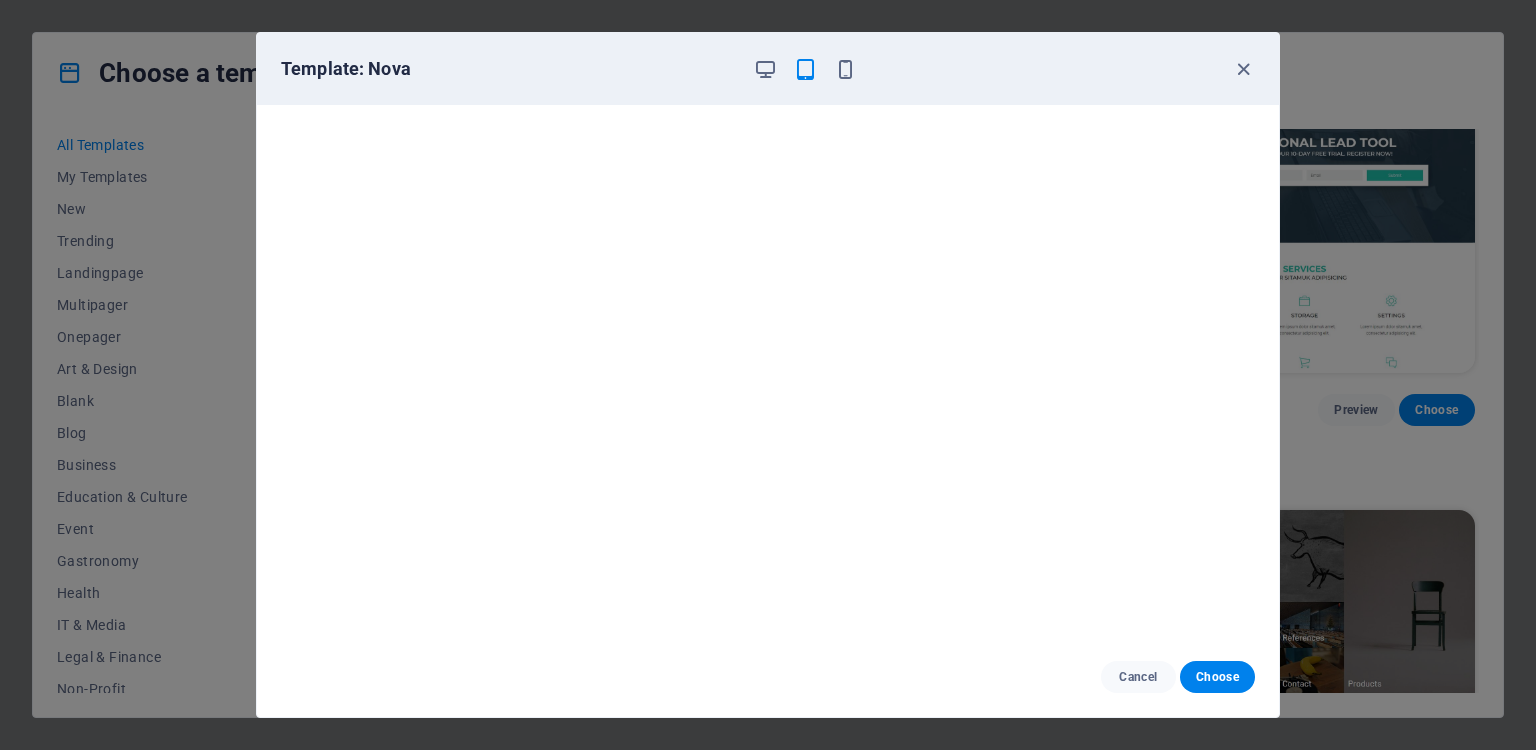 click on "Template: Nova" at bounding box center (756, 69) 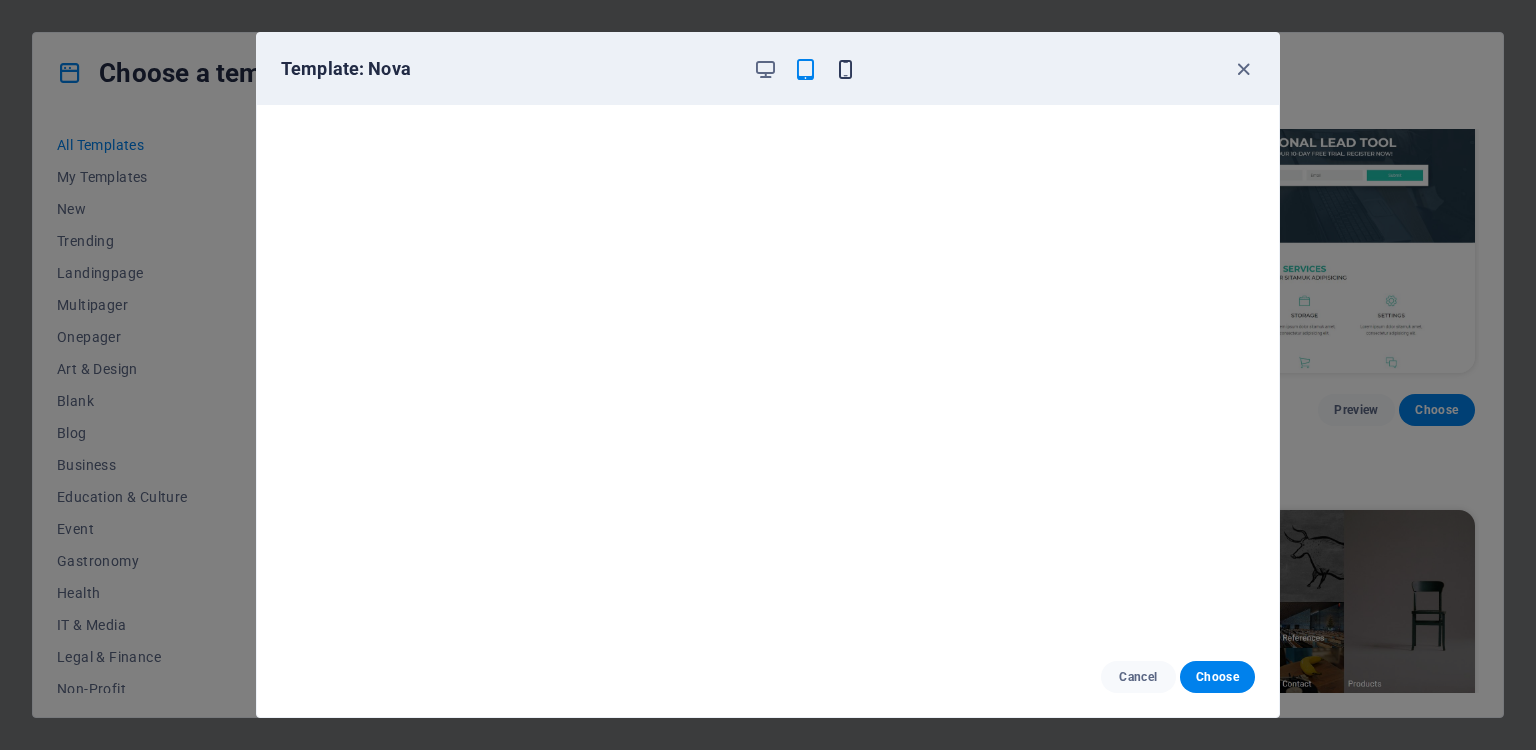 click at bounding box center (845, 69) 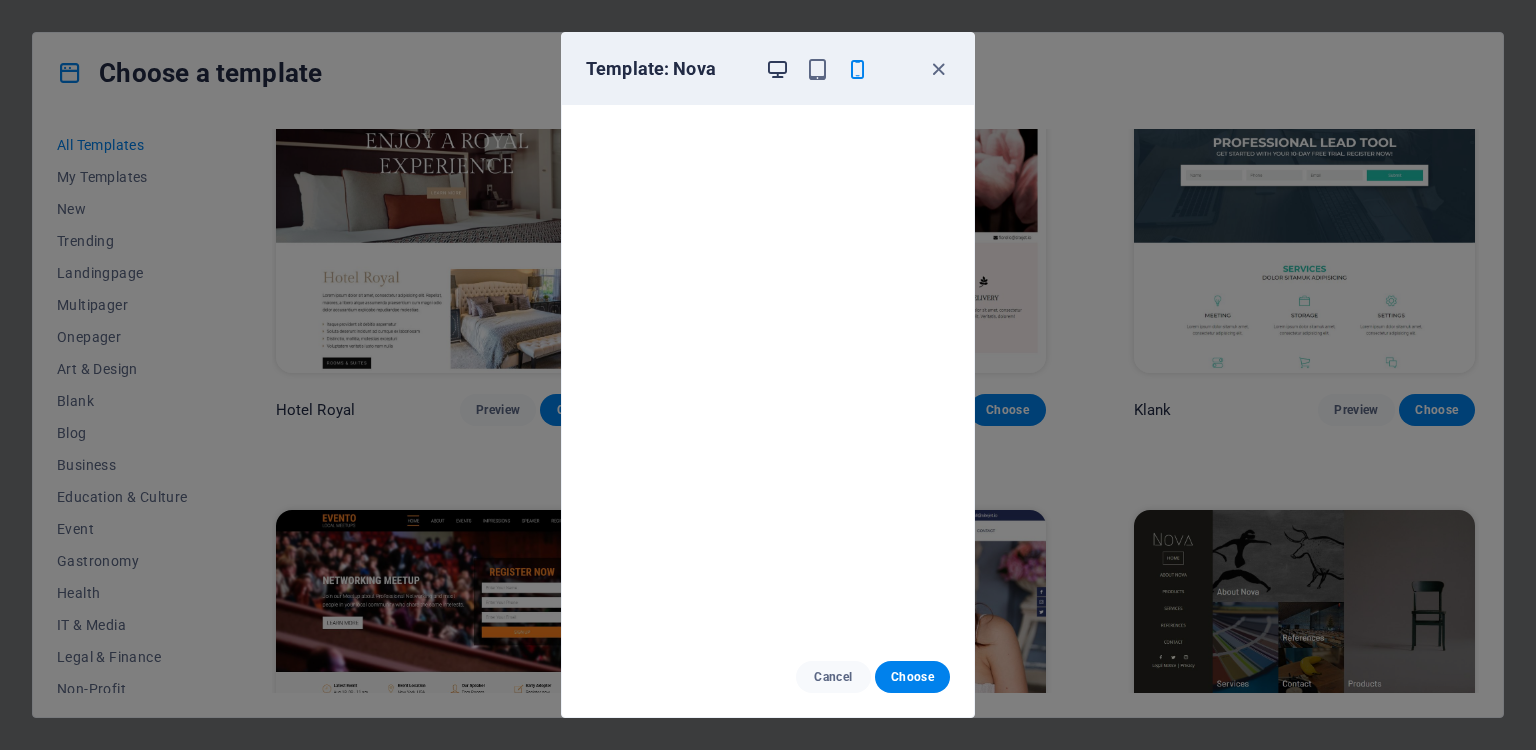 click at bounding box center [777, 69] 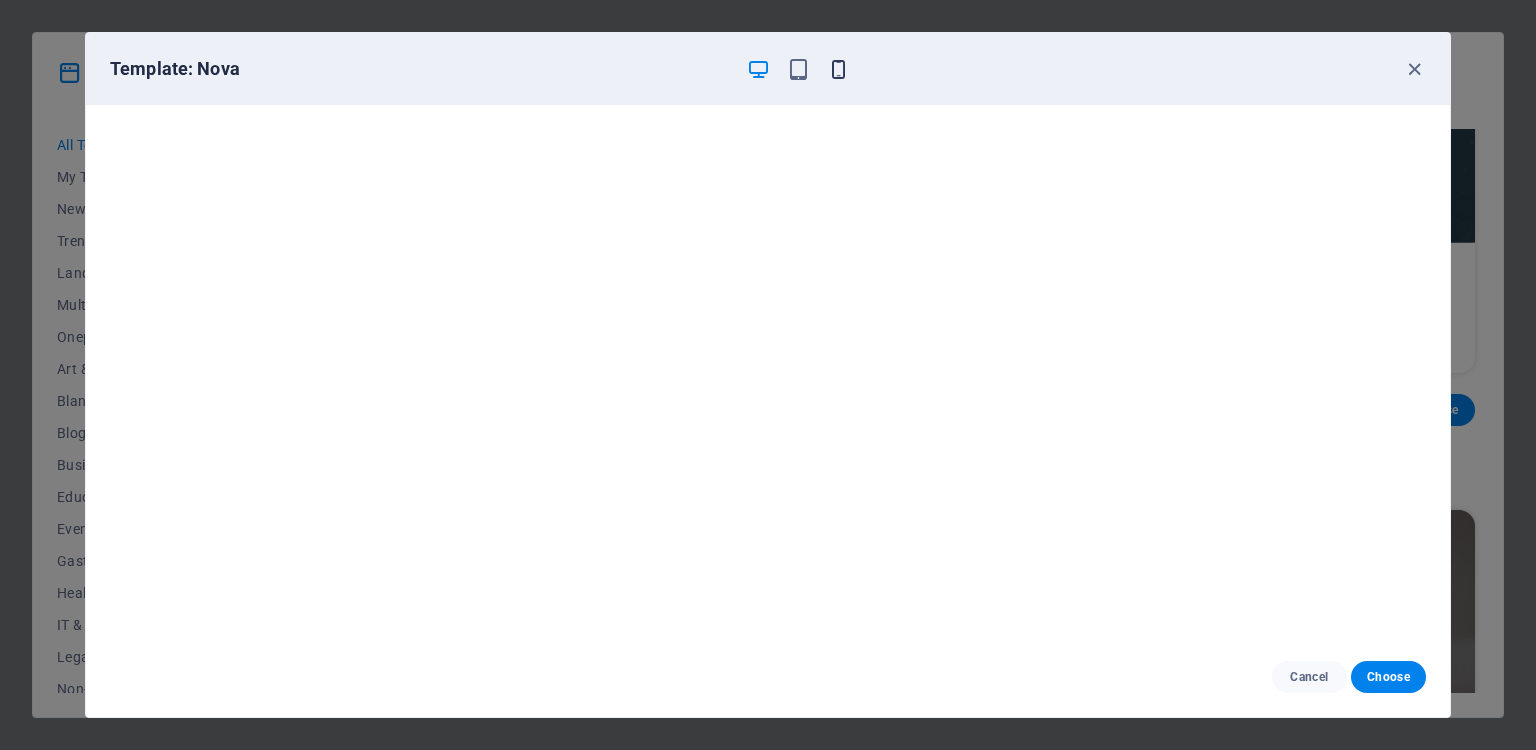 click at bounding box center (838, 69) 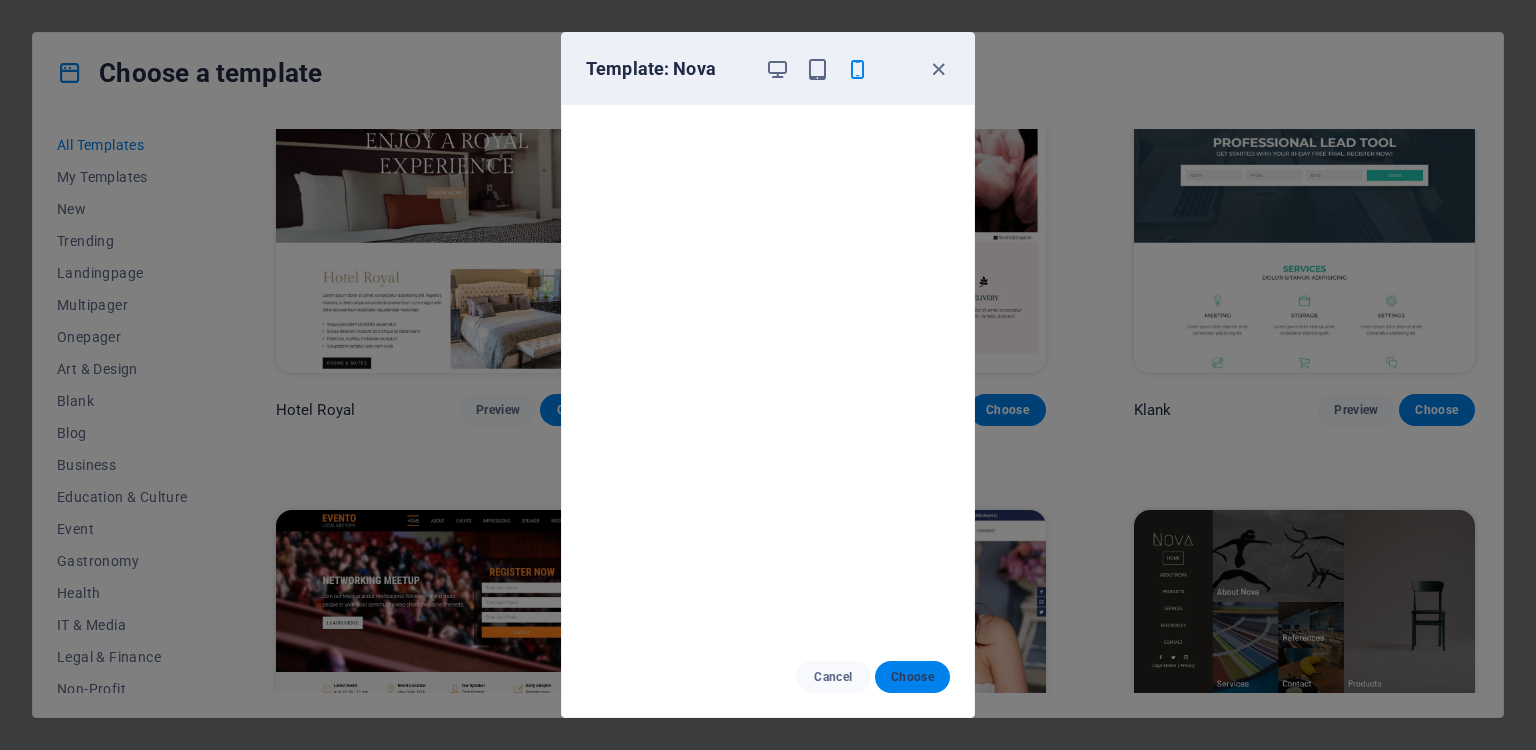 click on "Choose" at bounding box center (912, 677) 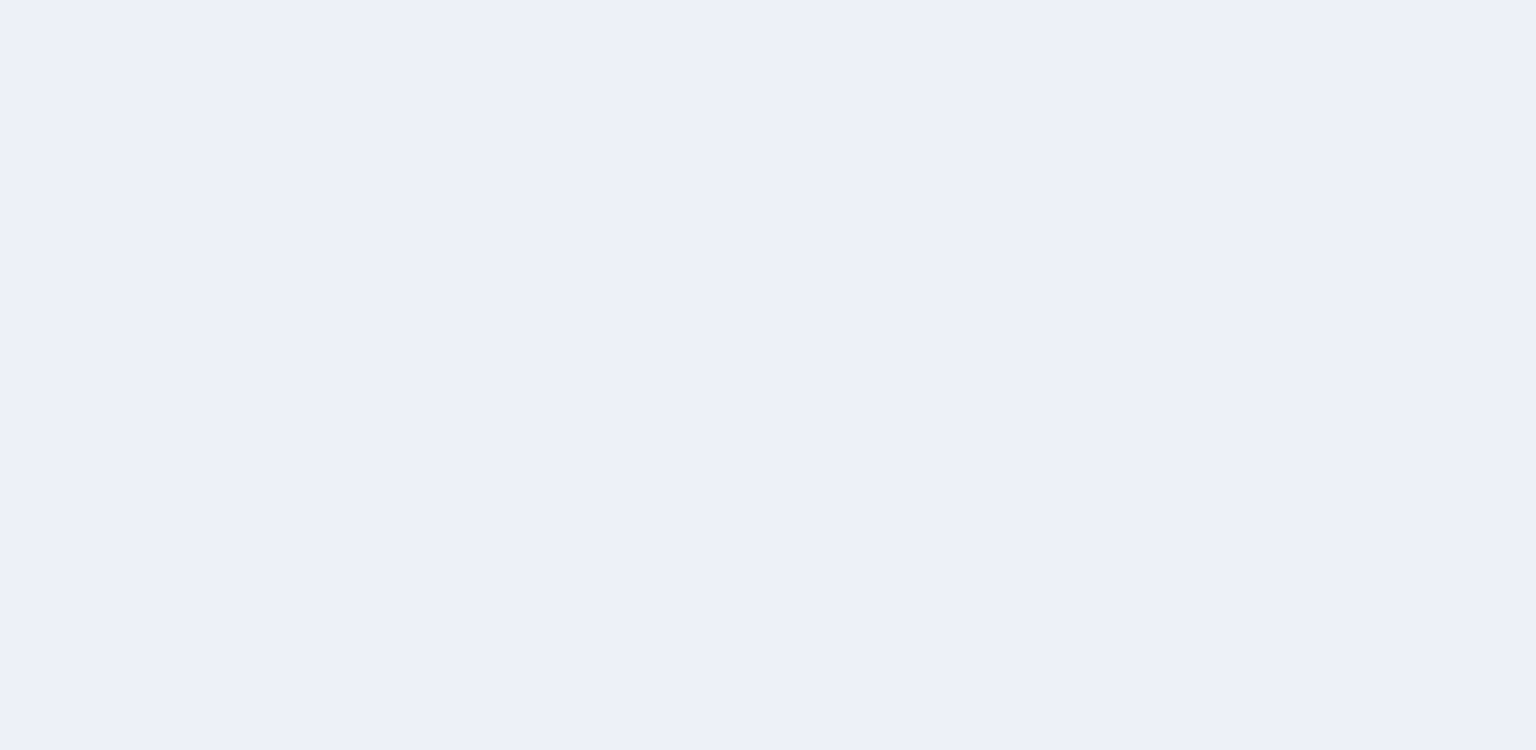 scroll, scrollTop: 0, scrollLeft: 0, axis: both 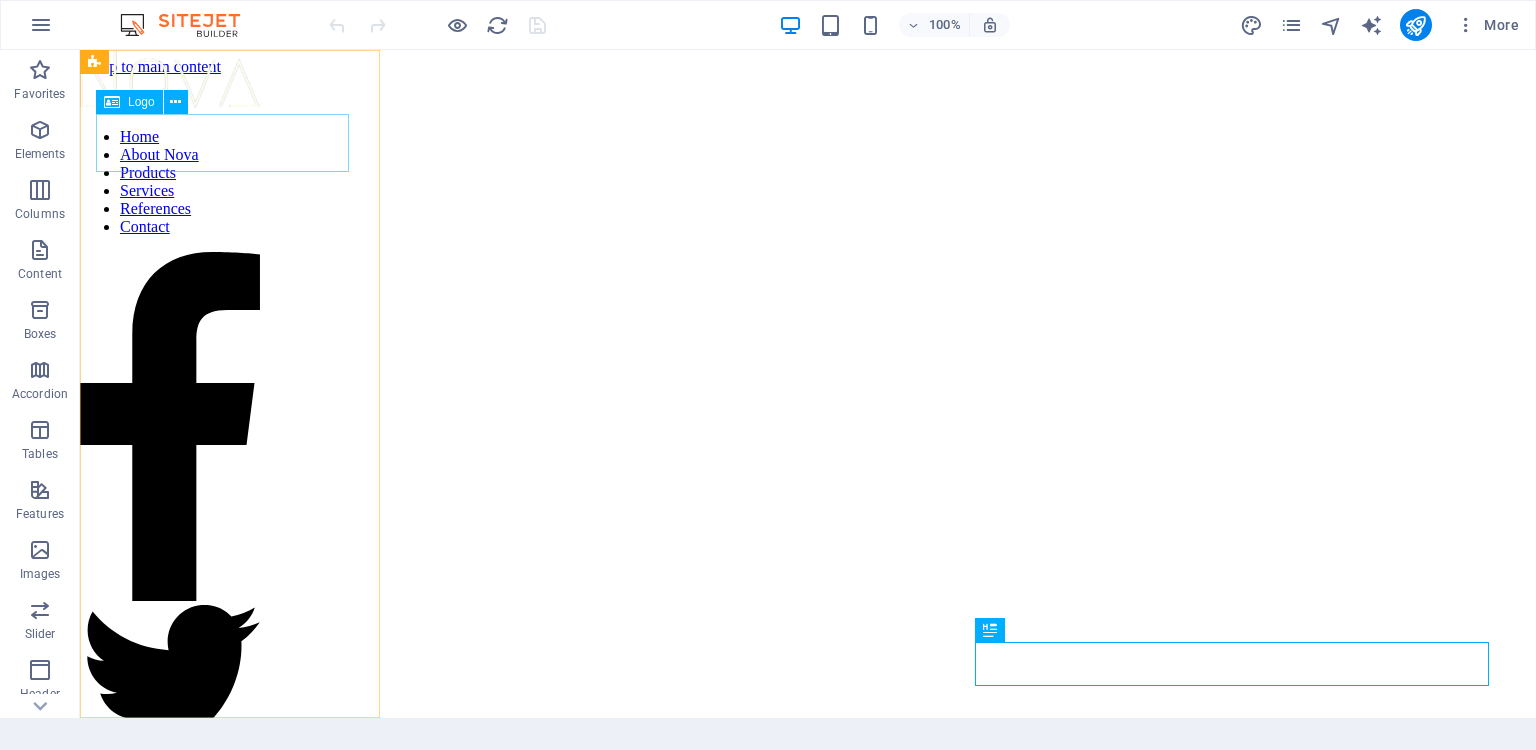 click on "Logo" at bounding box center (141, 102) 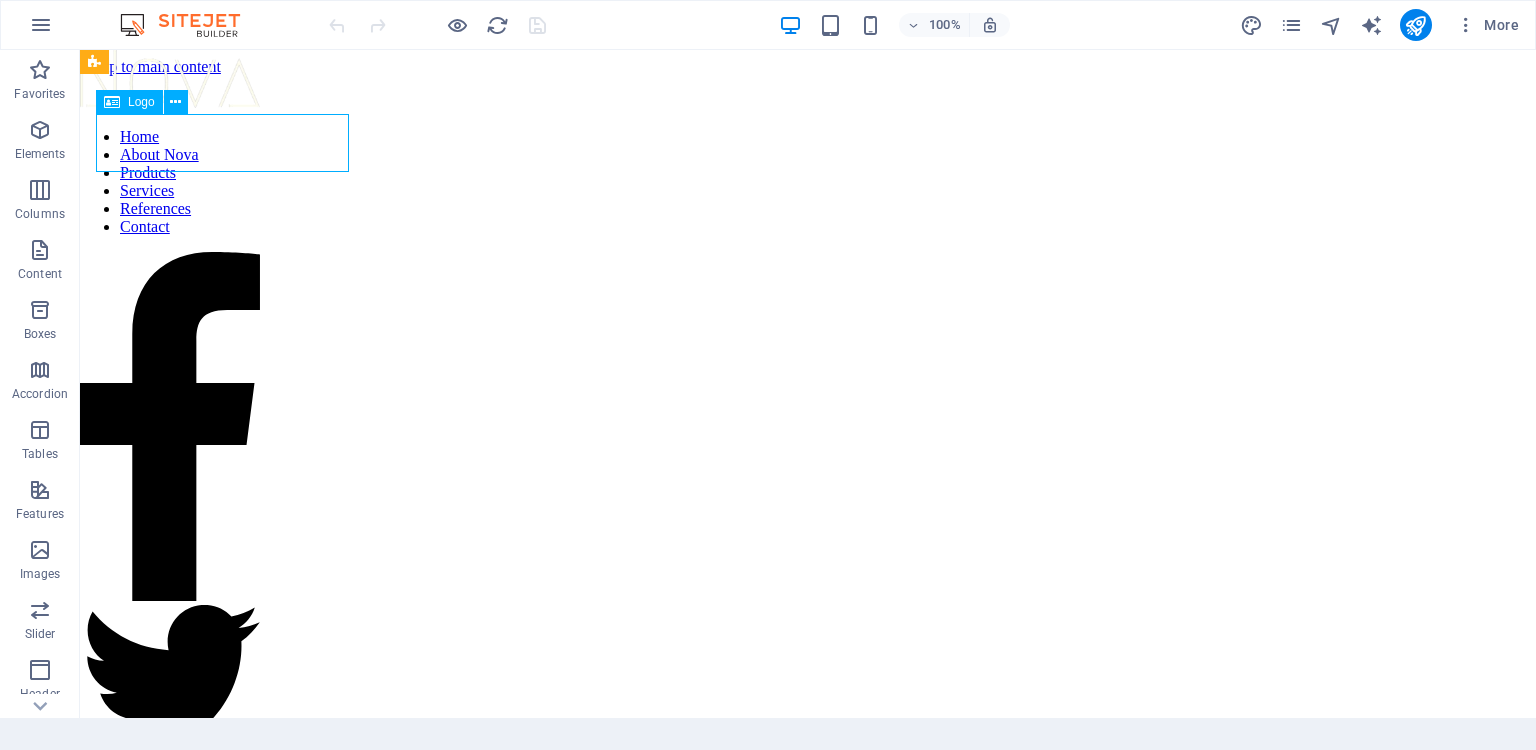 click on "Logo" at bounding box center (141, 102) 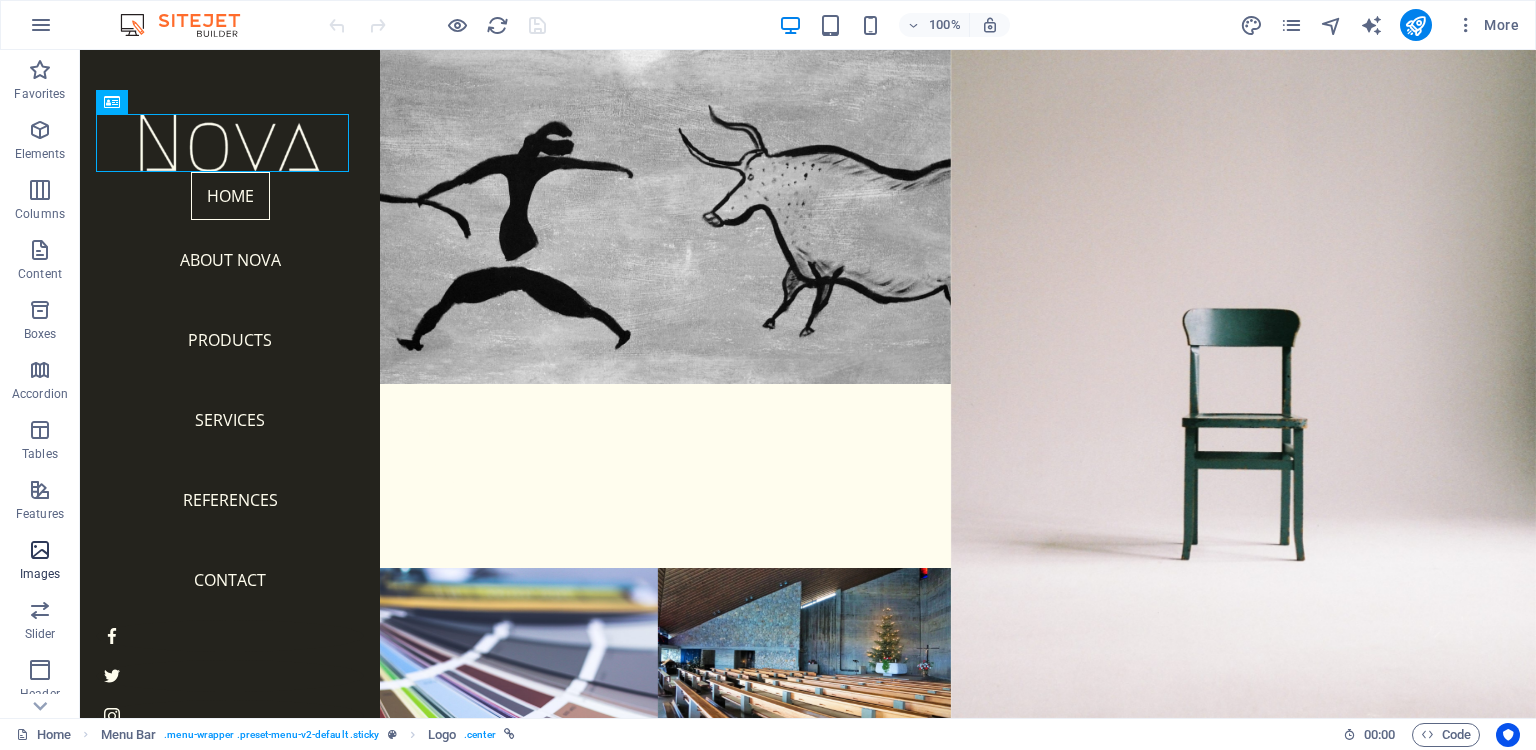 click at bounding box center (40, 550) 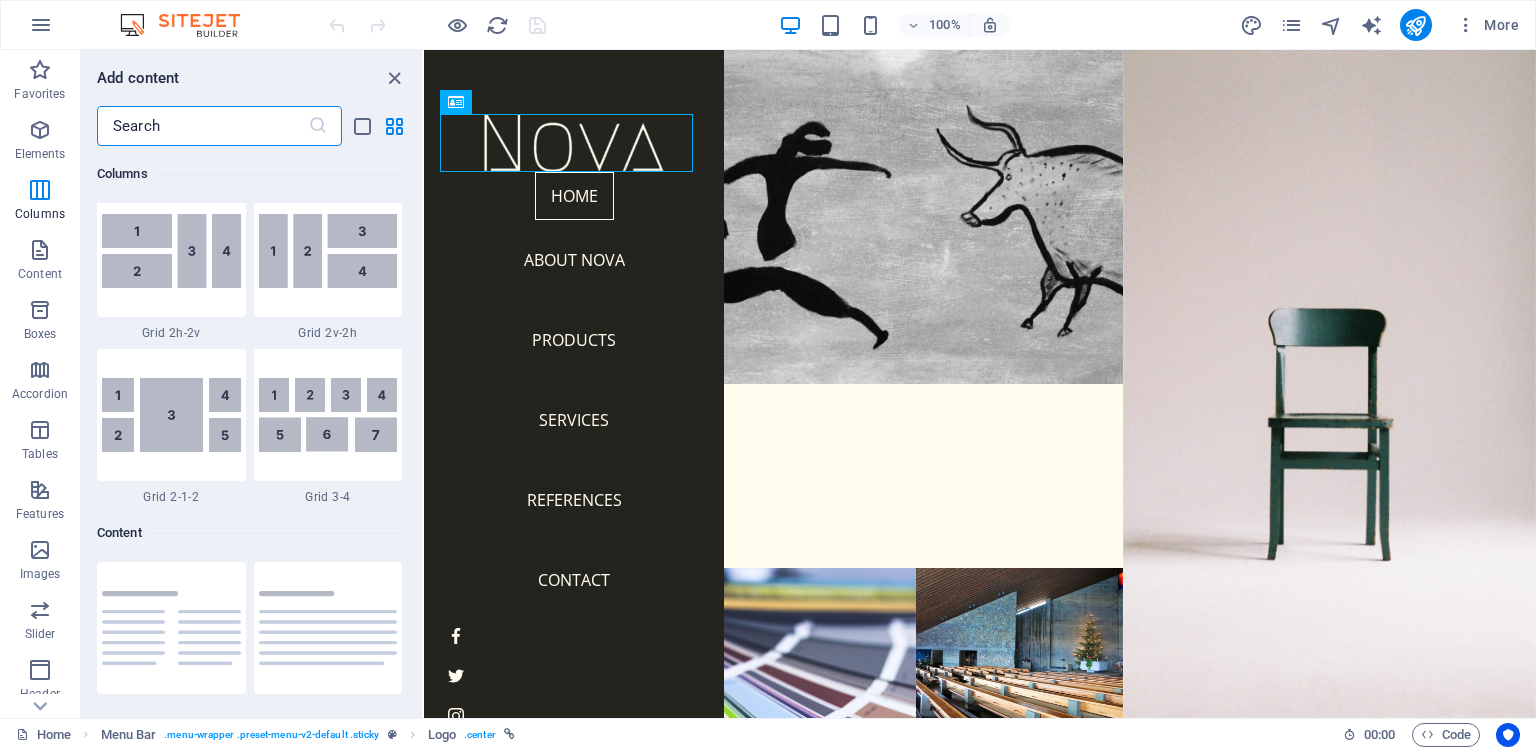 scroll, scrollTop: 2340, scrollLeft: 0, axis: vertical 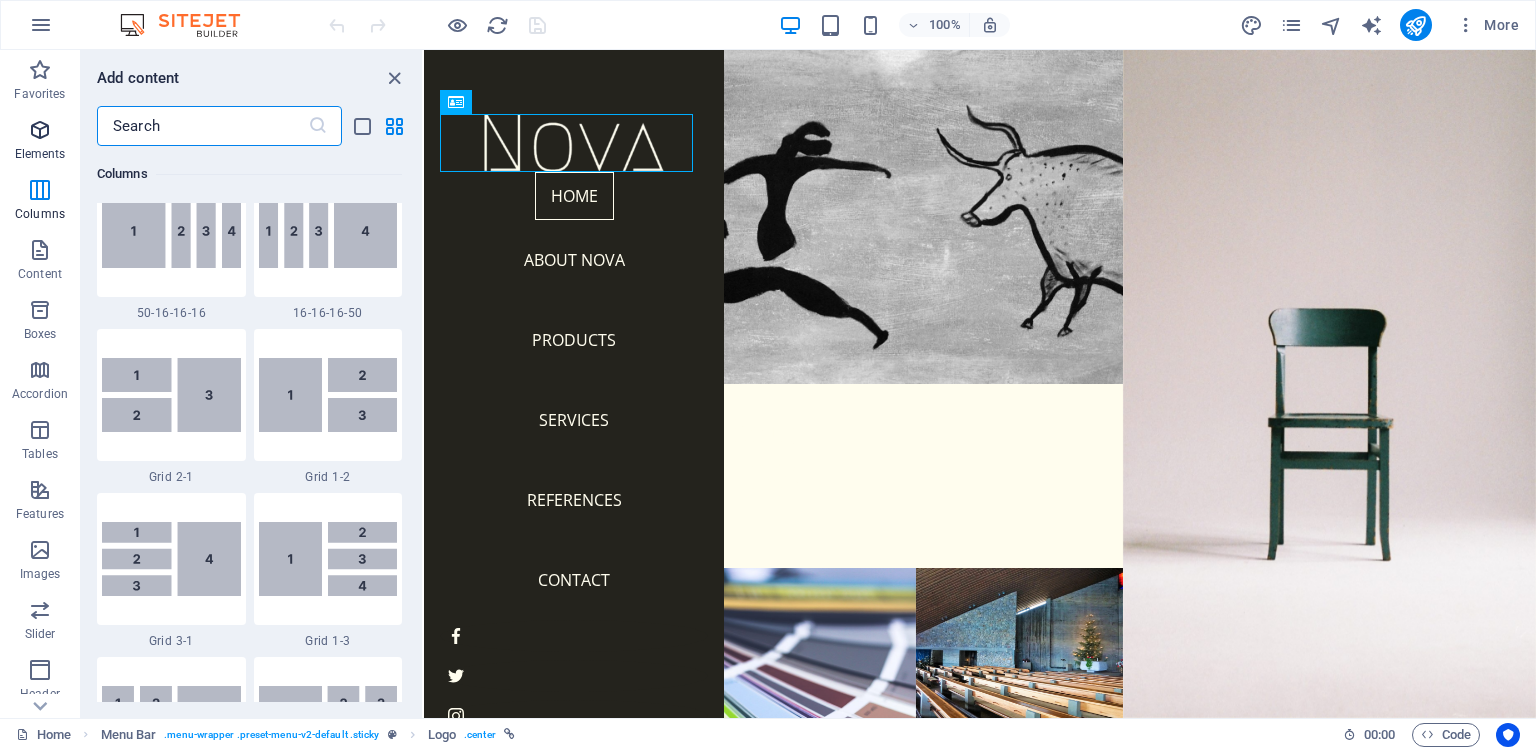 click at bounding box center (40, 130) 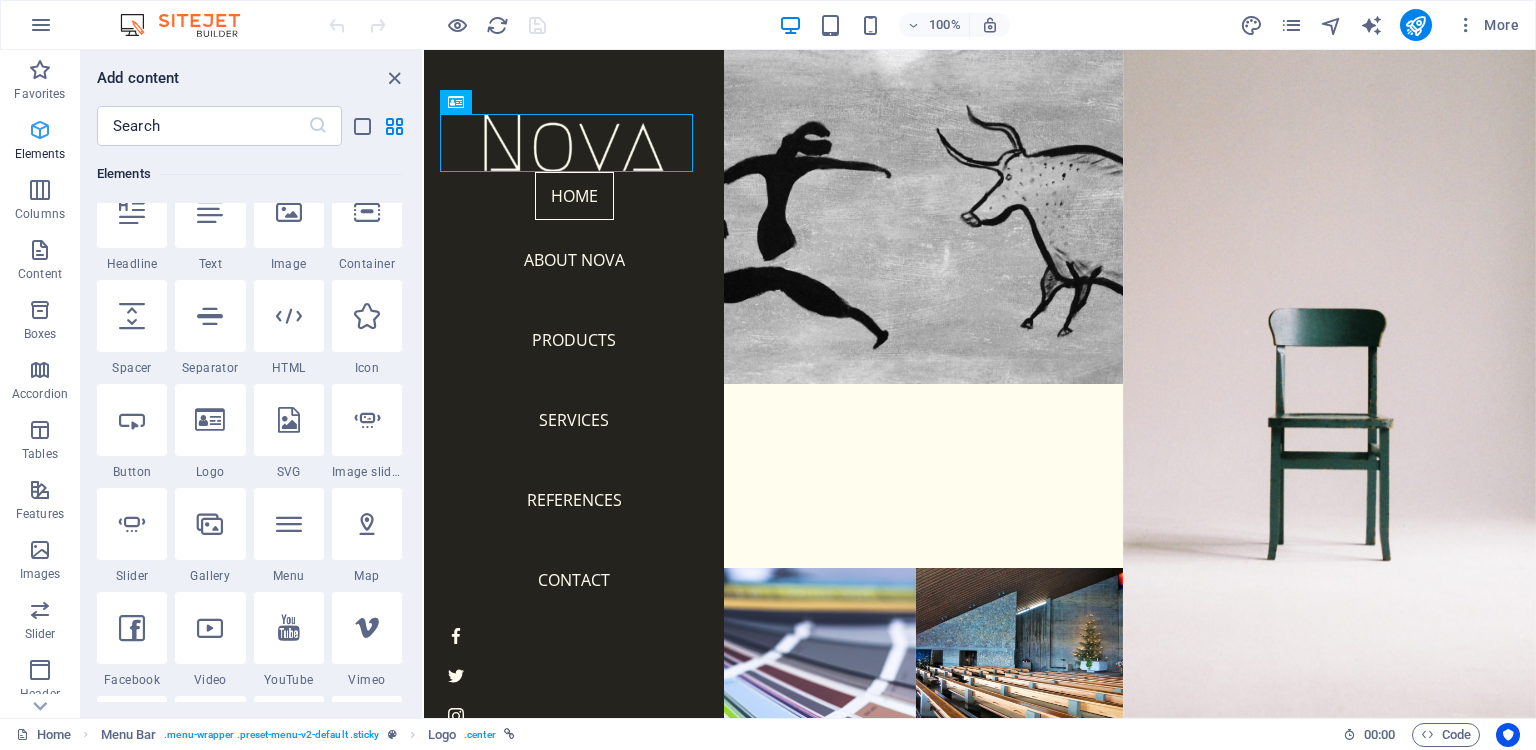 scroll, scrollTop: 212, scrollLeft: 0, axis: vertical 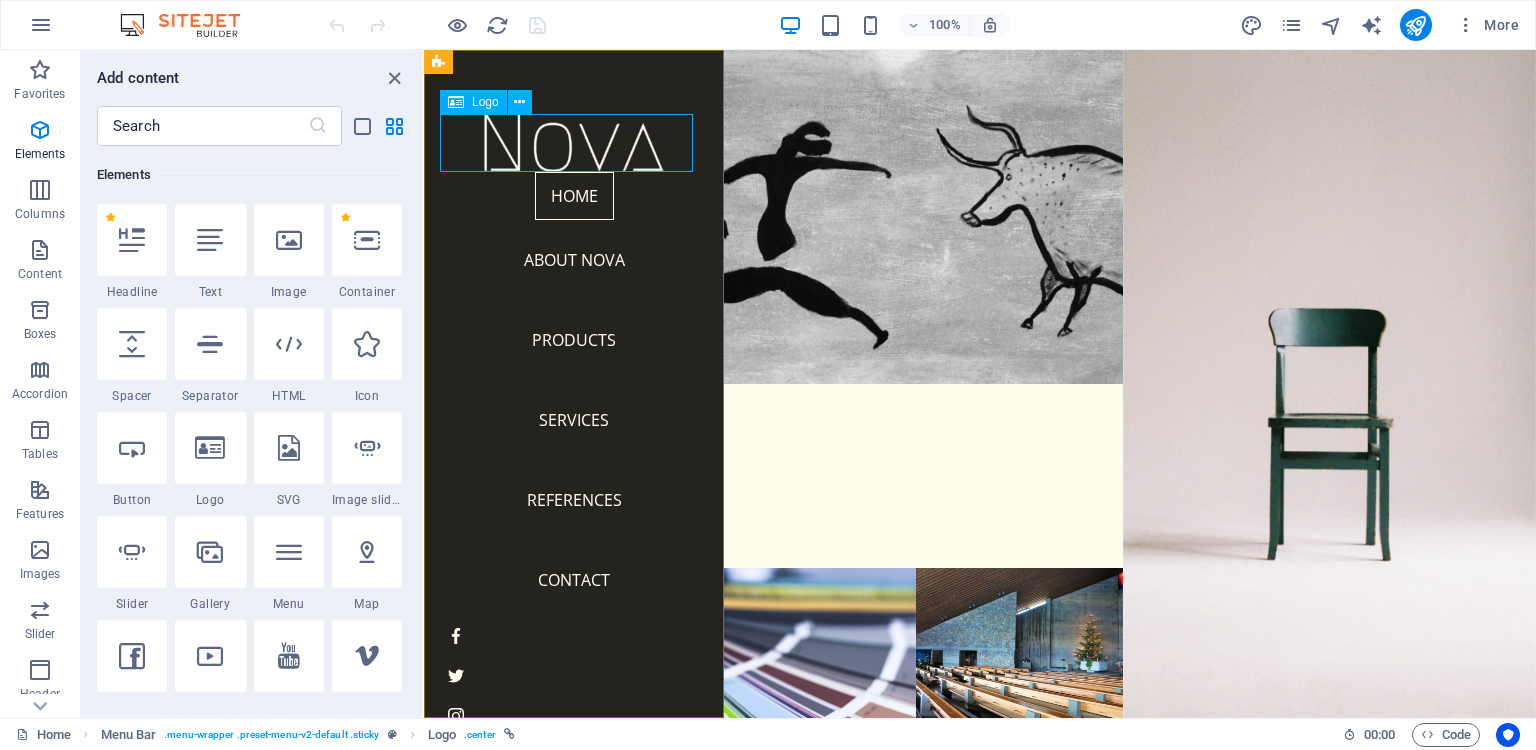click at bounding box center [574, 143] 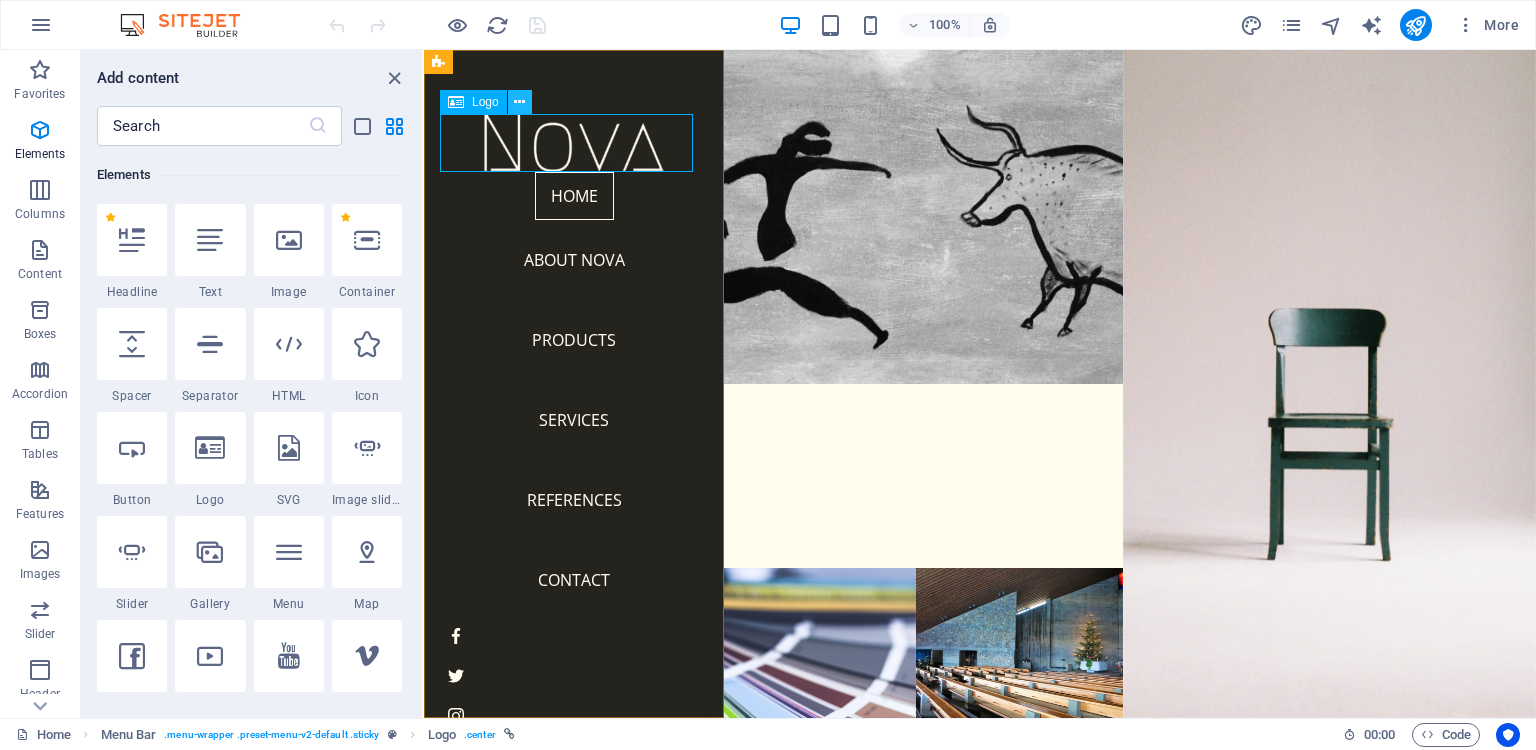 click at bounding box center [519, 102] 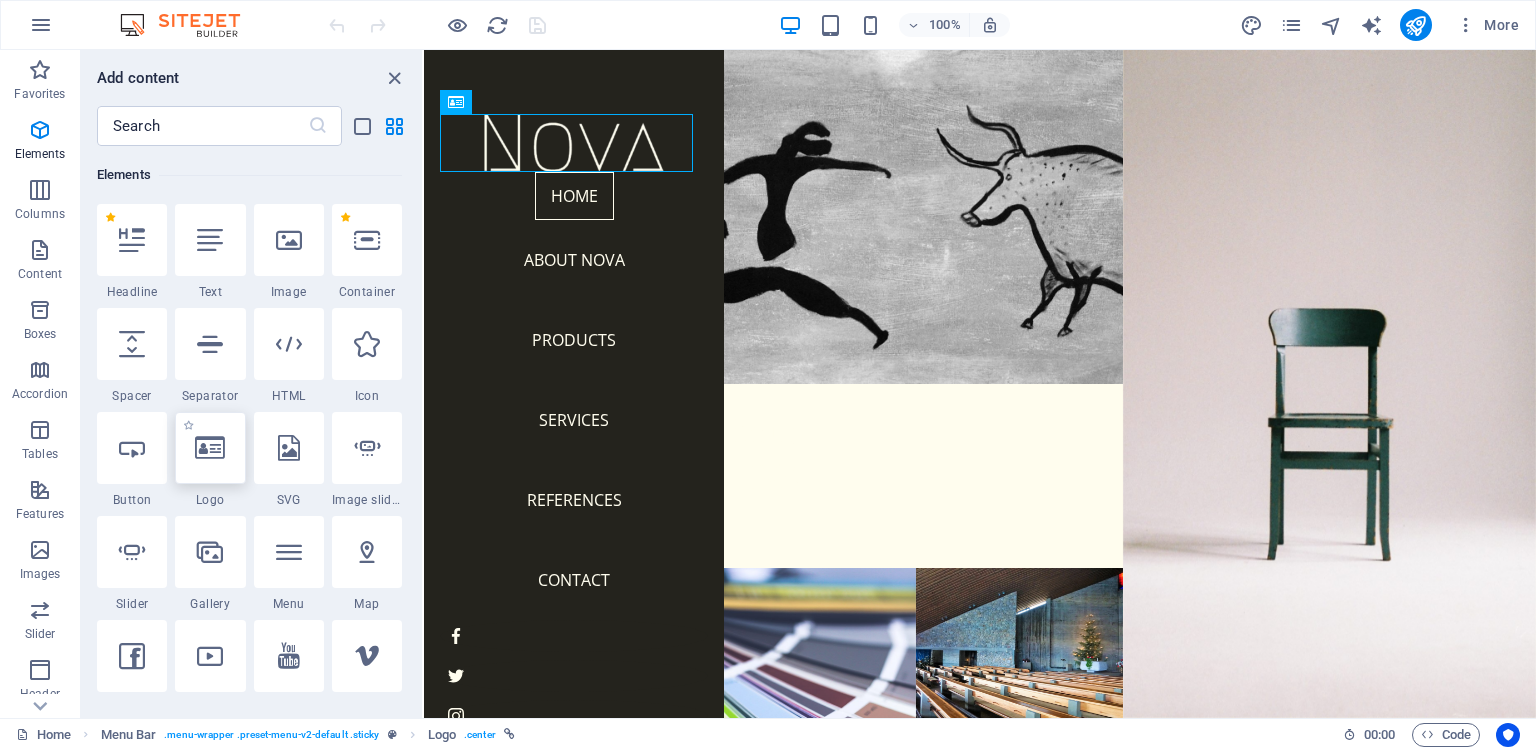 click at bounding box center (210, 448) 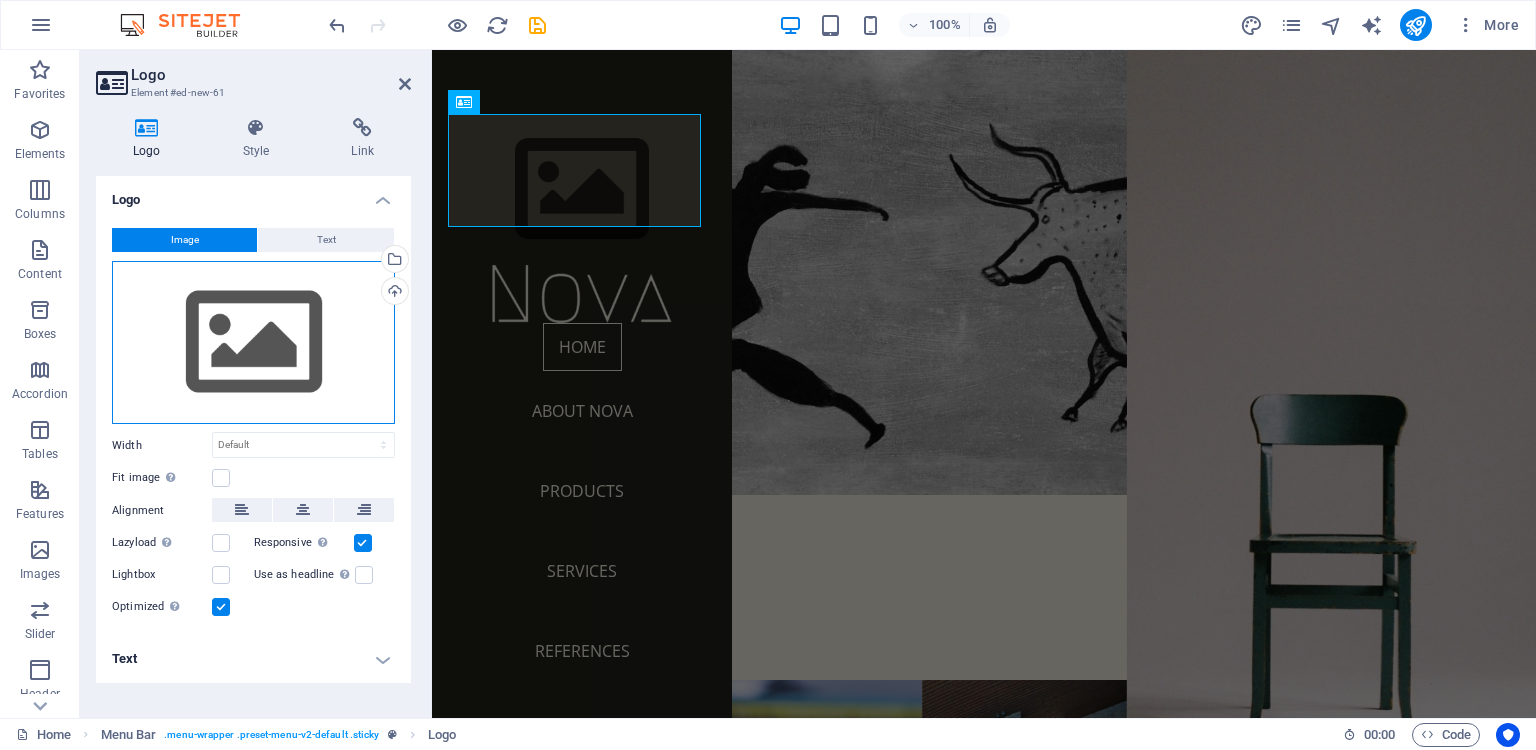 click on "Drag files here, click to choose files or select files from Files or our free stock photos & videos" at bounding box center (253, 343) 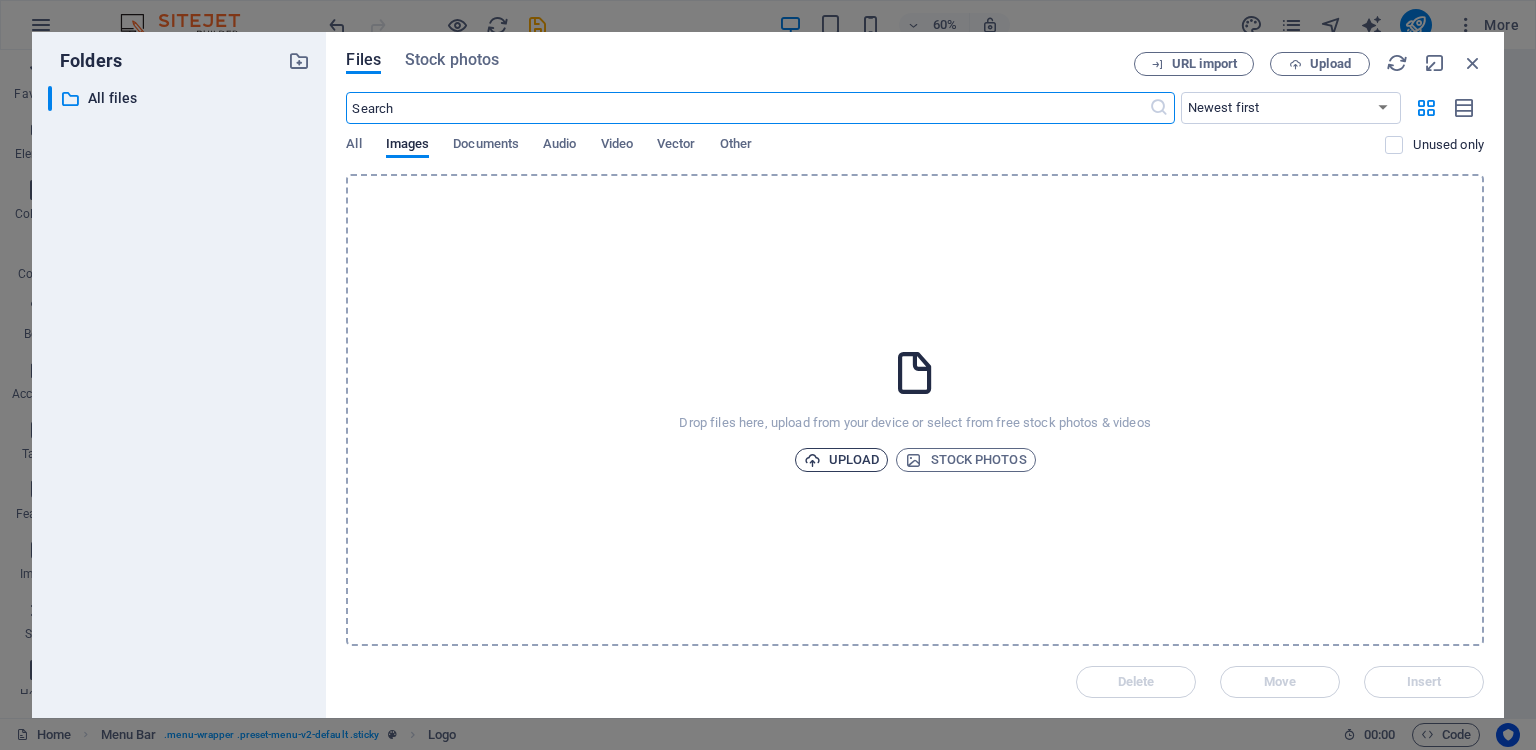 click on "Upload" at bounding box center [842, 460] 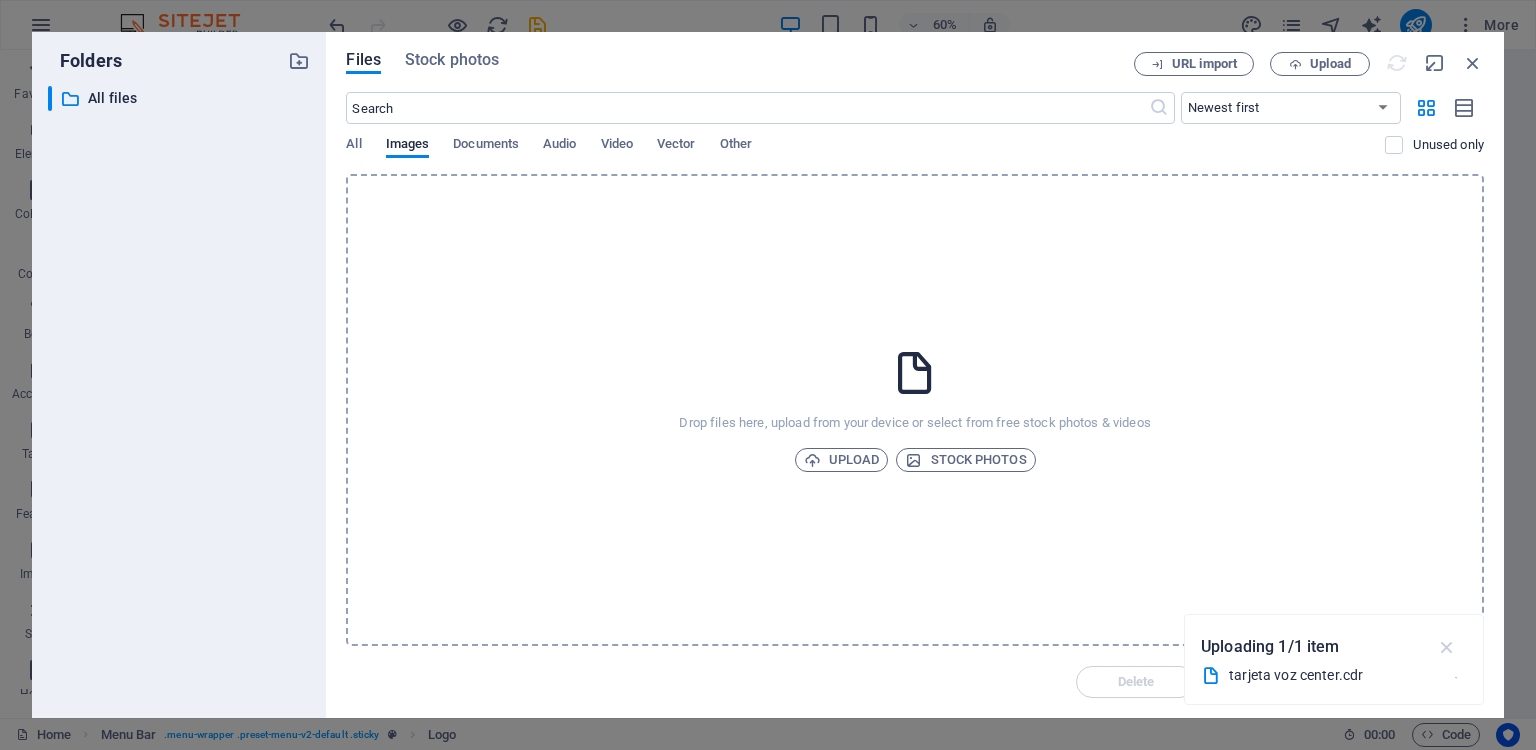 click at bounding box center [1447, 647] 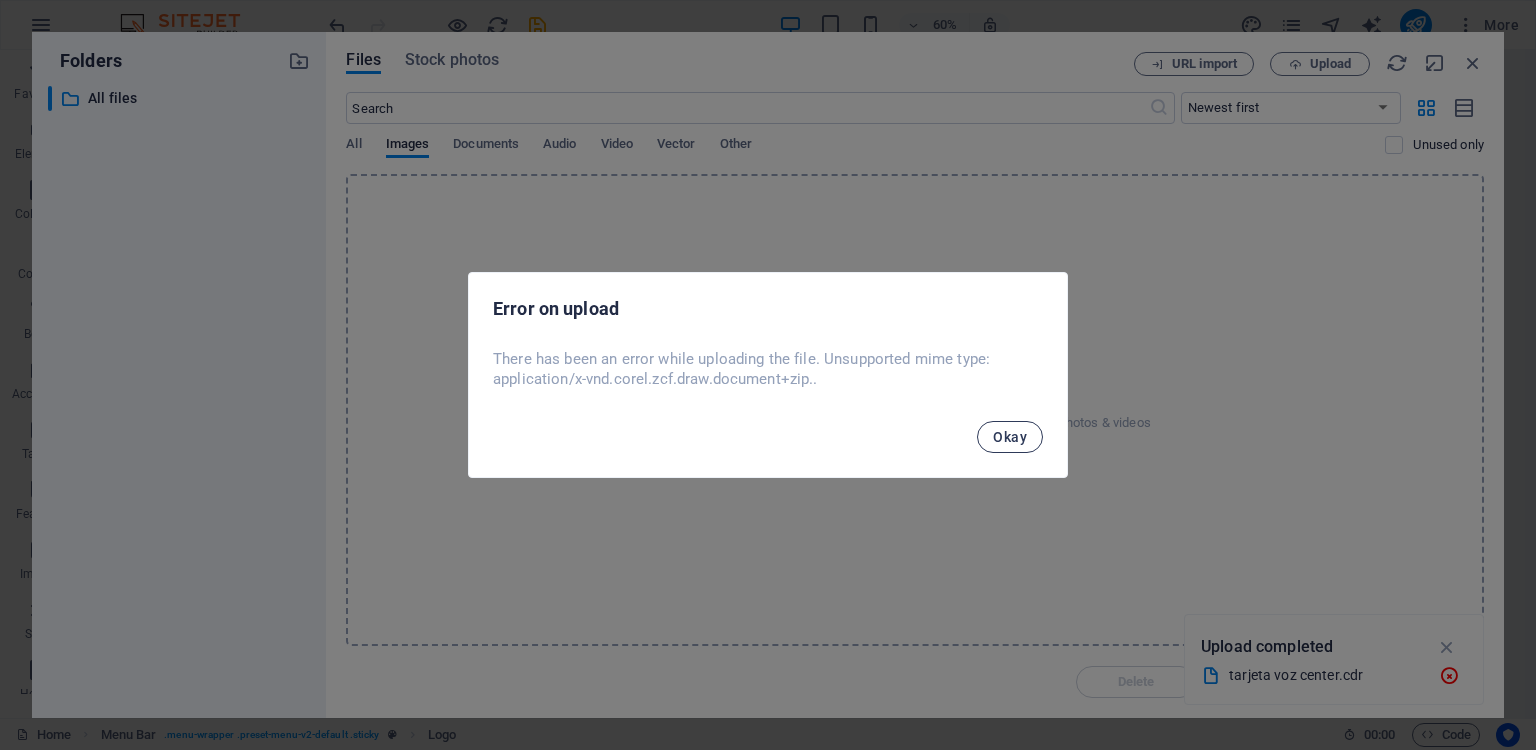 click on "Okay" at bounding box center (1010, 437) 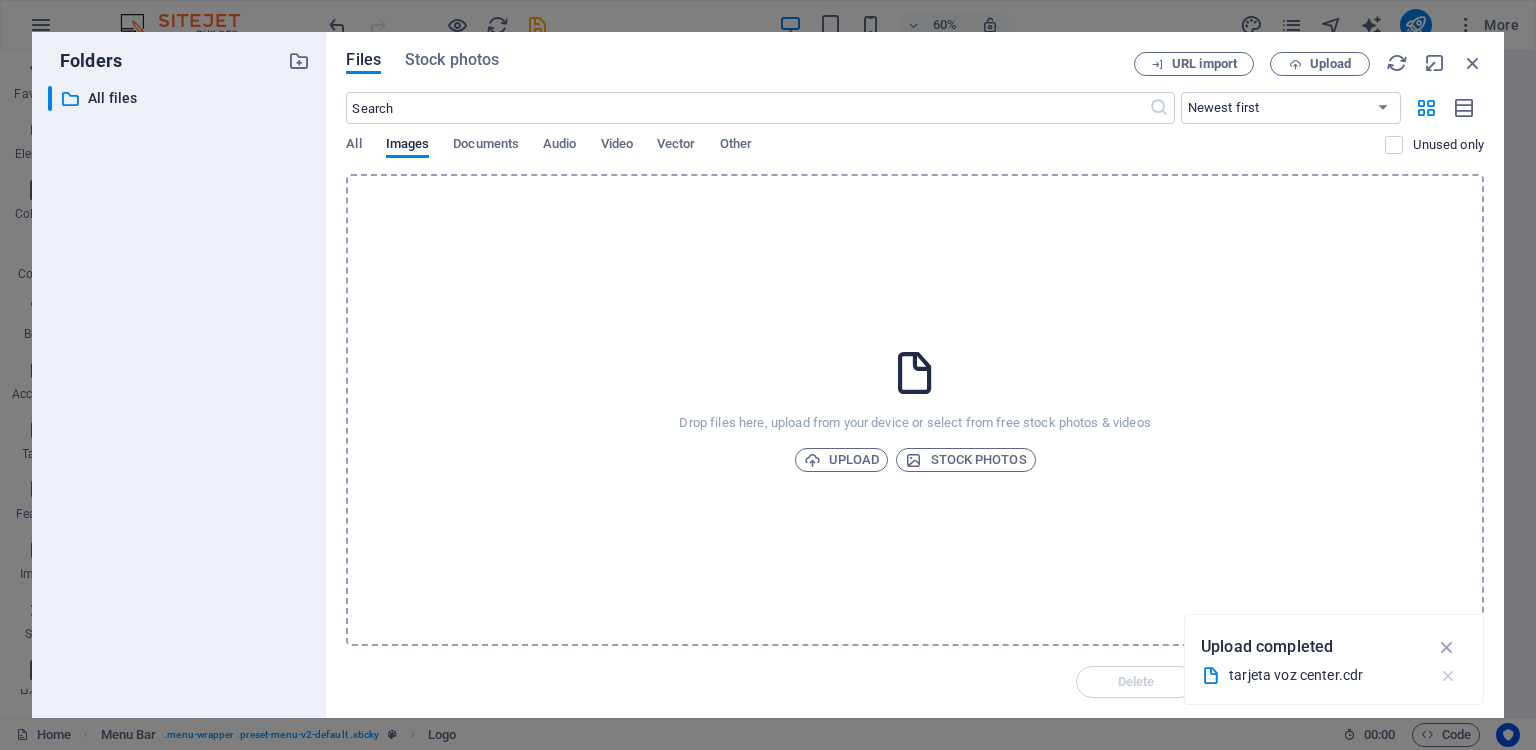 click at bounding box center (1448, 676) 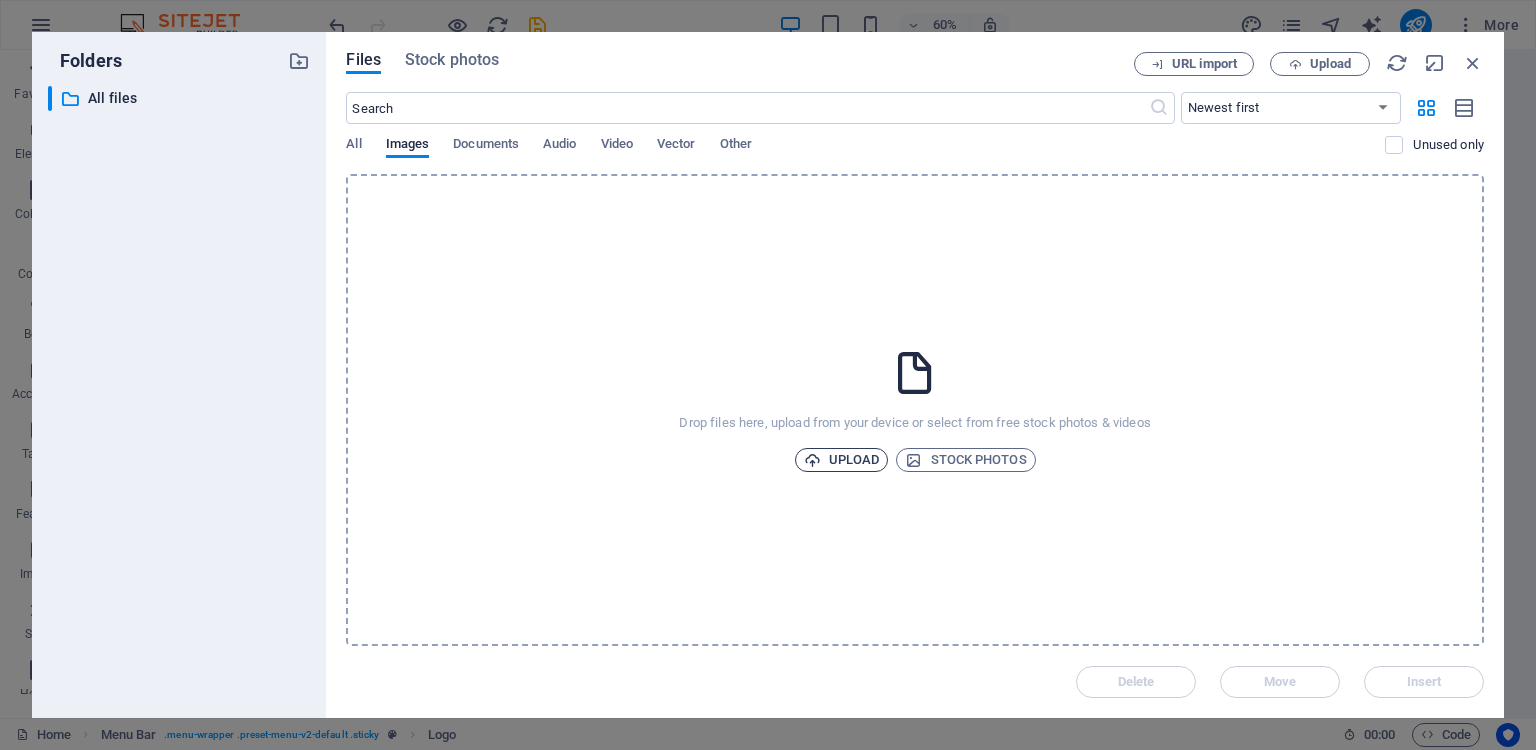 click on "Upload" at bounding box center (842, 460) 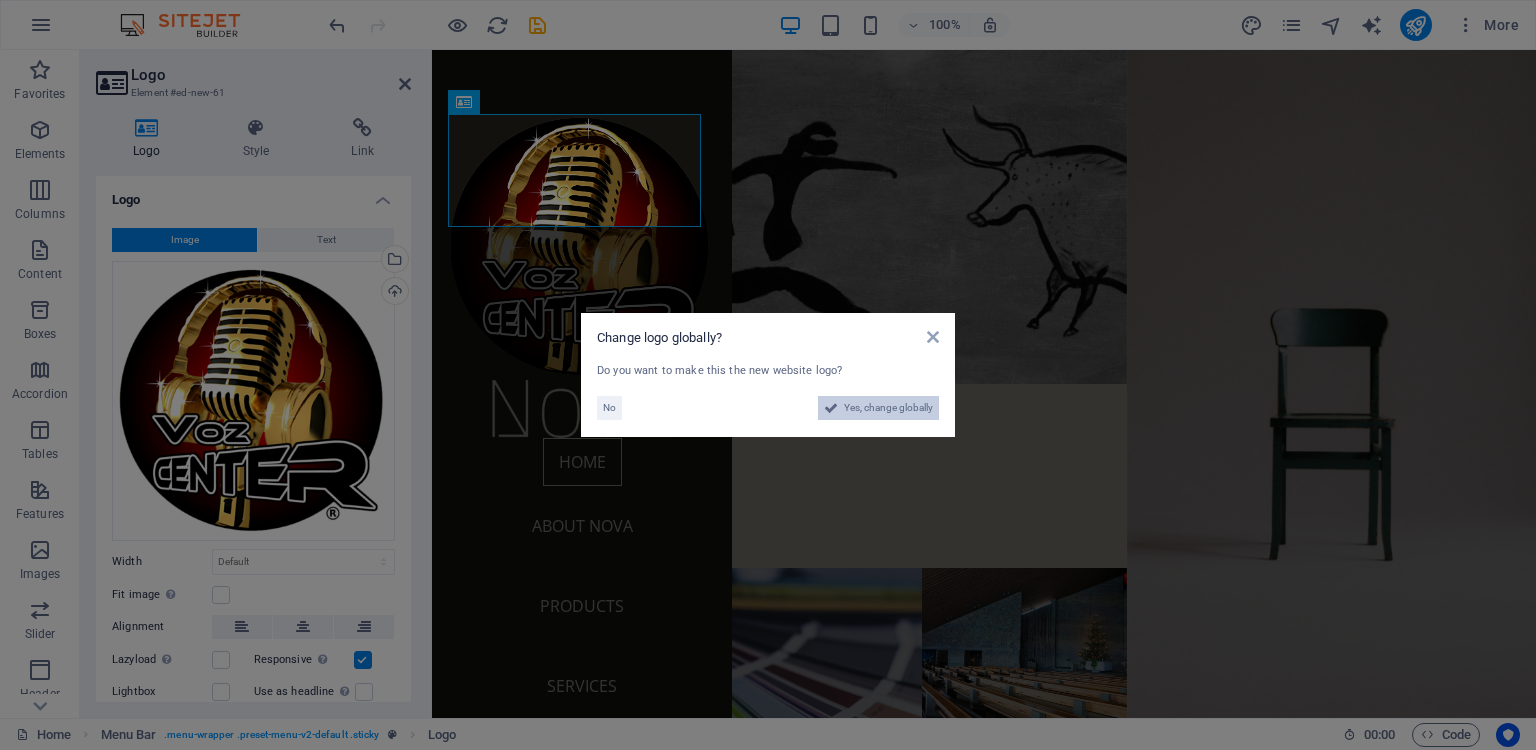 click on "Yes, change globally" at bounding box center [888, 408] 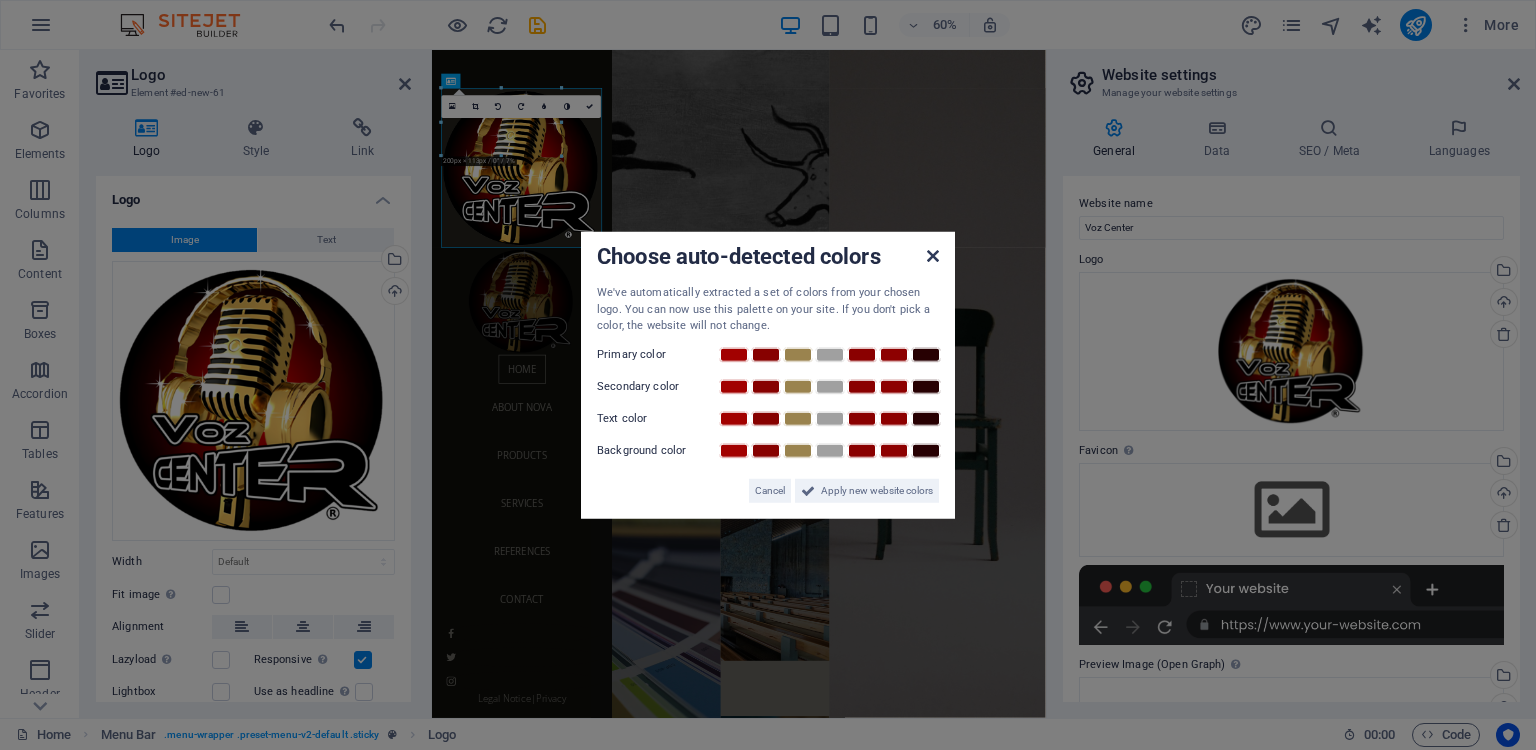 click at bounding box center [933, 256] 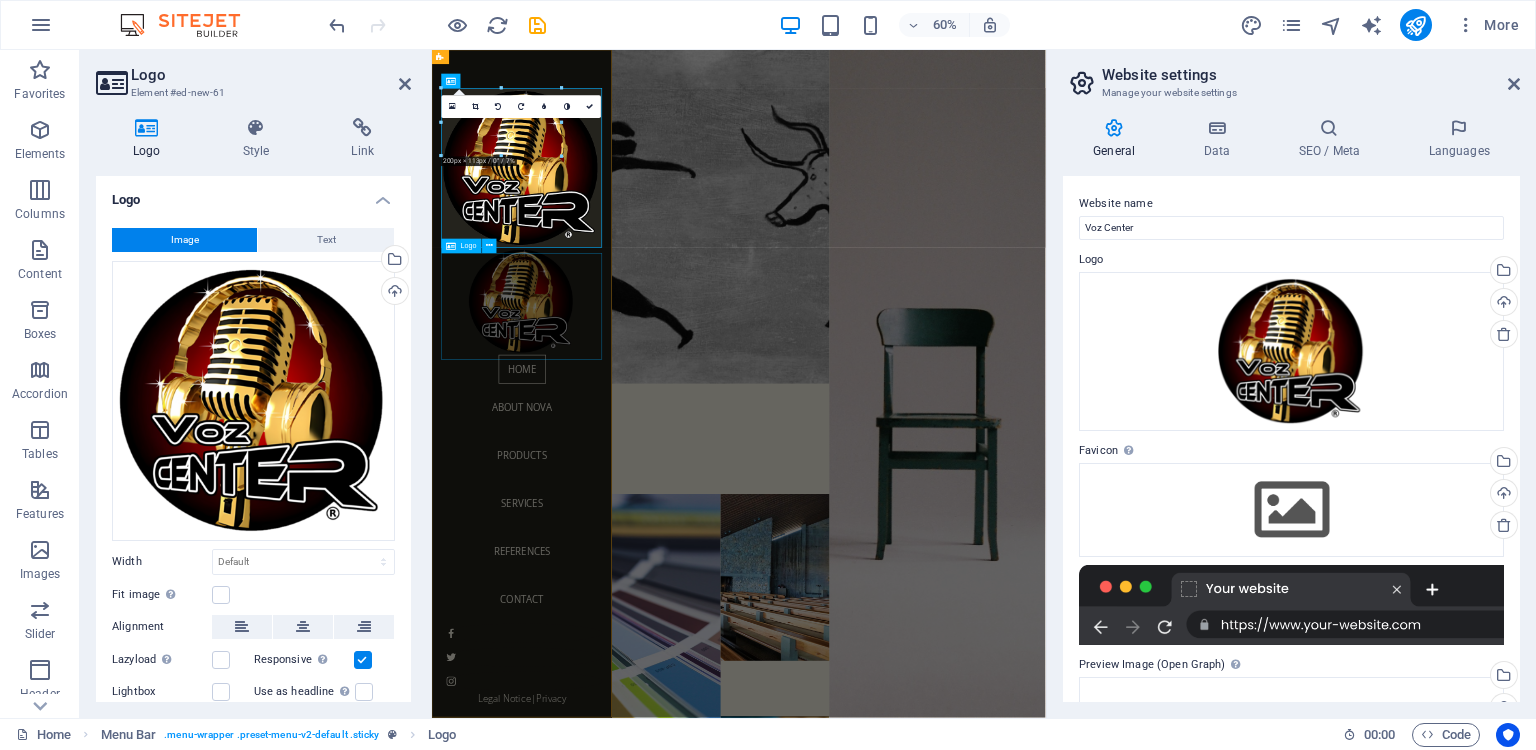 click at bounding box center (582, 469) 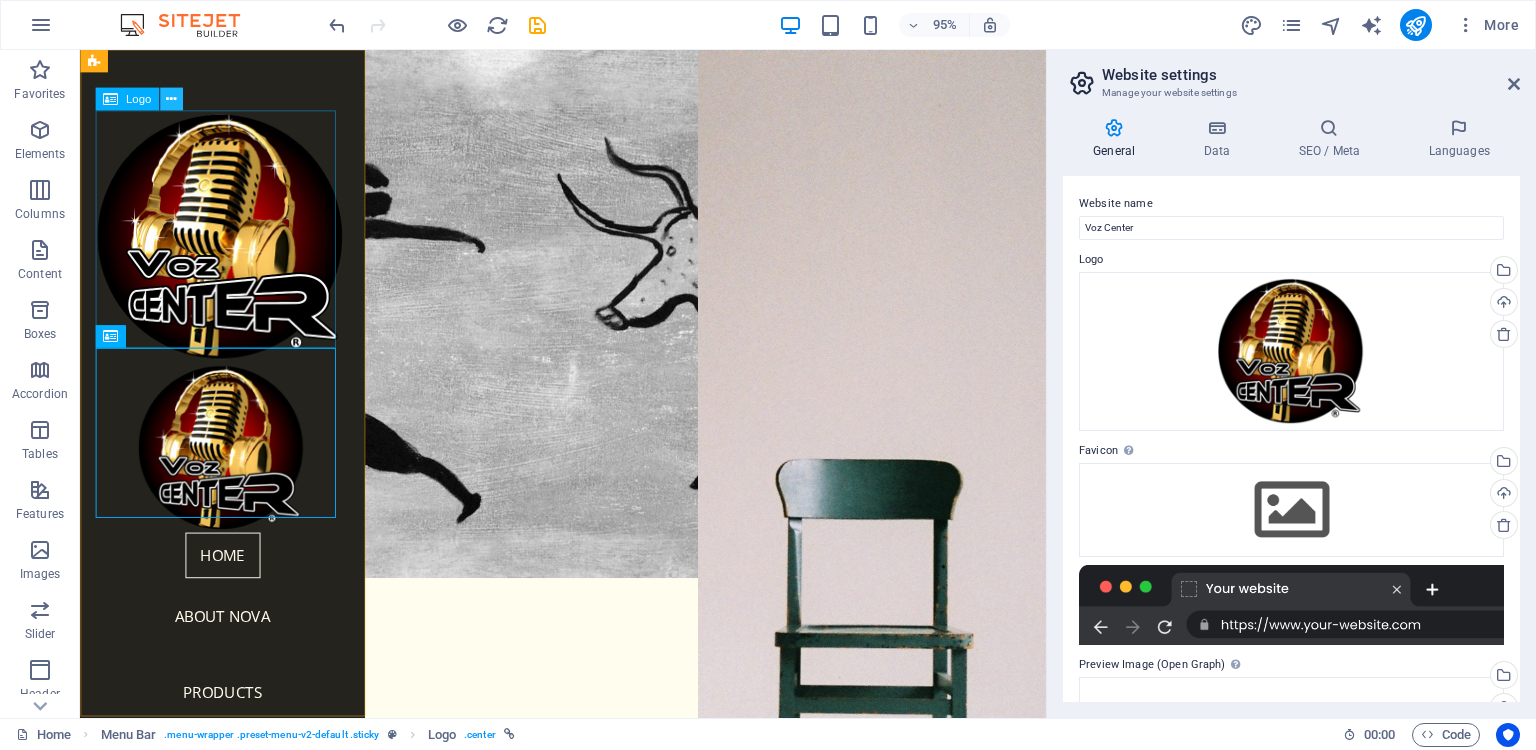 click at bounding box center [171, 99] 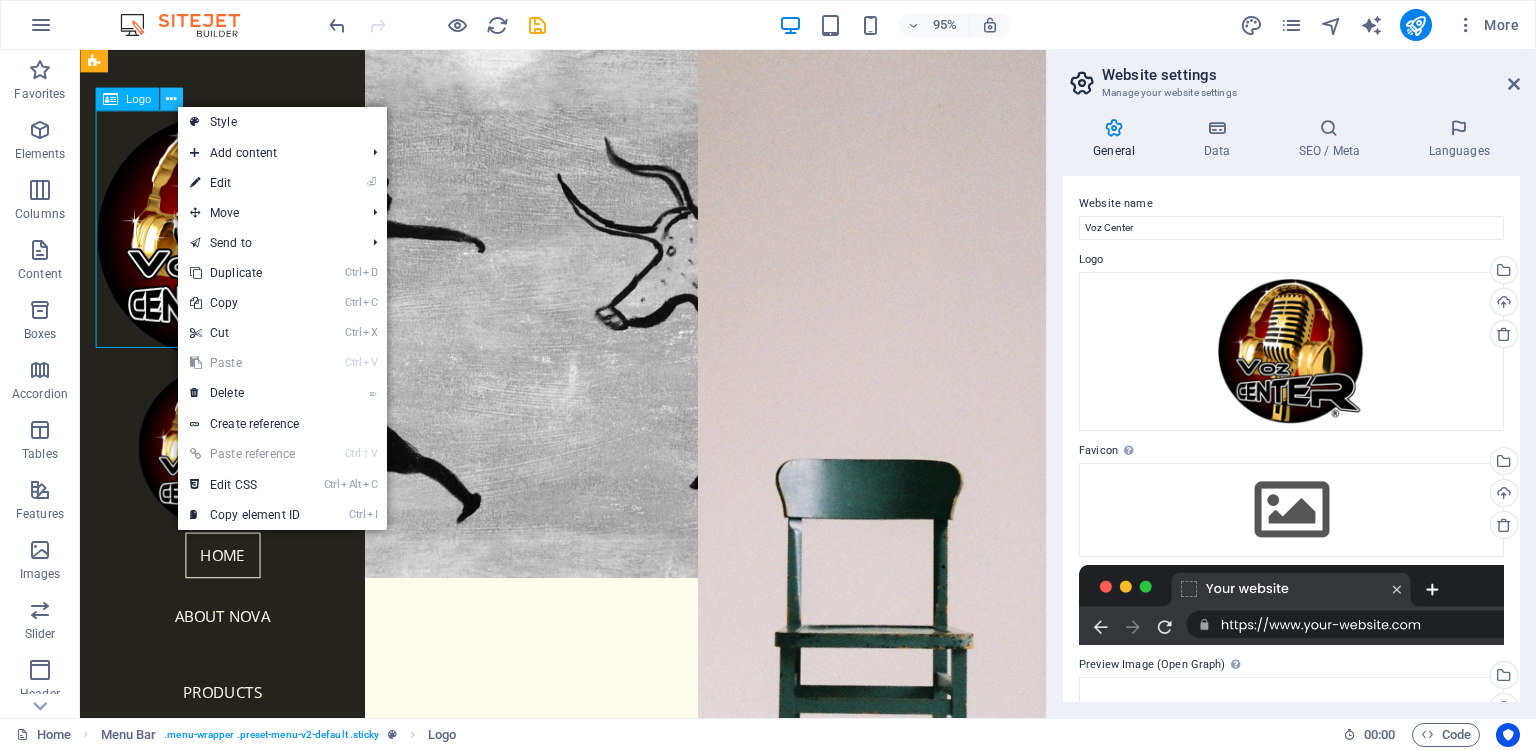 click at bounding box center [171, 99] 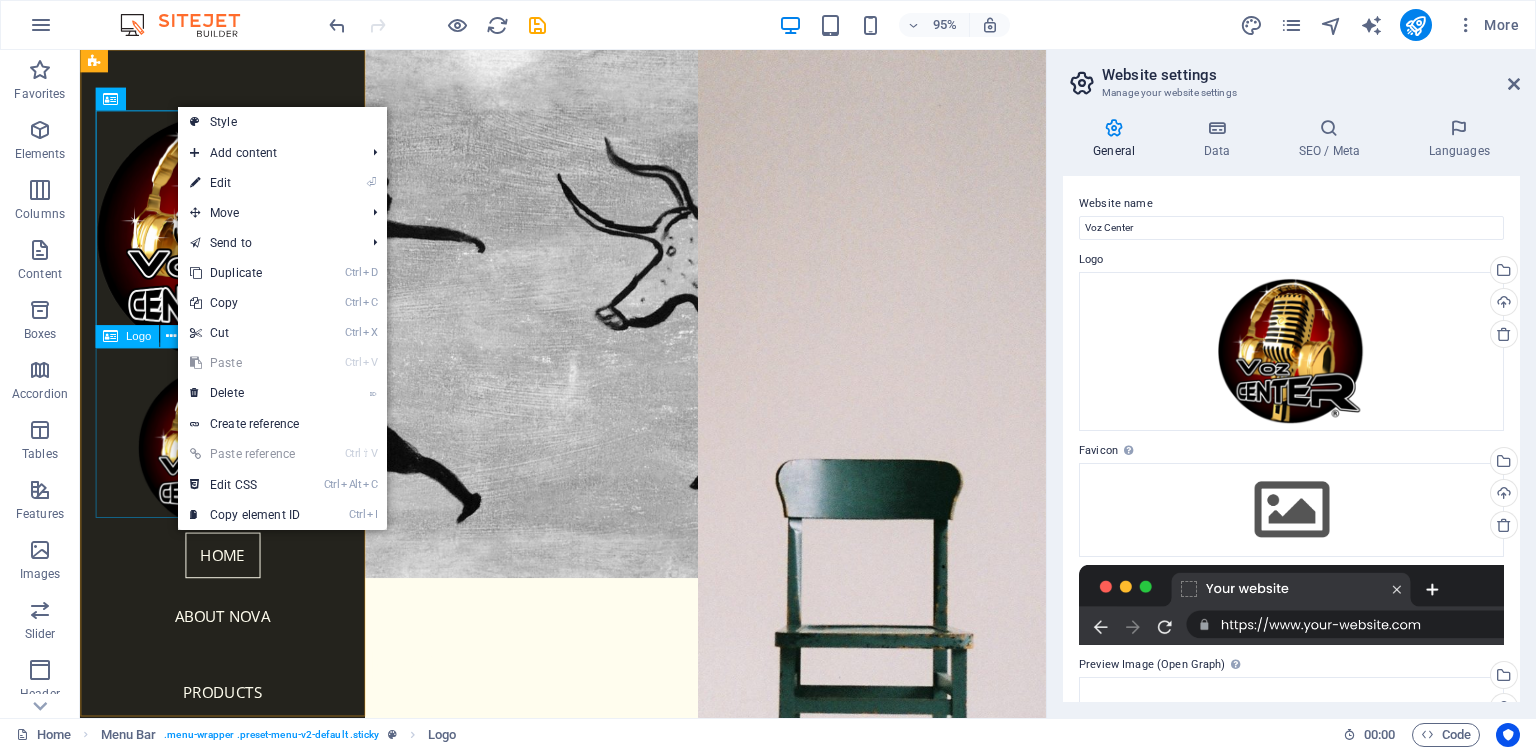 click at bounding box center [230, 469] 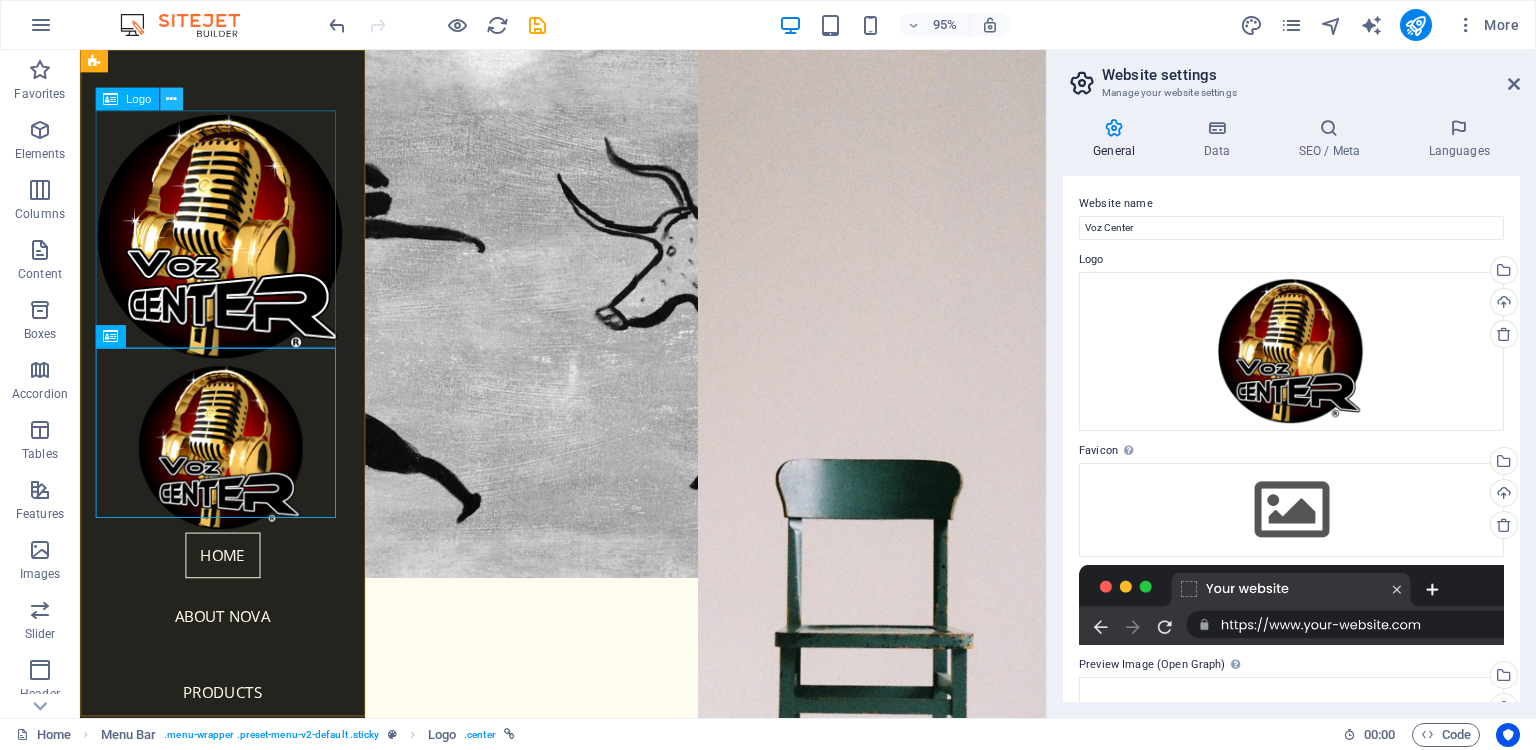 click at bounding box center [171, 99] 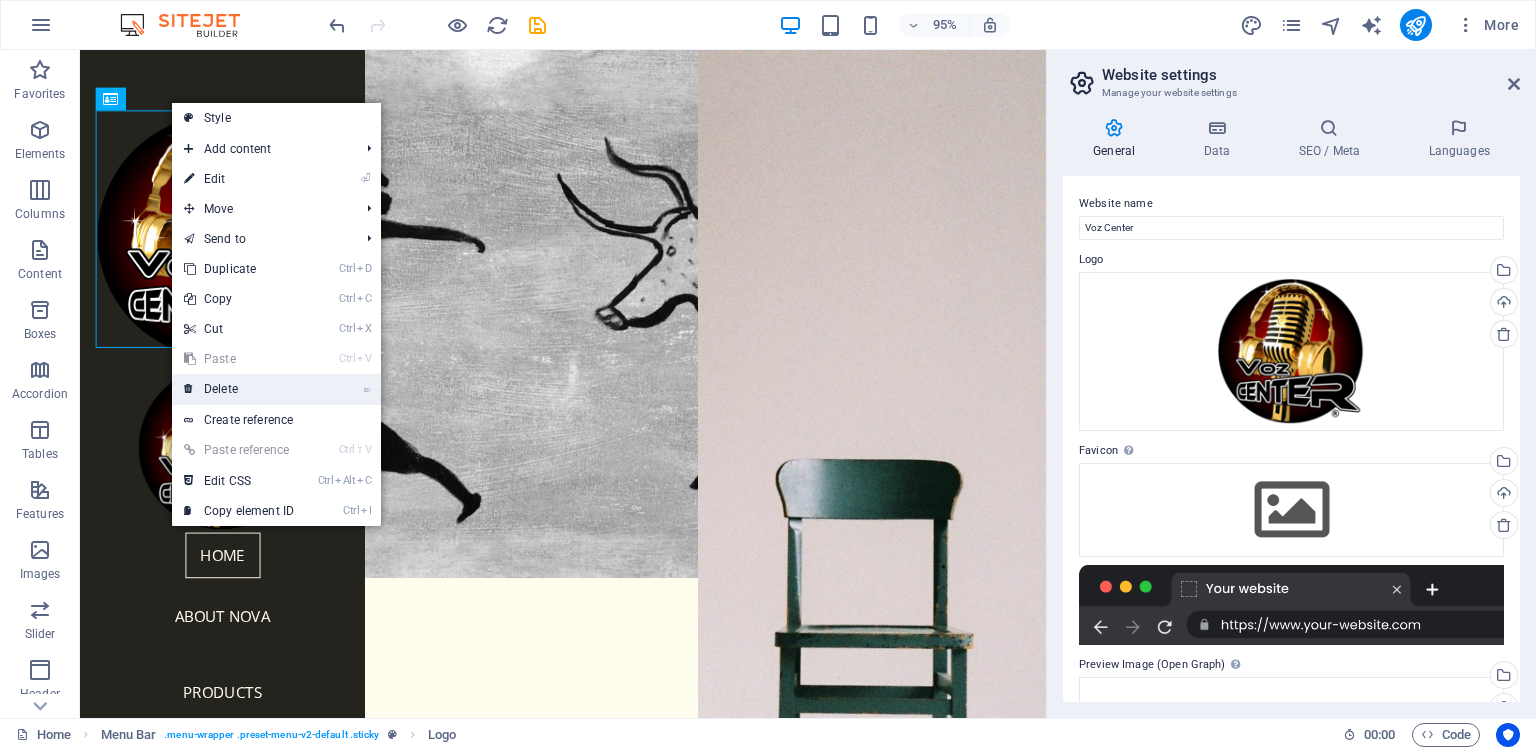 click on "⌦  Delete" at bounding box center [239, 389] 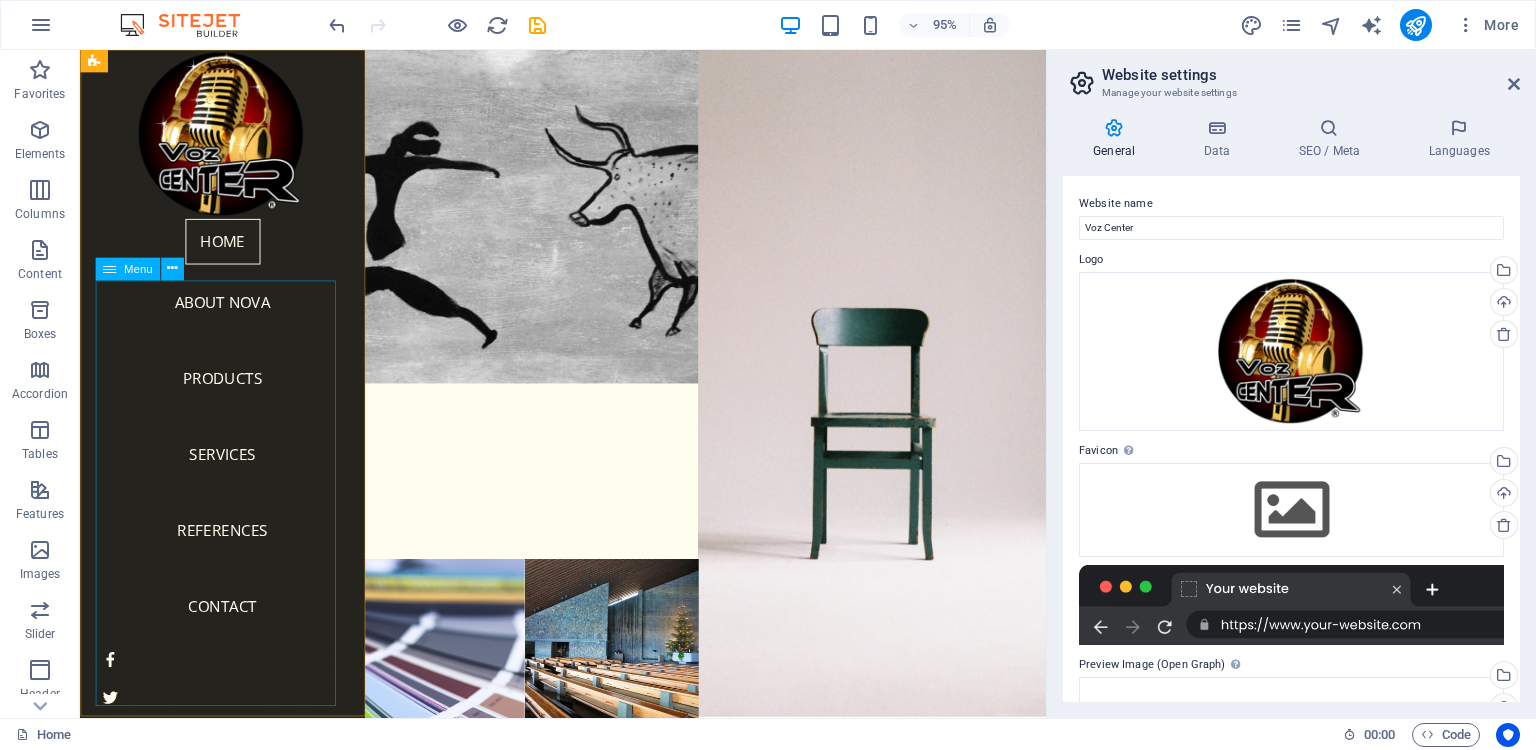 scroll, scrollTop: 100, scrollLeft: 0, axis: vertical 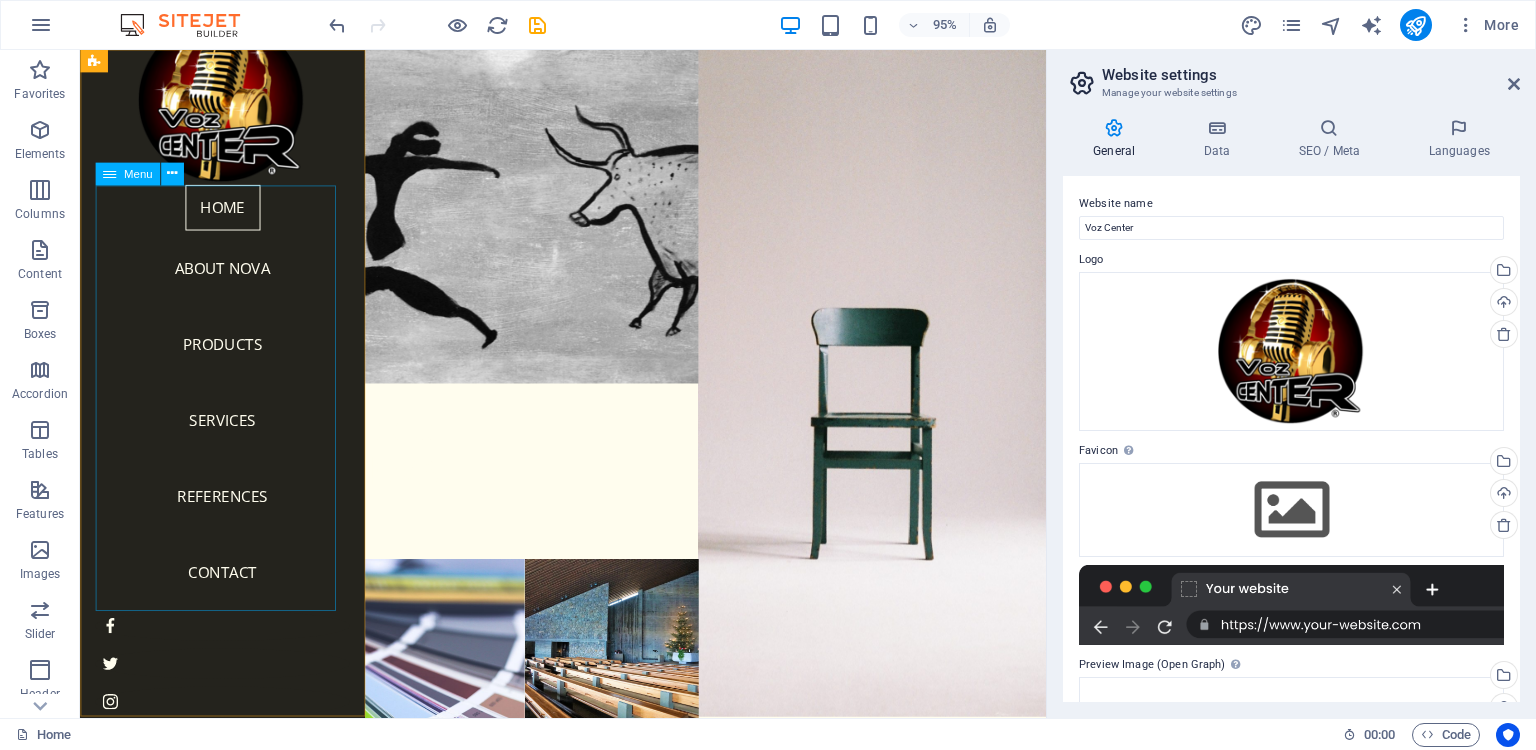 click on "Home About Nova Products Services References Contact" at bounding box center (230, 416) 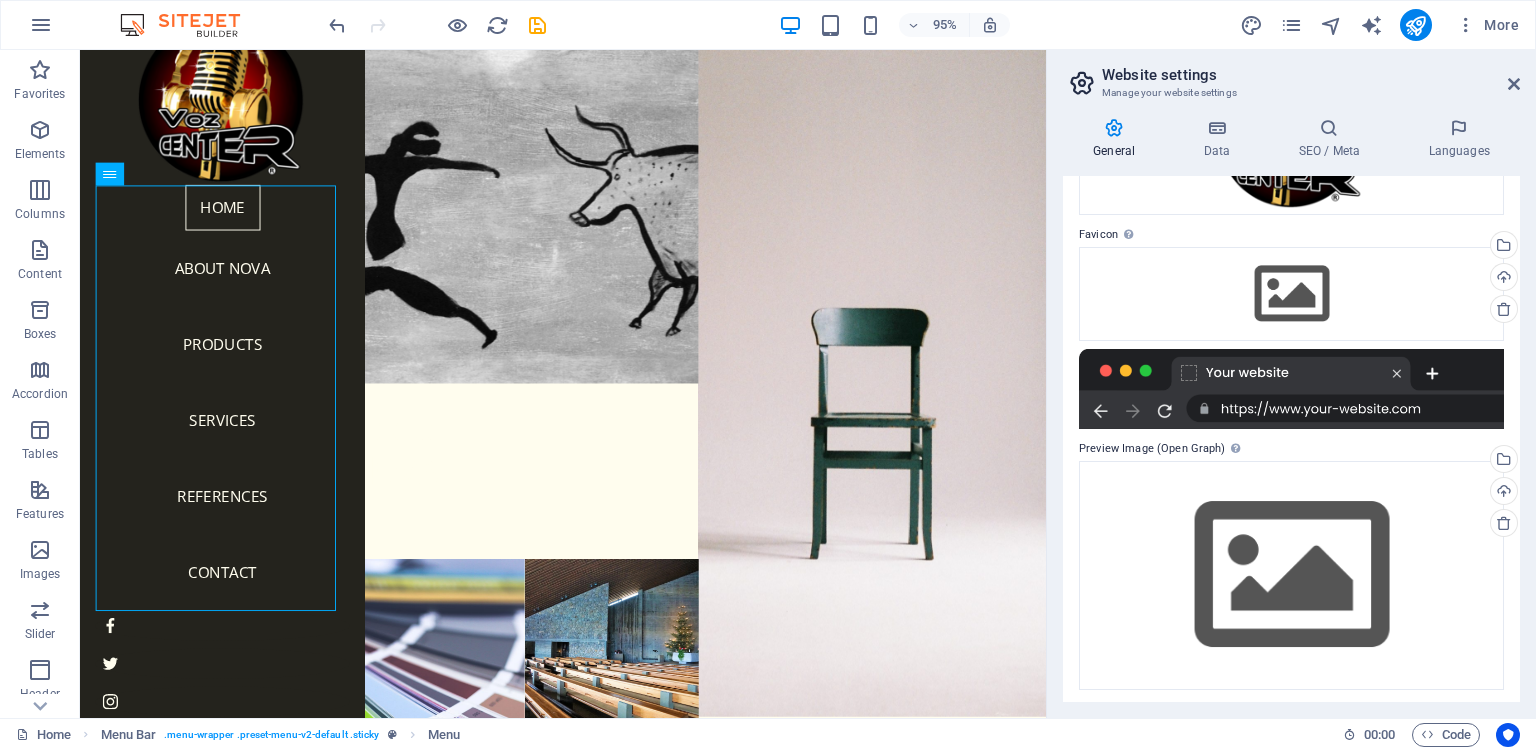scroll, scrollTop: 220, scrollLeft: 0, axis: vertical 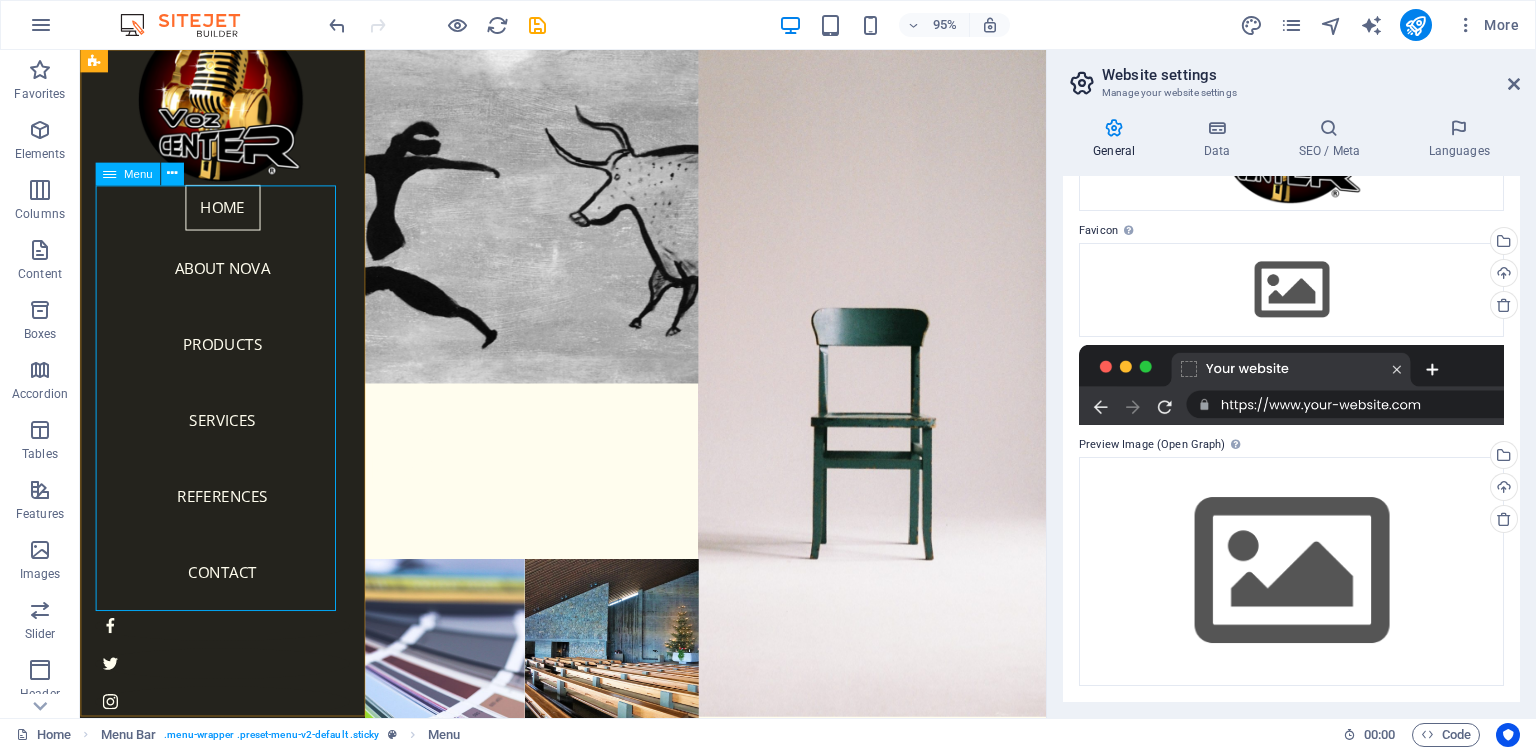 click on "Menu" at bounding box center (127, 174) 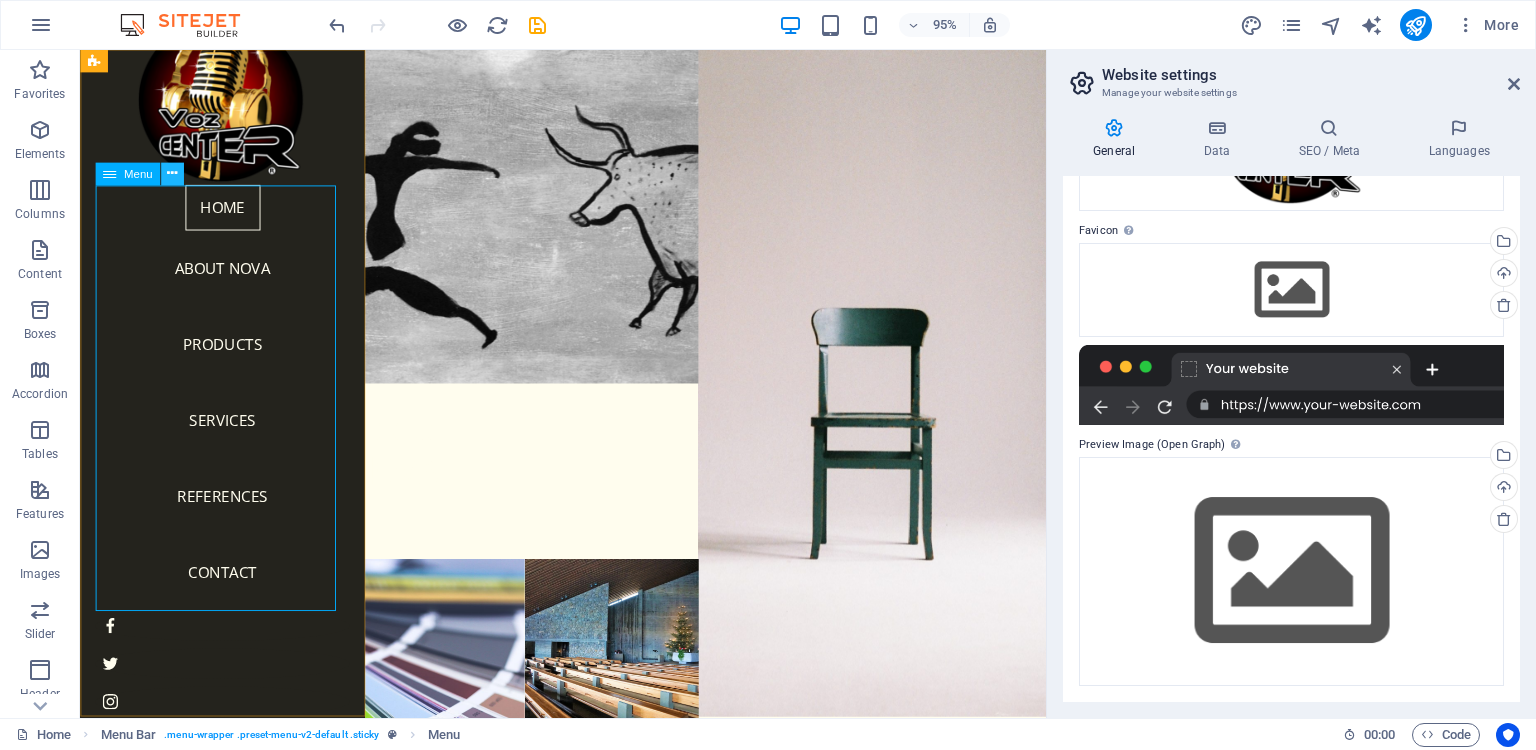 click at bounding box center [172, 174] 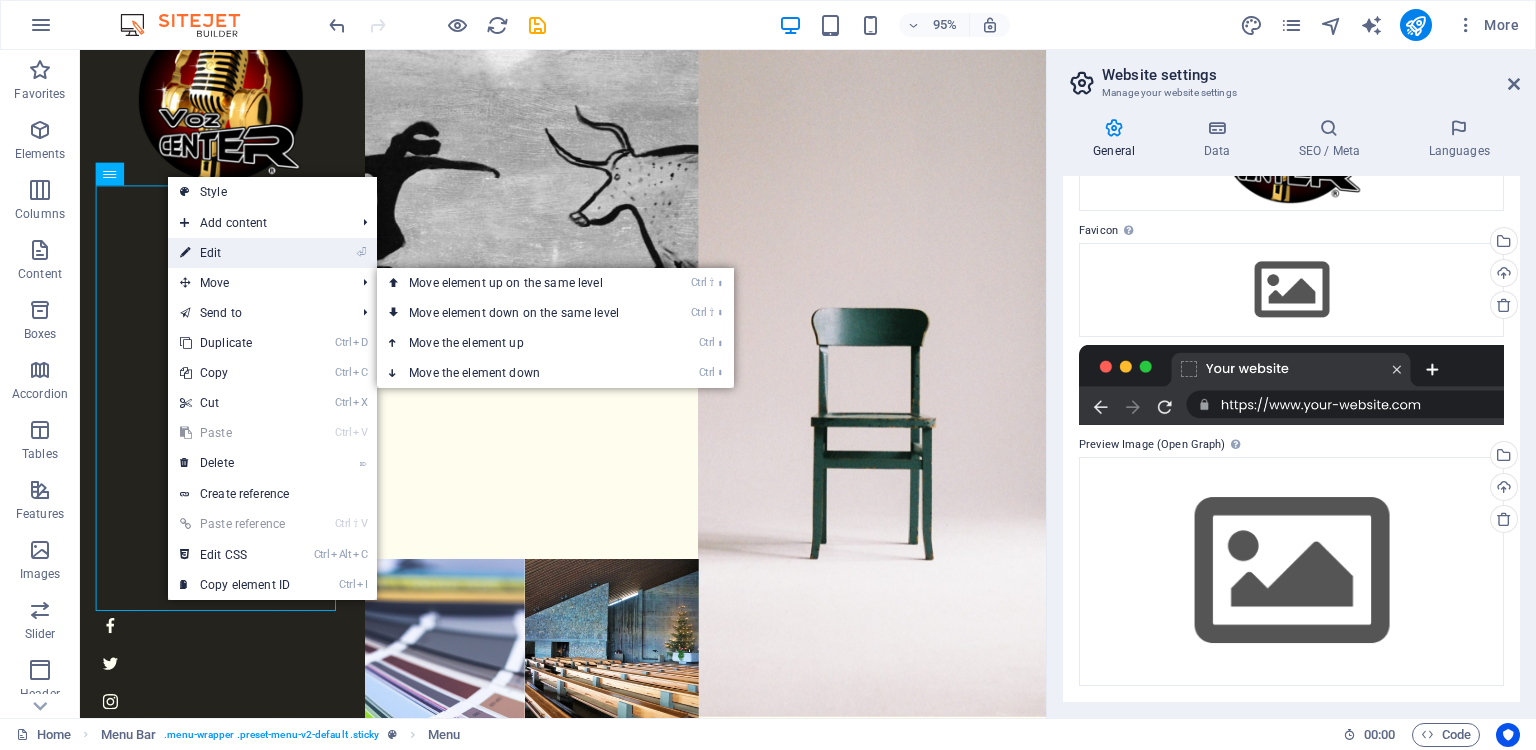 click on "⏎  Edit" at bounding box center (235, 253) 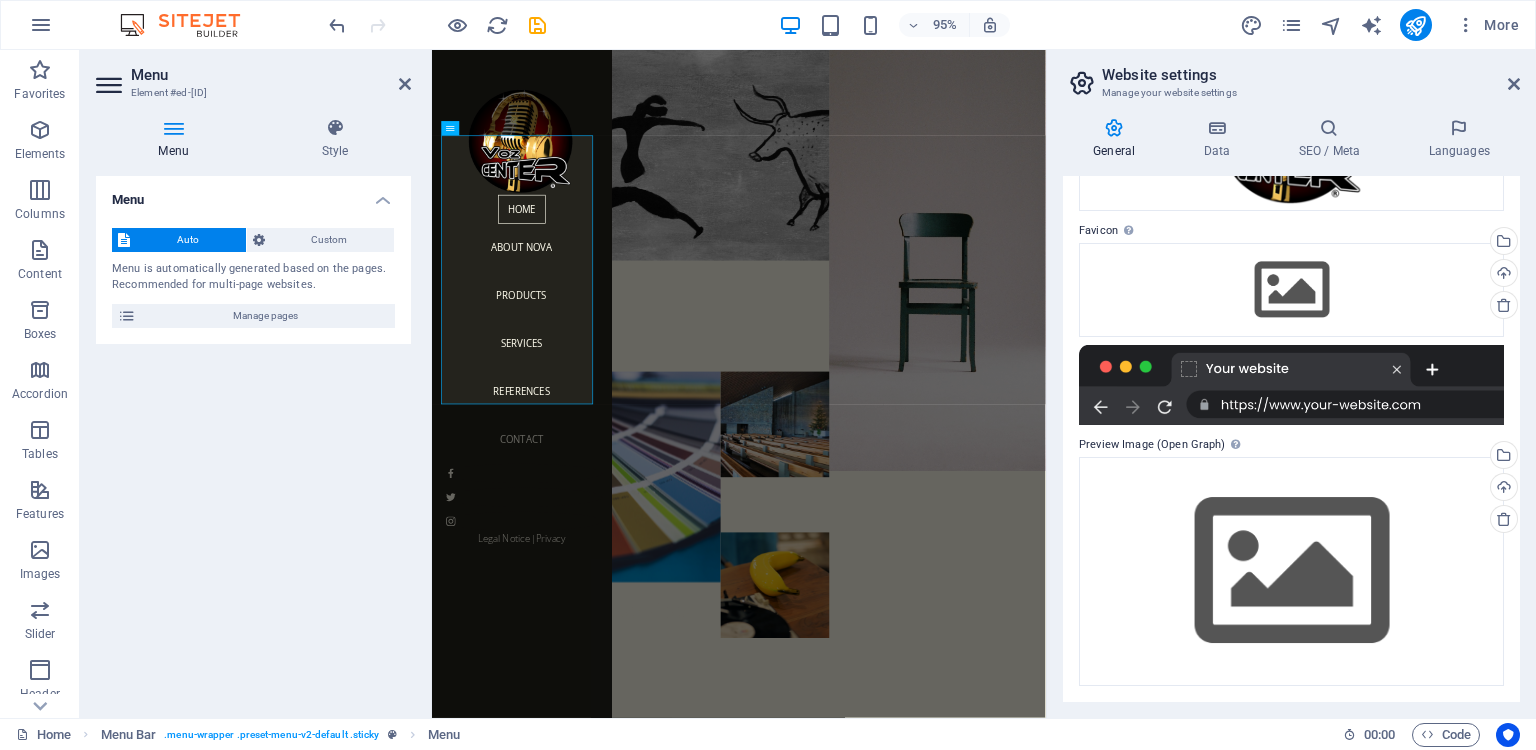 scroll, scrollTop: 0, scrollLeft: 0, axis: both 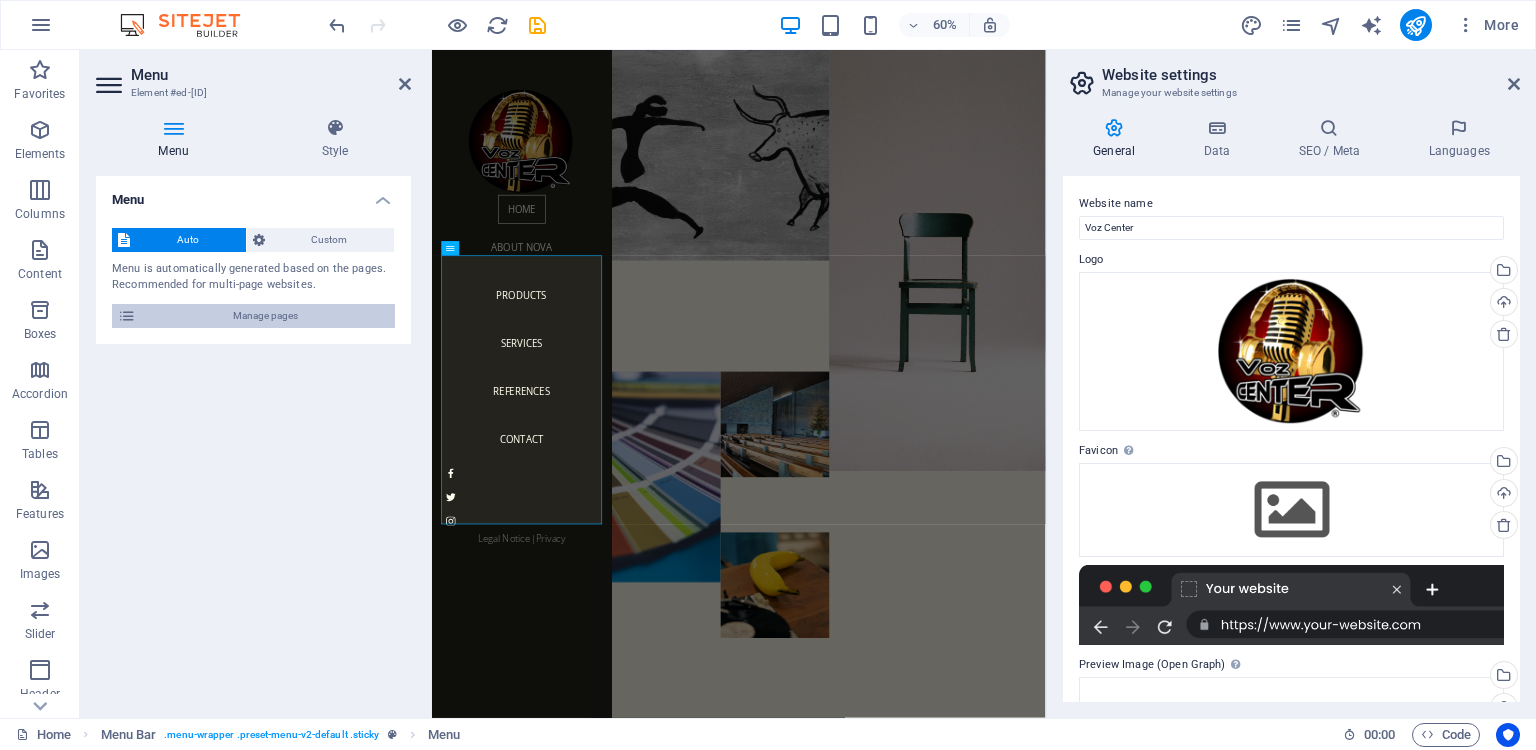 click on "Manage pages" at bounding box center (265, 316) 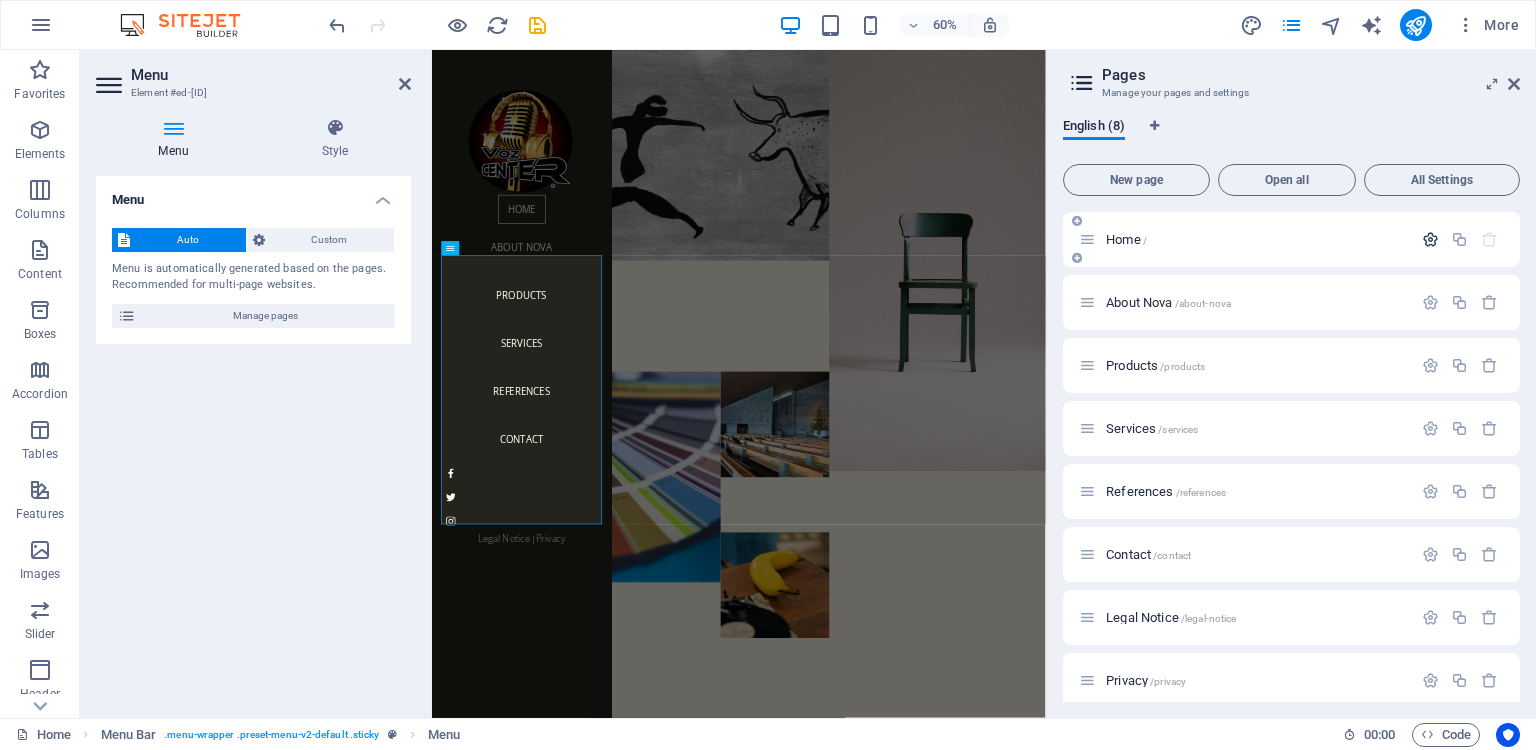 click at bounding box center (1430, 239) 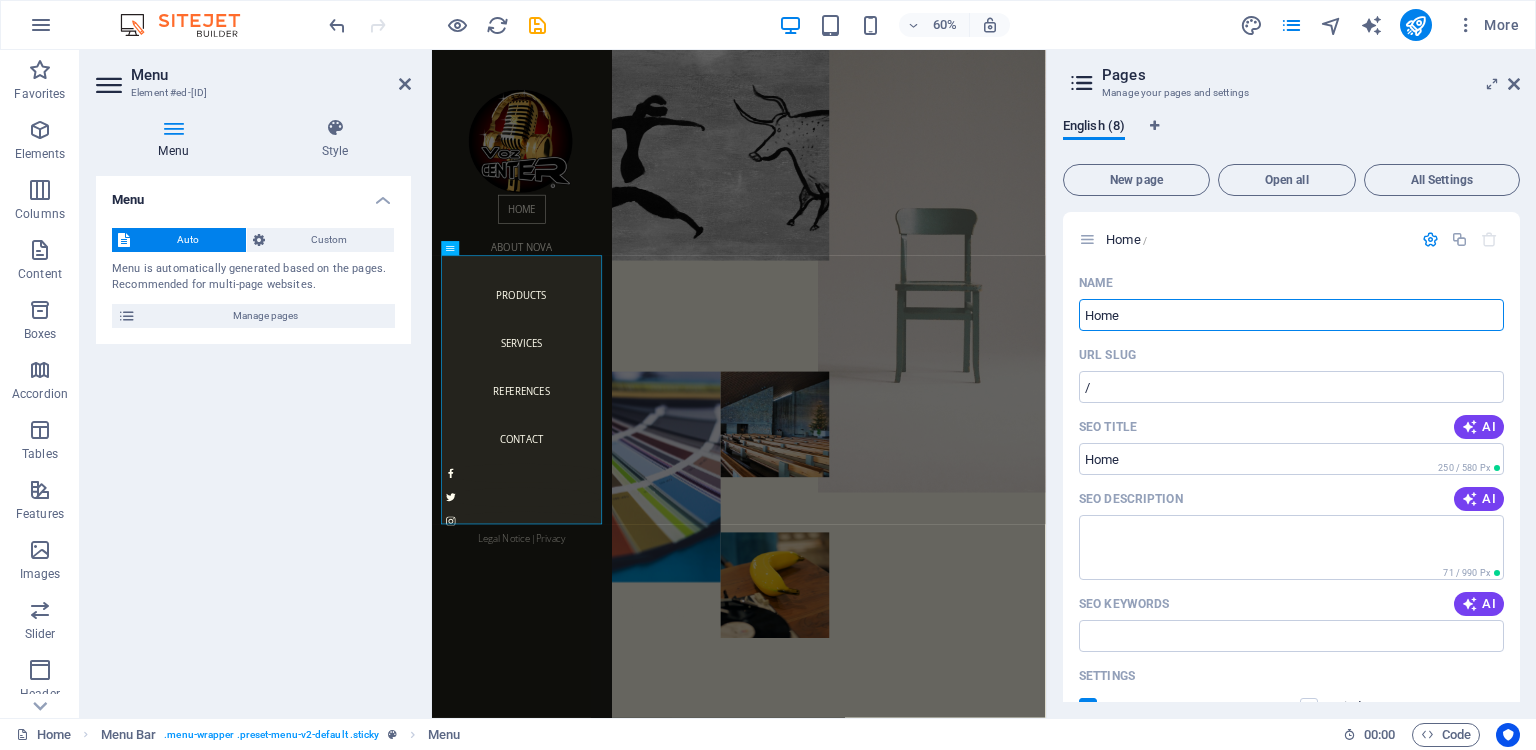 drag, startPoint x: 1558, startPoint y: 359, endPoint x: 1322, endPoint y: 509, distance: 279.63547 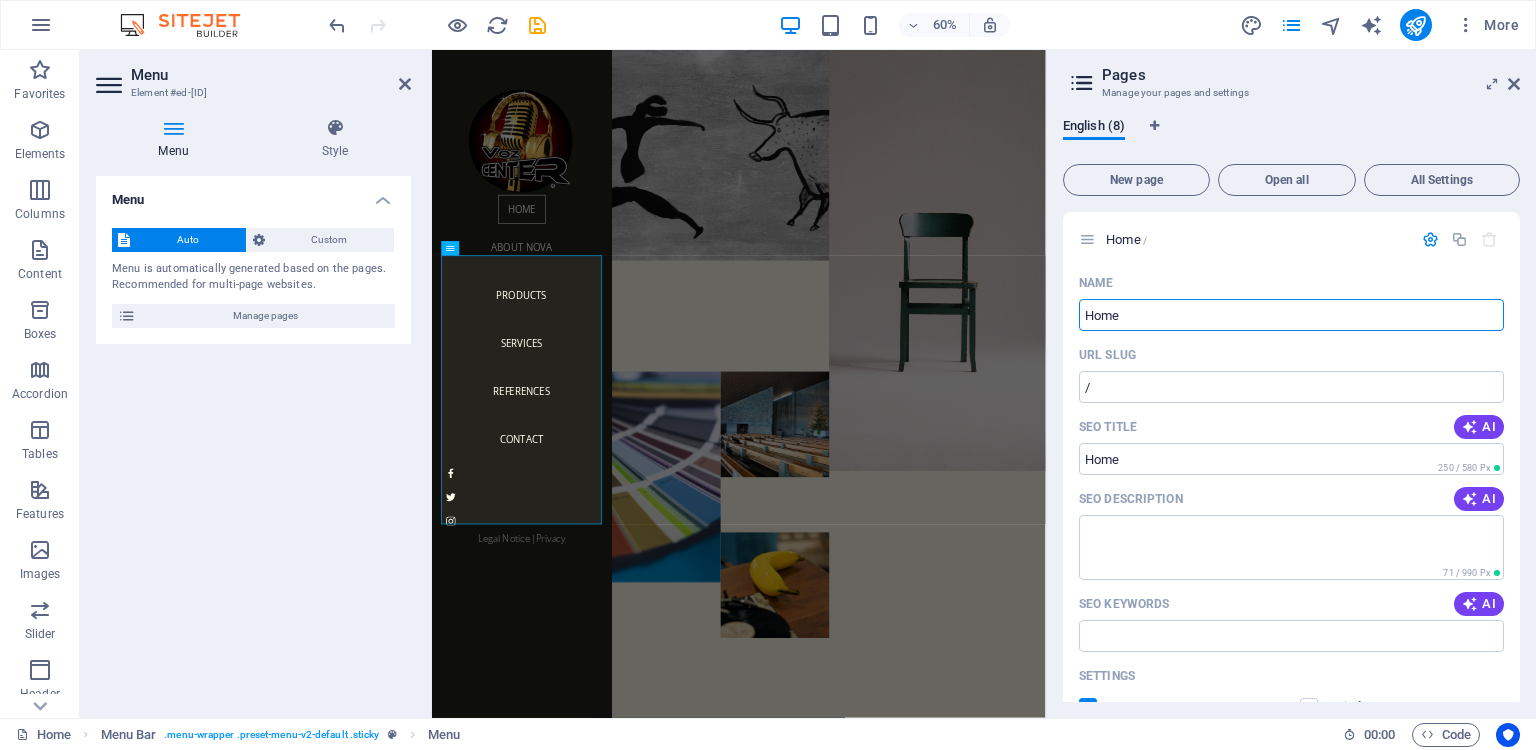 drag, startPoint x: 1198, startPoint y: 312, endPoint x: 1045, endPoint y: 320, distance: 153.20901 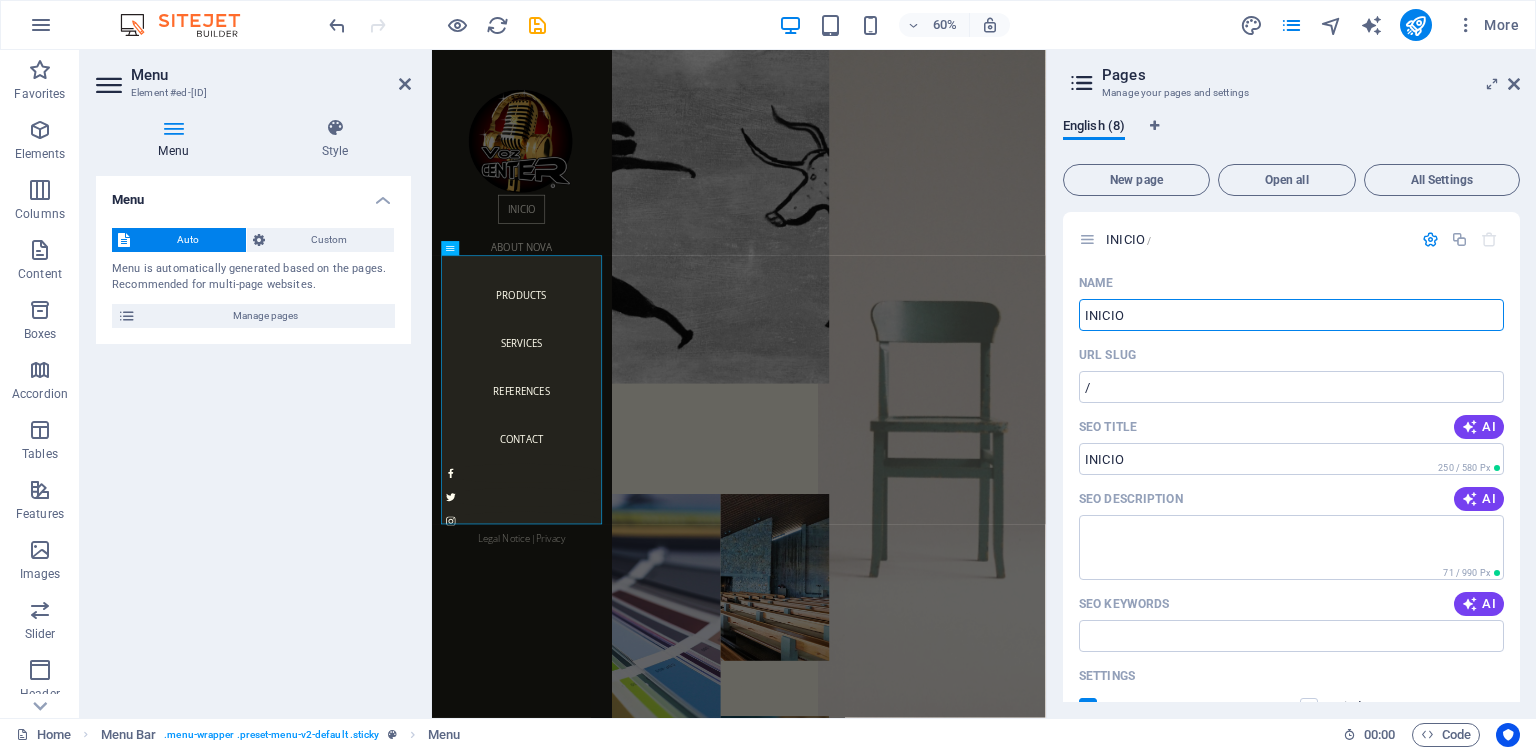 drag, startPoint x: 1586, startPoint y: 363, endPoint x: 1363, endPoint y: 494, distance: 258.631 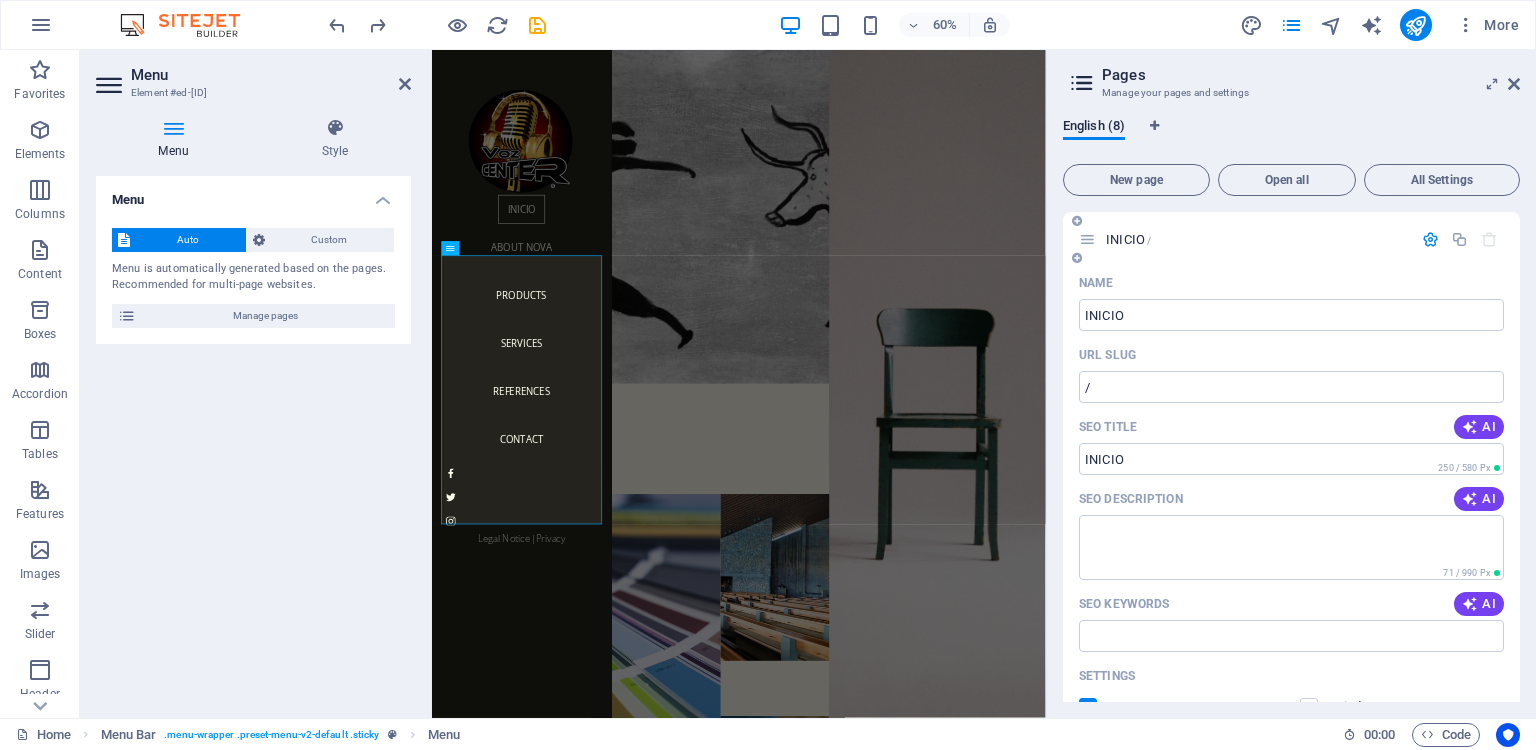 click on "Name" at bounding box center (1291, 283) 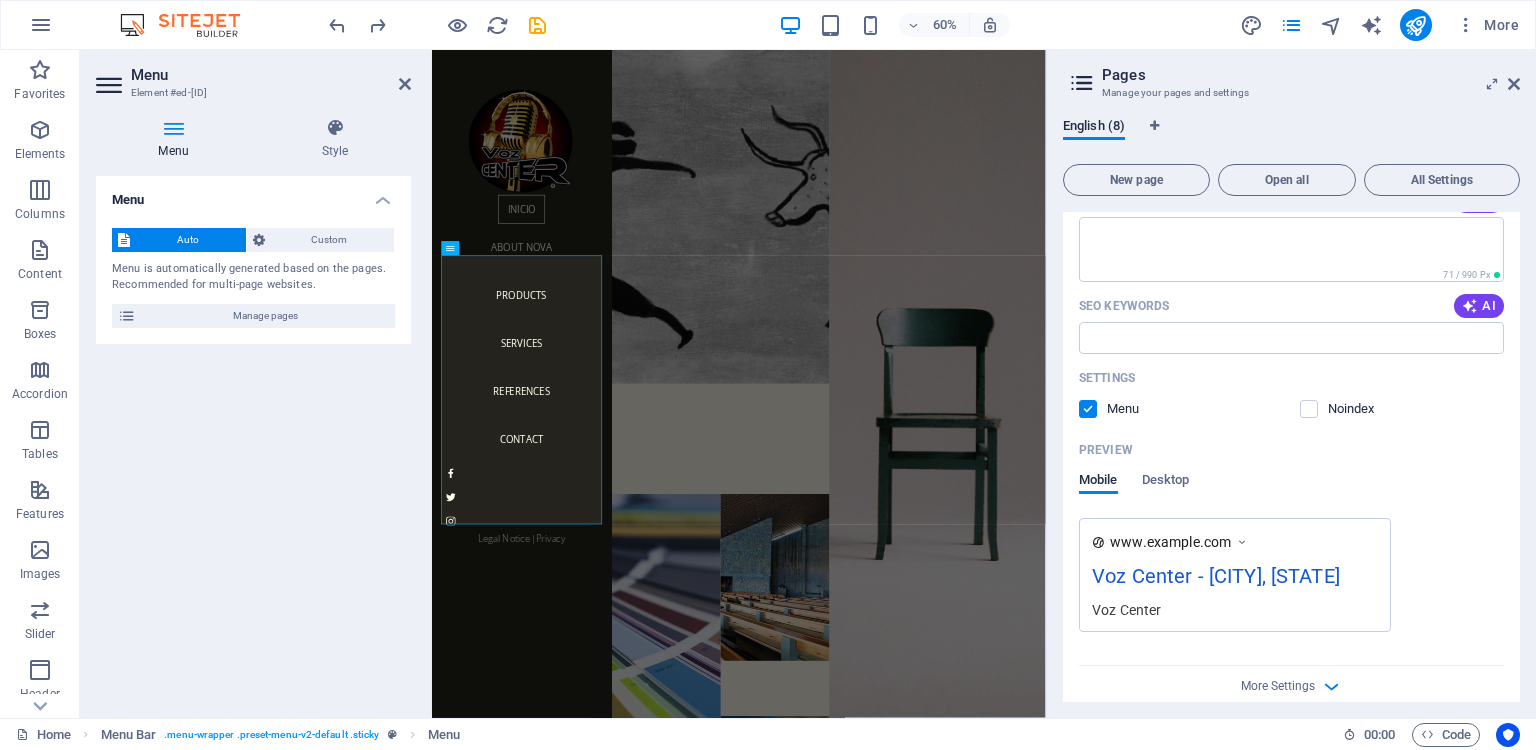 scroll, scrollTop: 300, scrollLeft: 0, axis: vertical 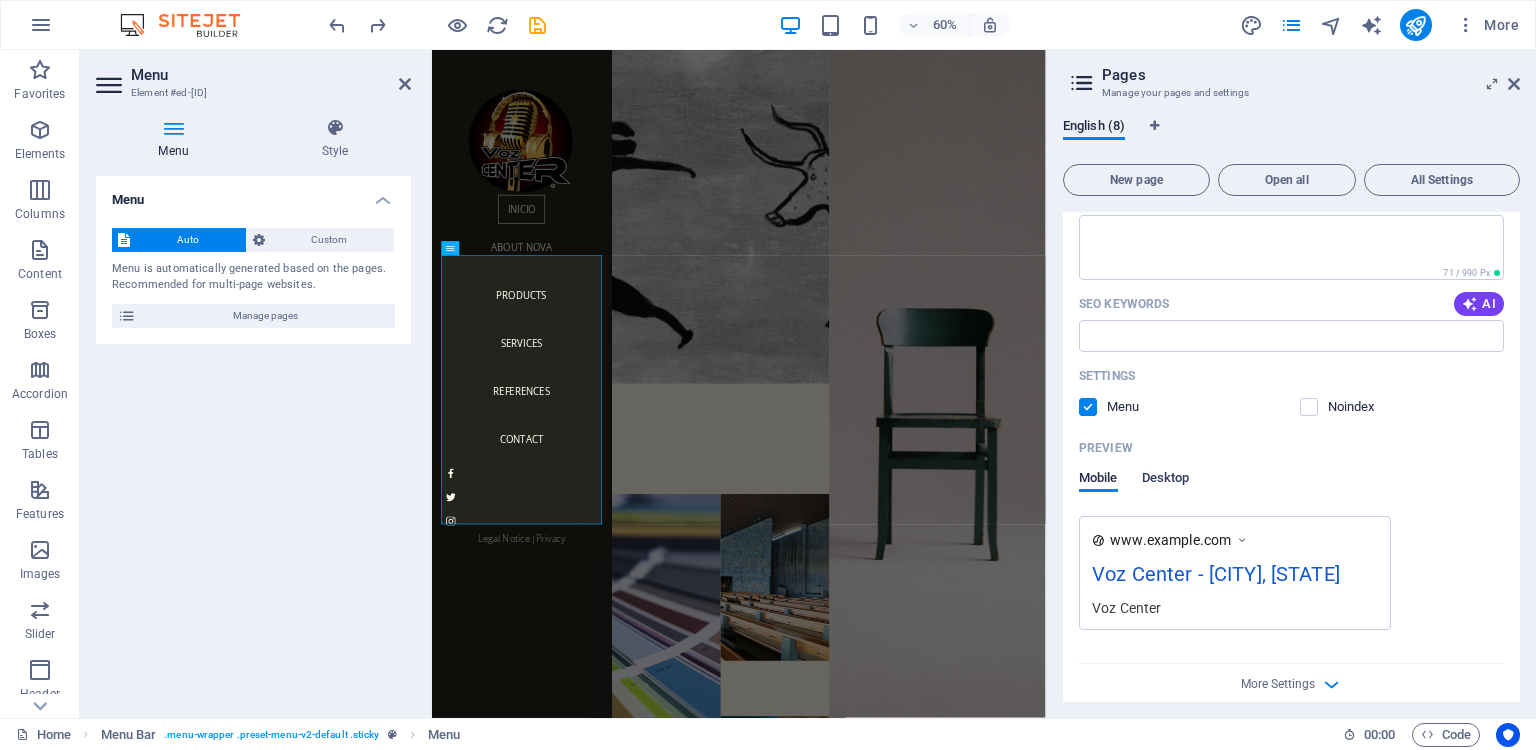 click on "Desktop" at bounding box center (1166, 480) 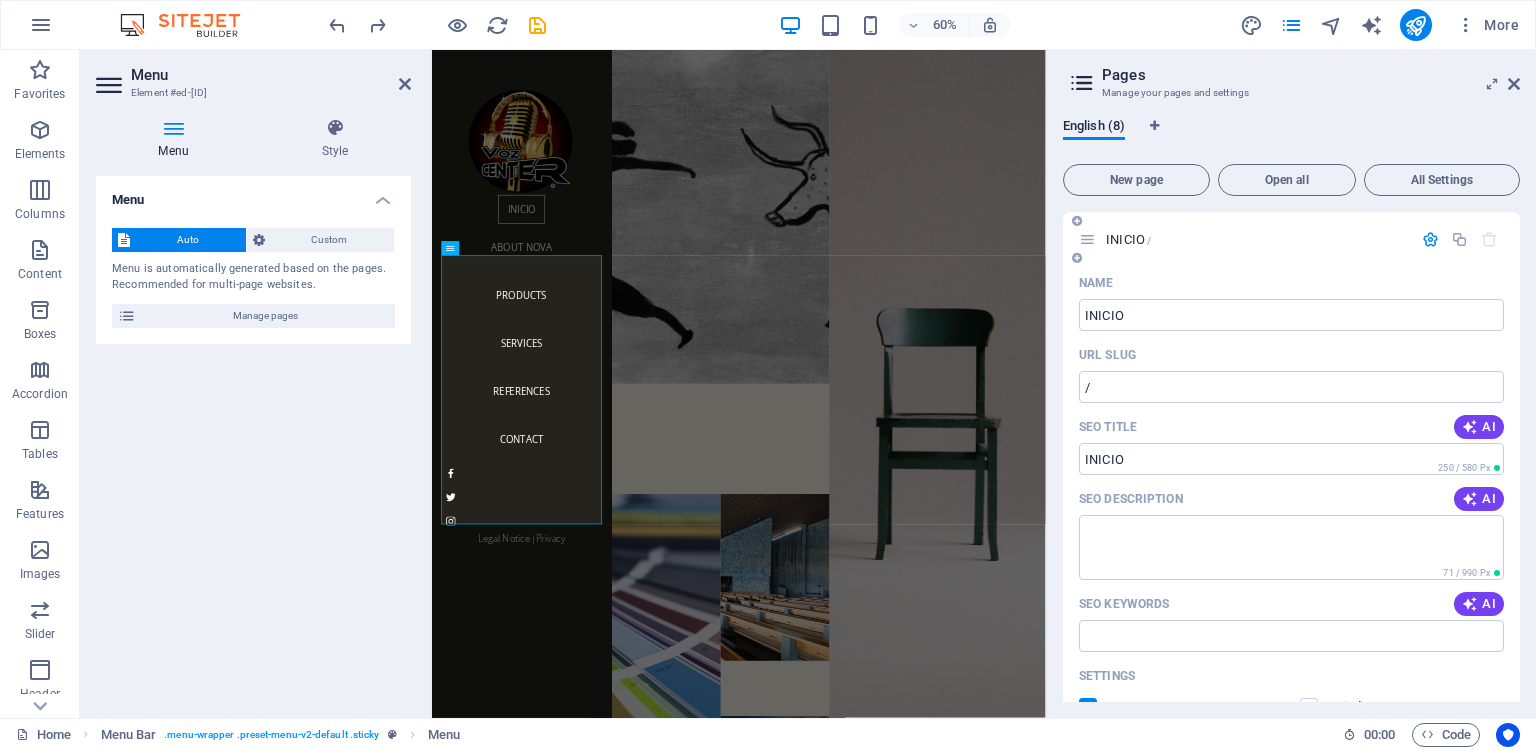 scroll, scrollTop: 0, scrollLeft: 0, axis: both 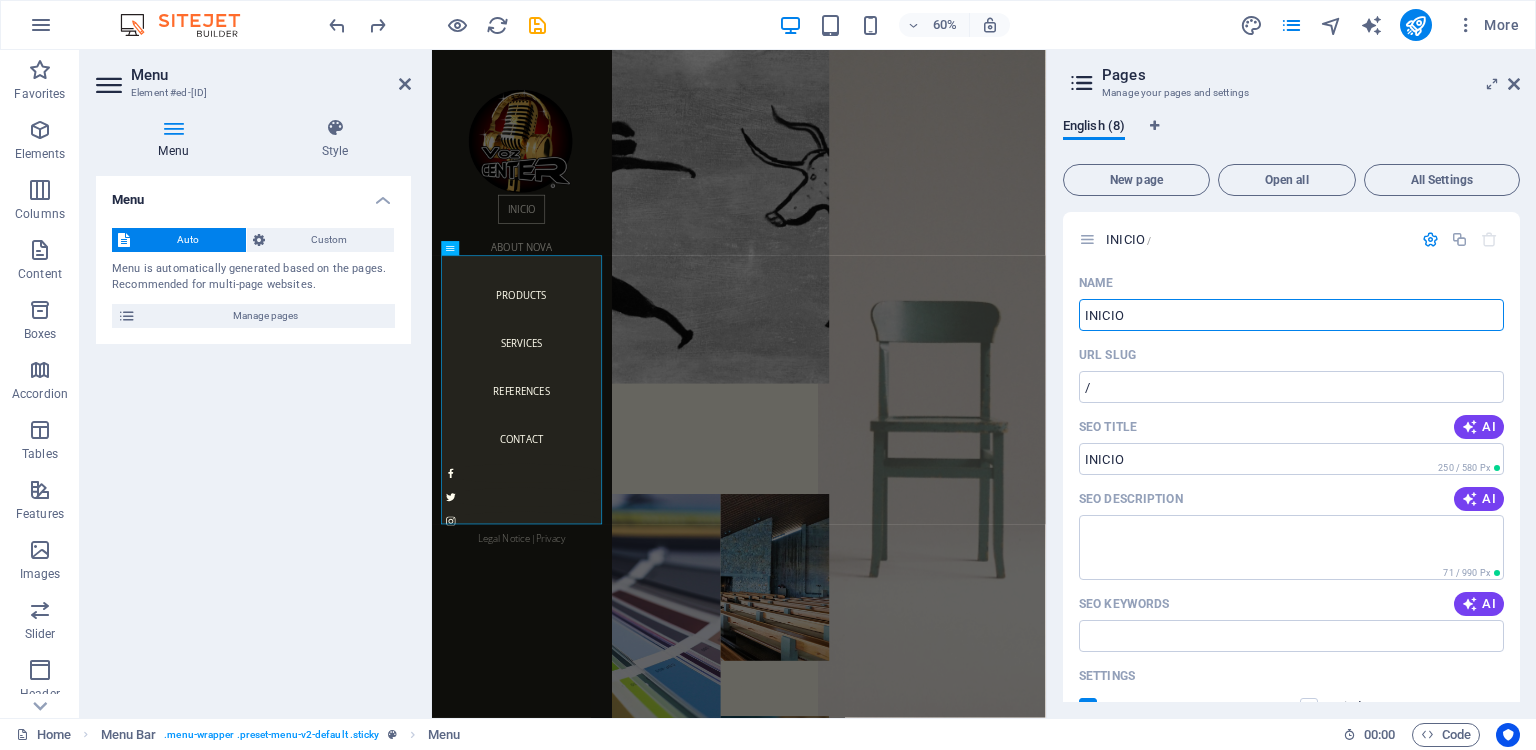 drag, startPoint x: 1583, startPoint y: 361, endPoint x: 1399, endPoint y: 513, distance: 238.66295 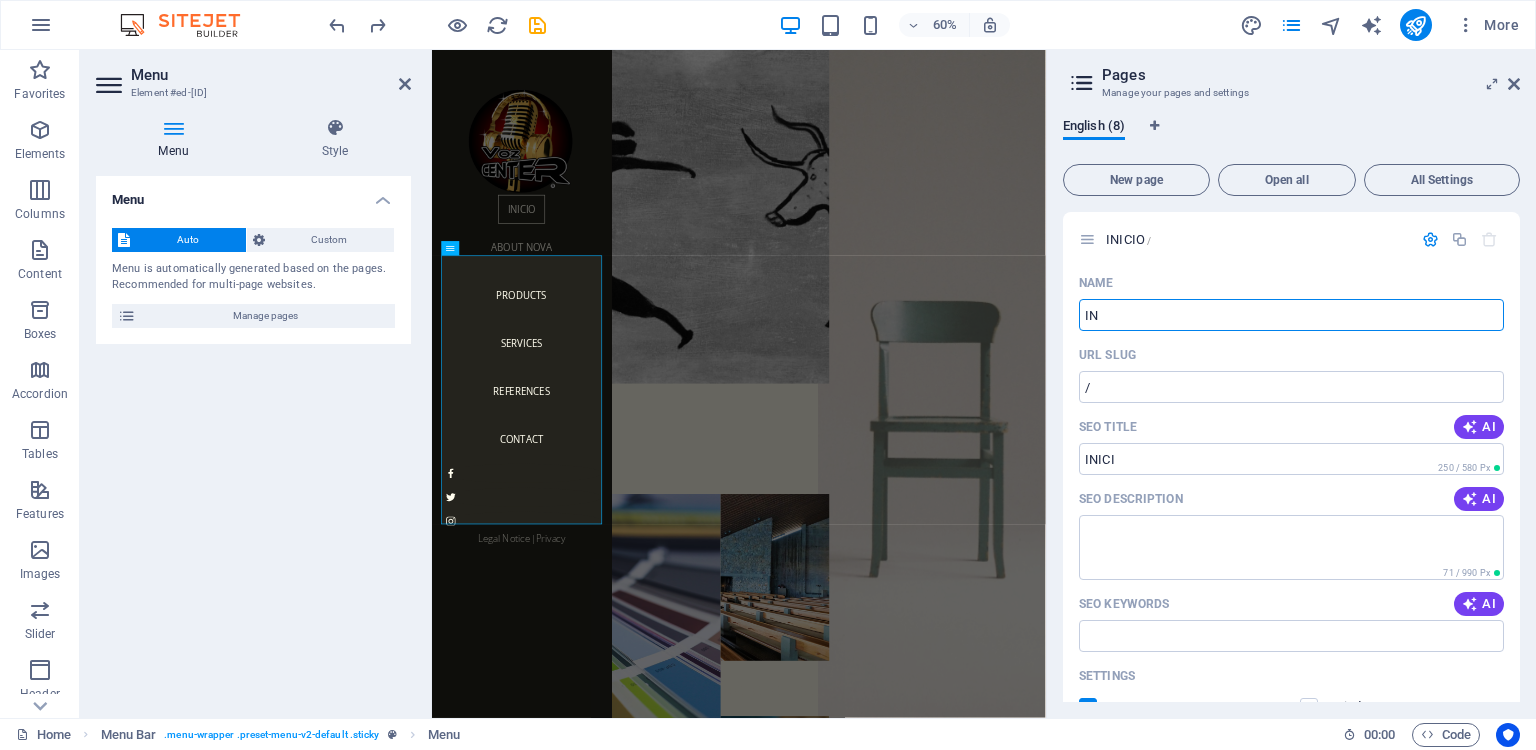 type on "I" 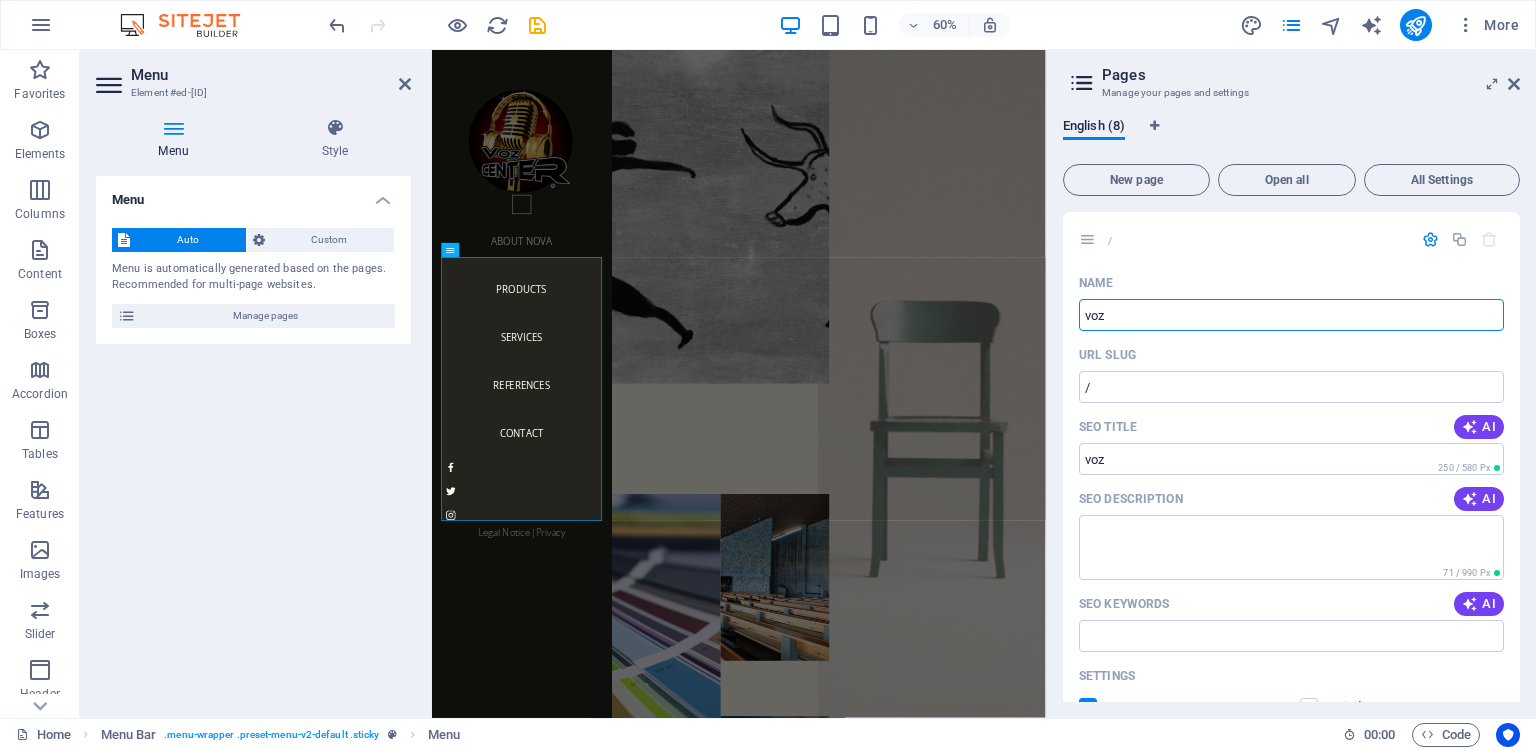 type on "voz" 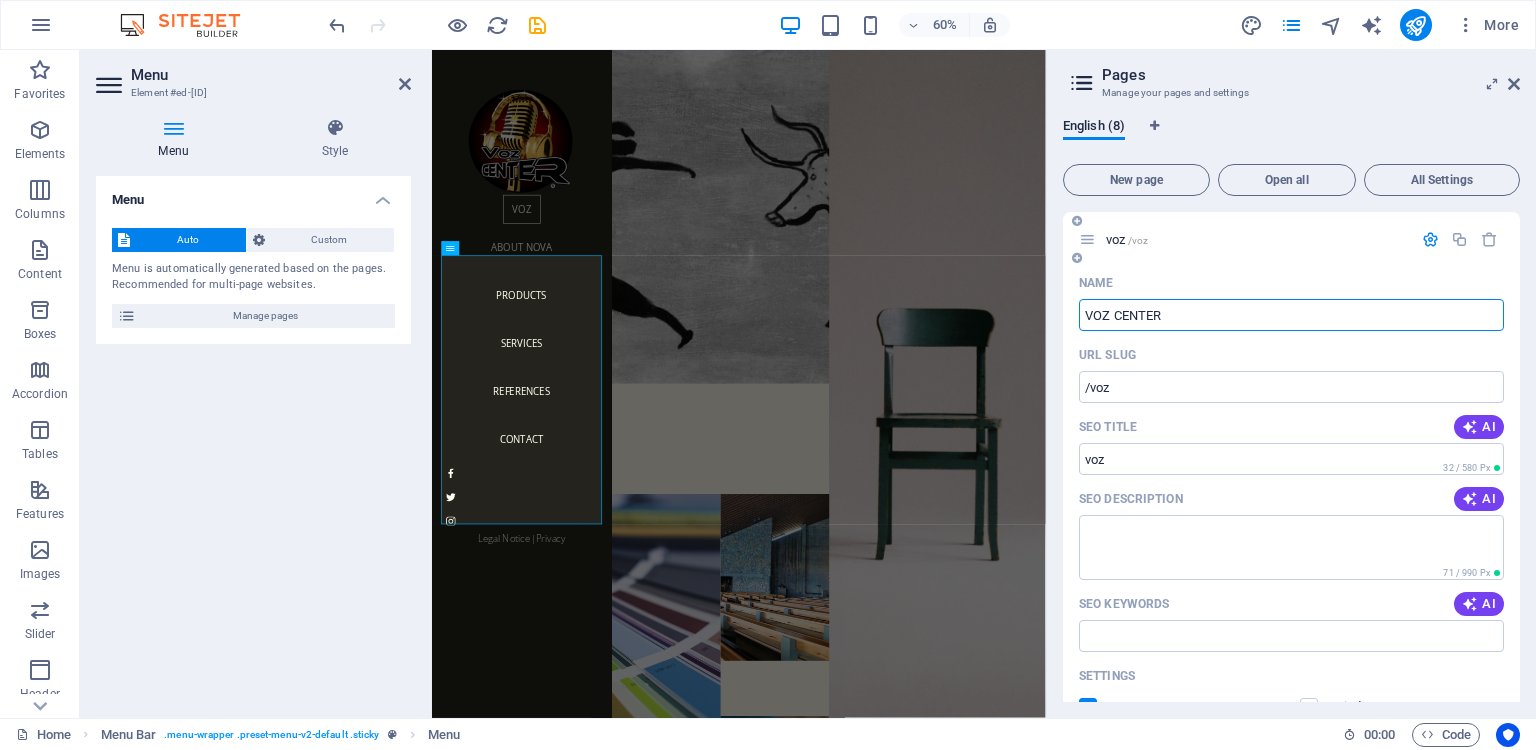 type on "VOZ CENTER" 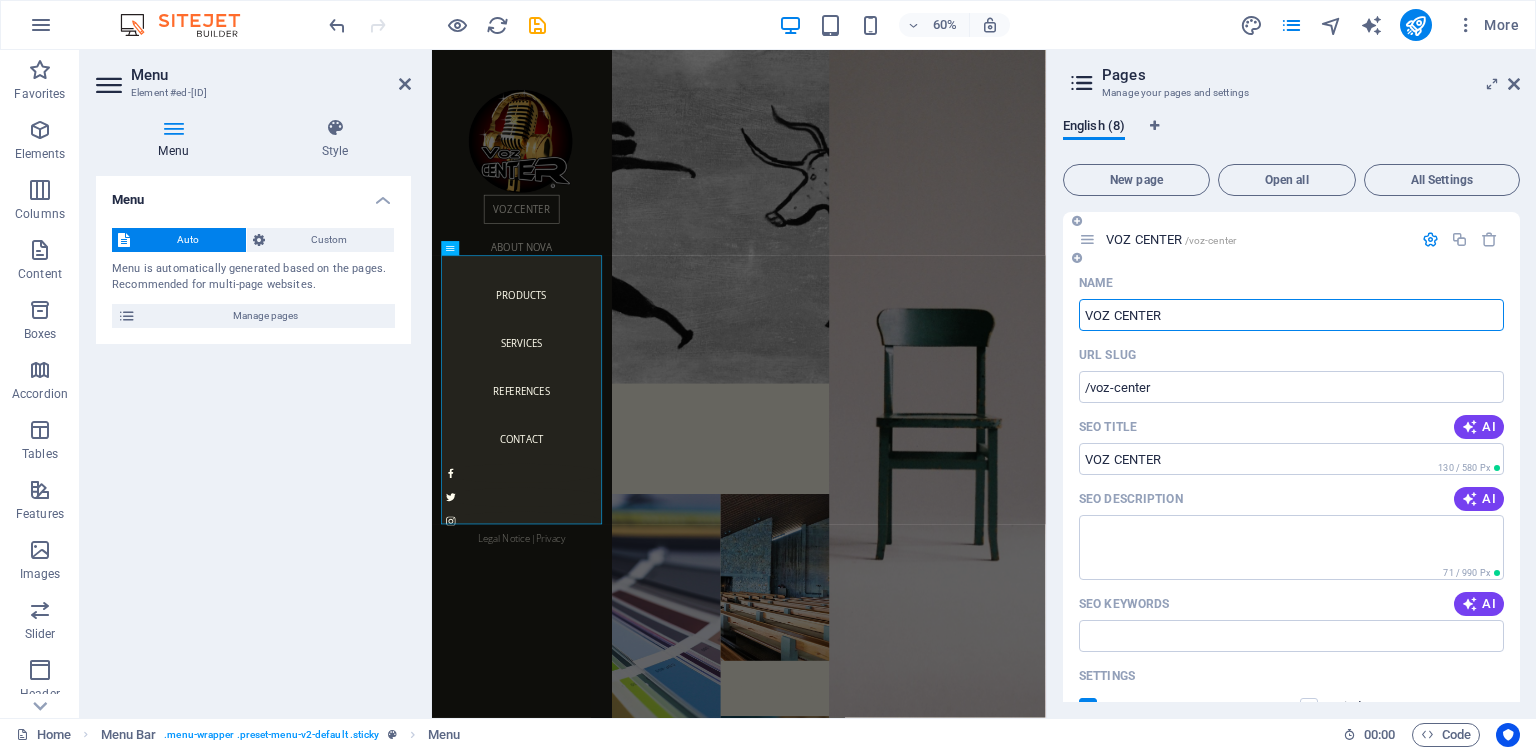 click on "VOZ CENTER" at bounding box center (1291, 315) 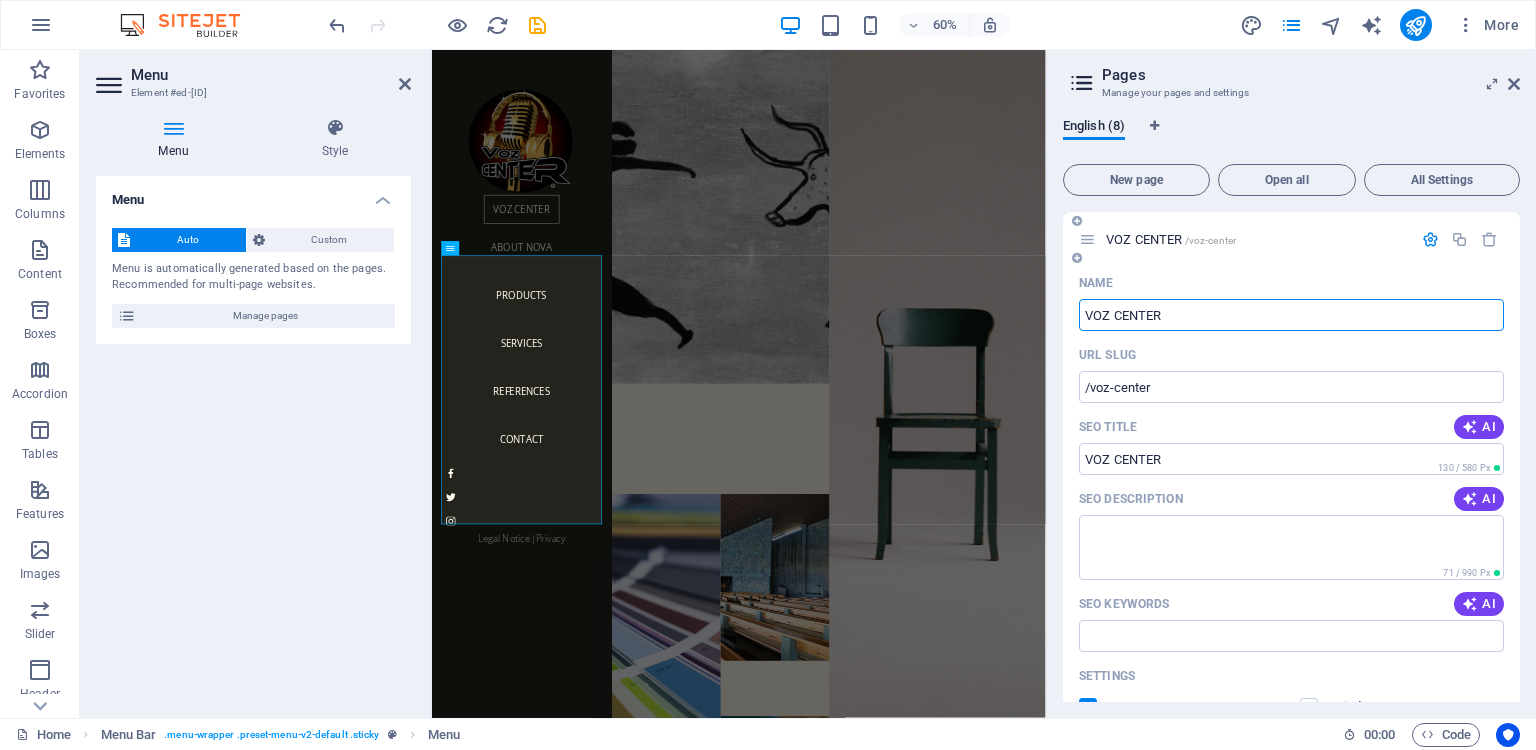 drag, startPoint x: 1208, startPoint y: 314, endPoint x: 1092, endPoint y: 318, distance: 116.06895 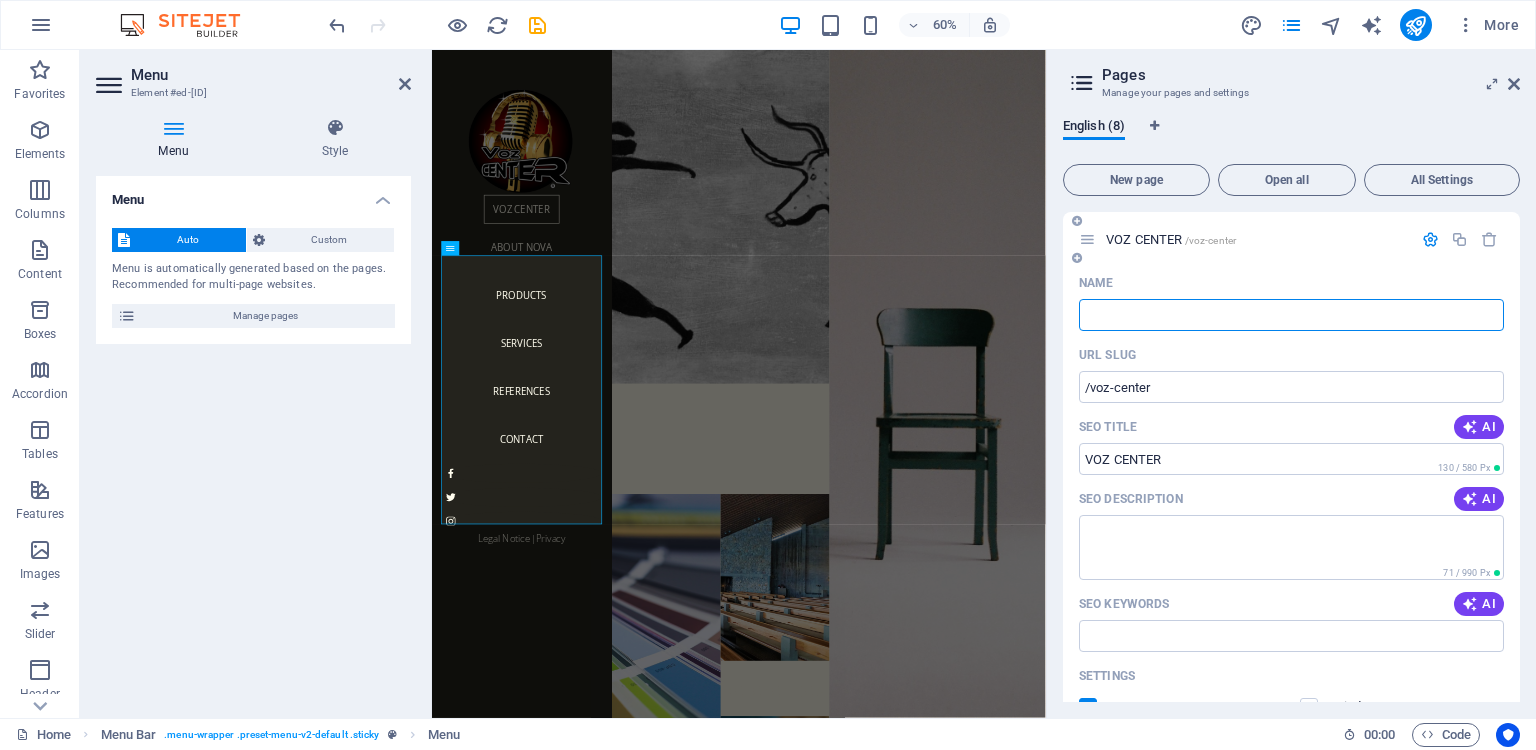type 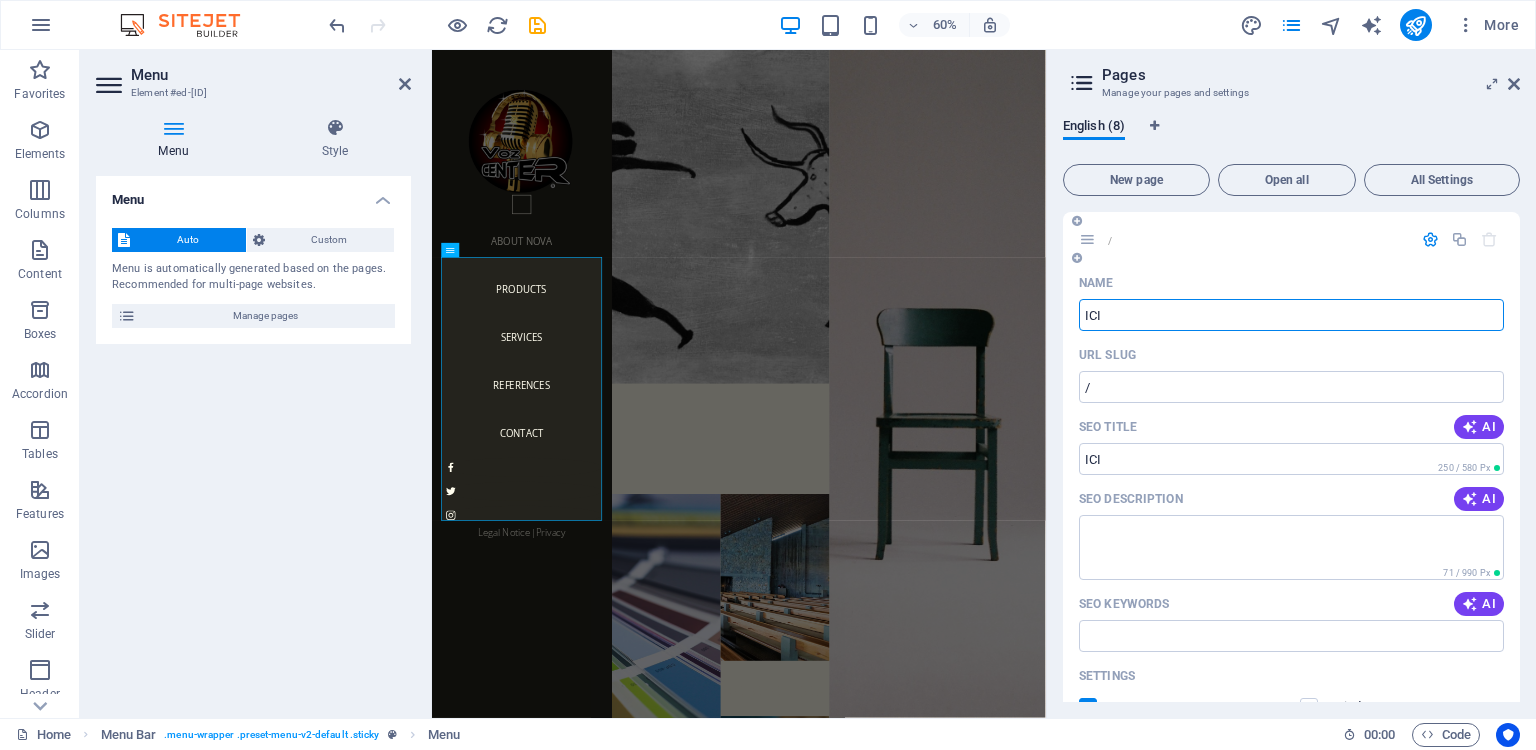 type on "IC" 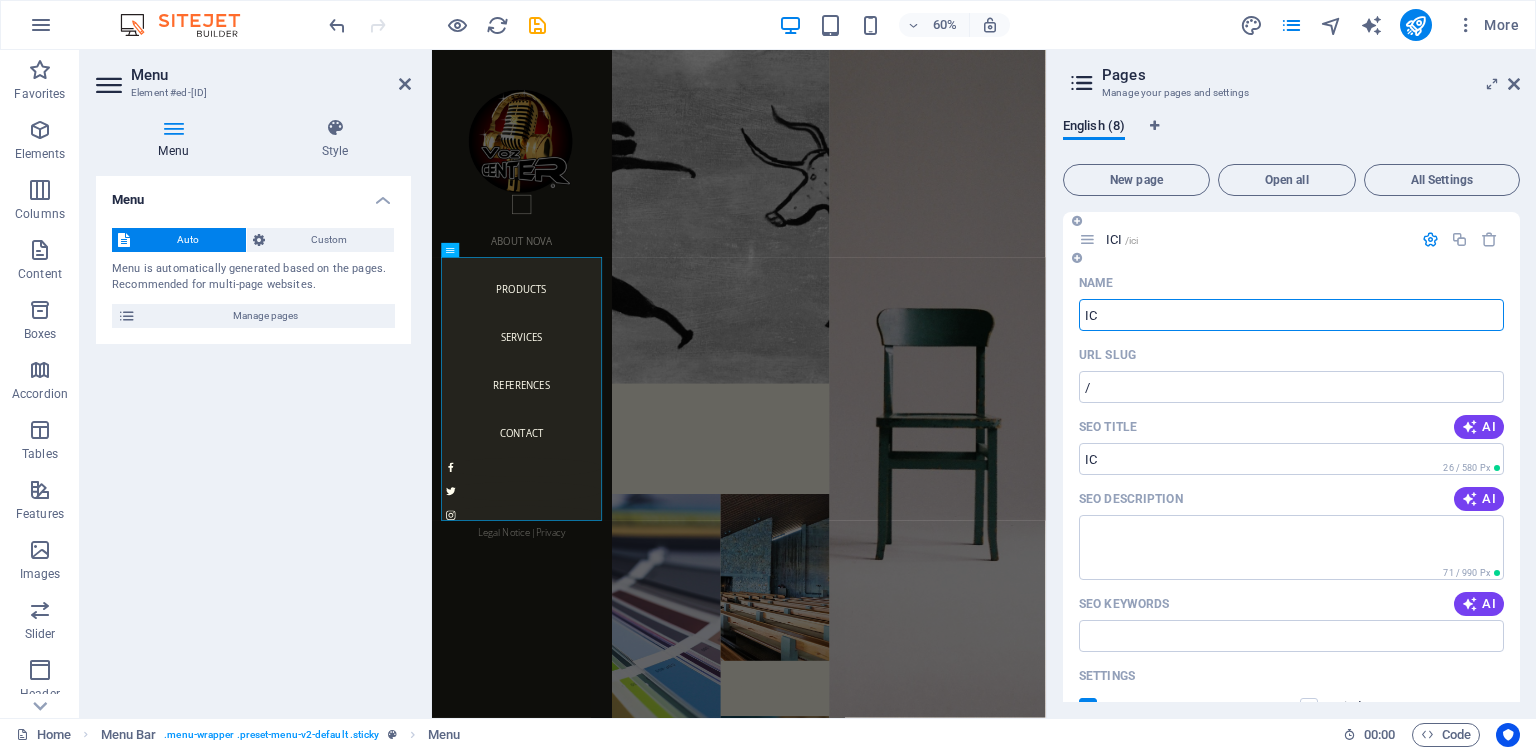 type on "/ici" 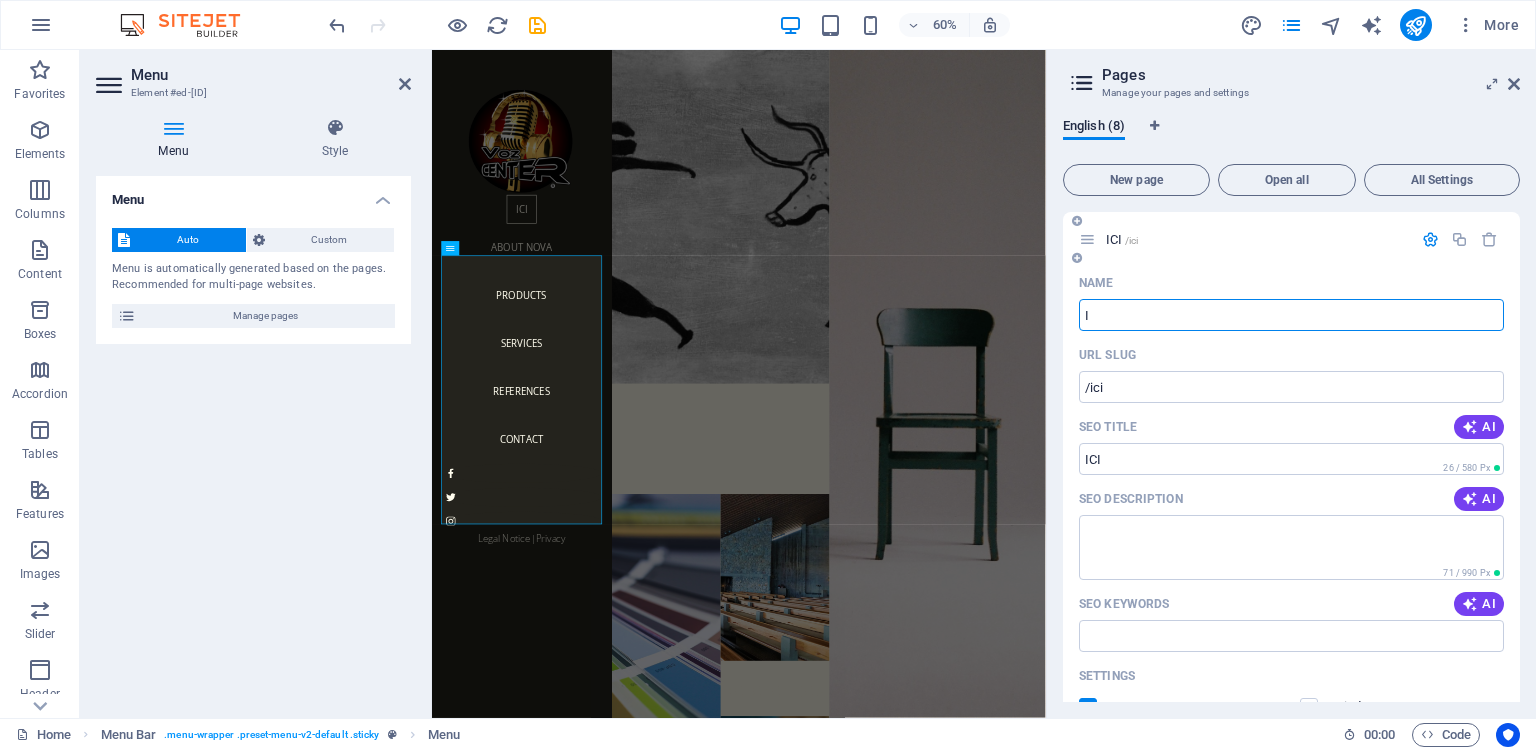 type on "I" 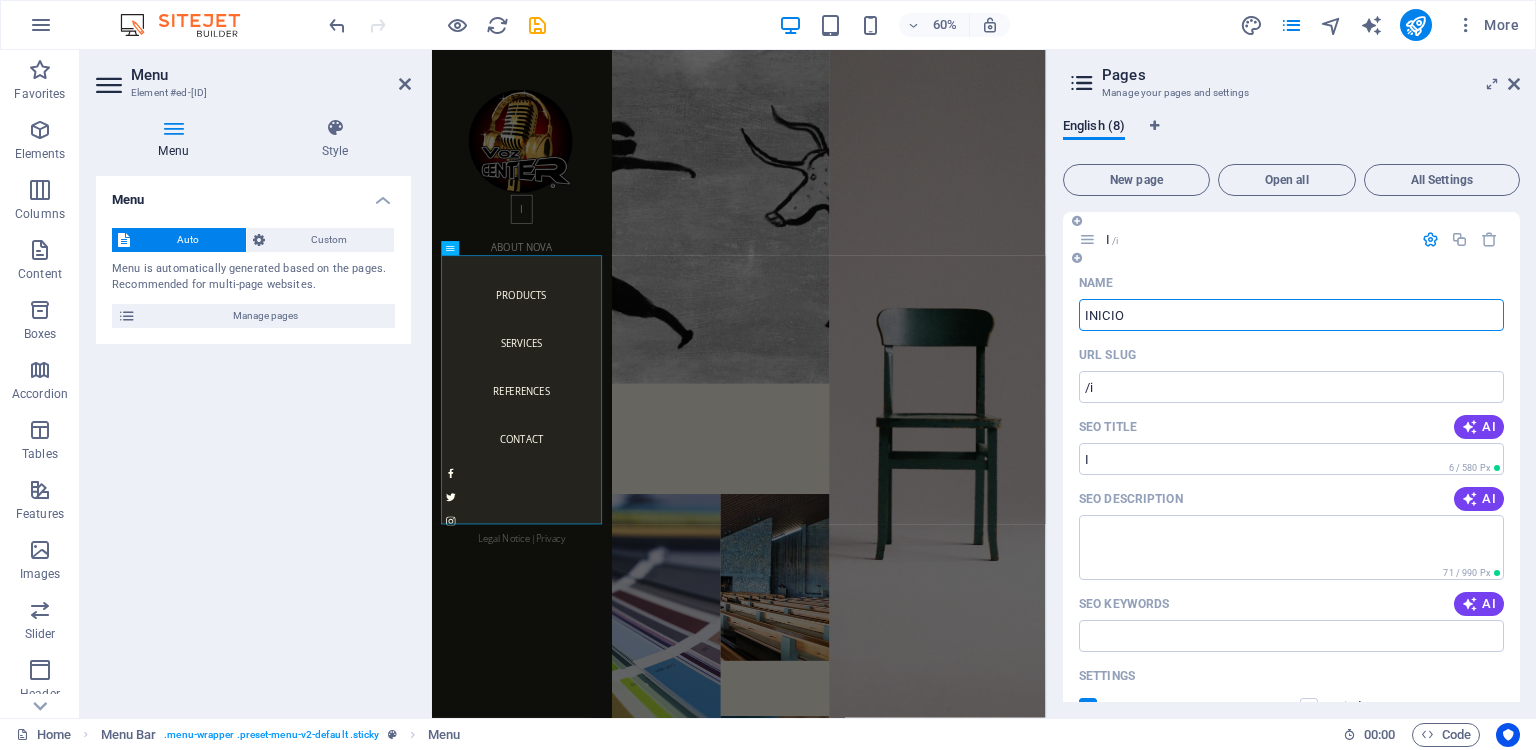 type on "INICIO" 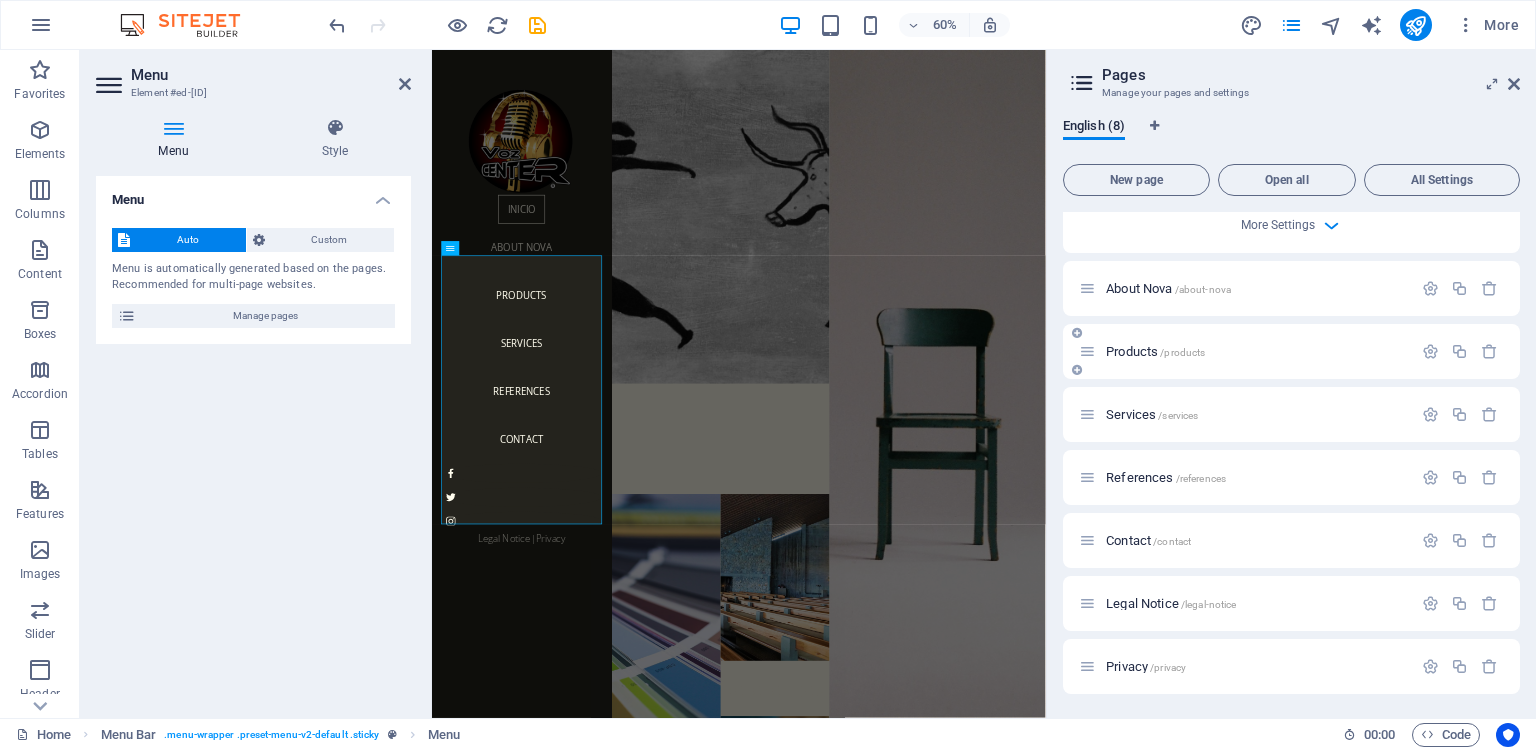 scroll, scrollTop: 523, scrollLeft: 0, axis: vertical 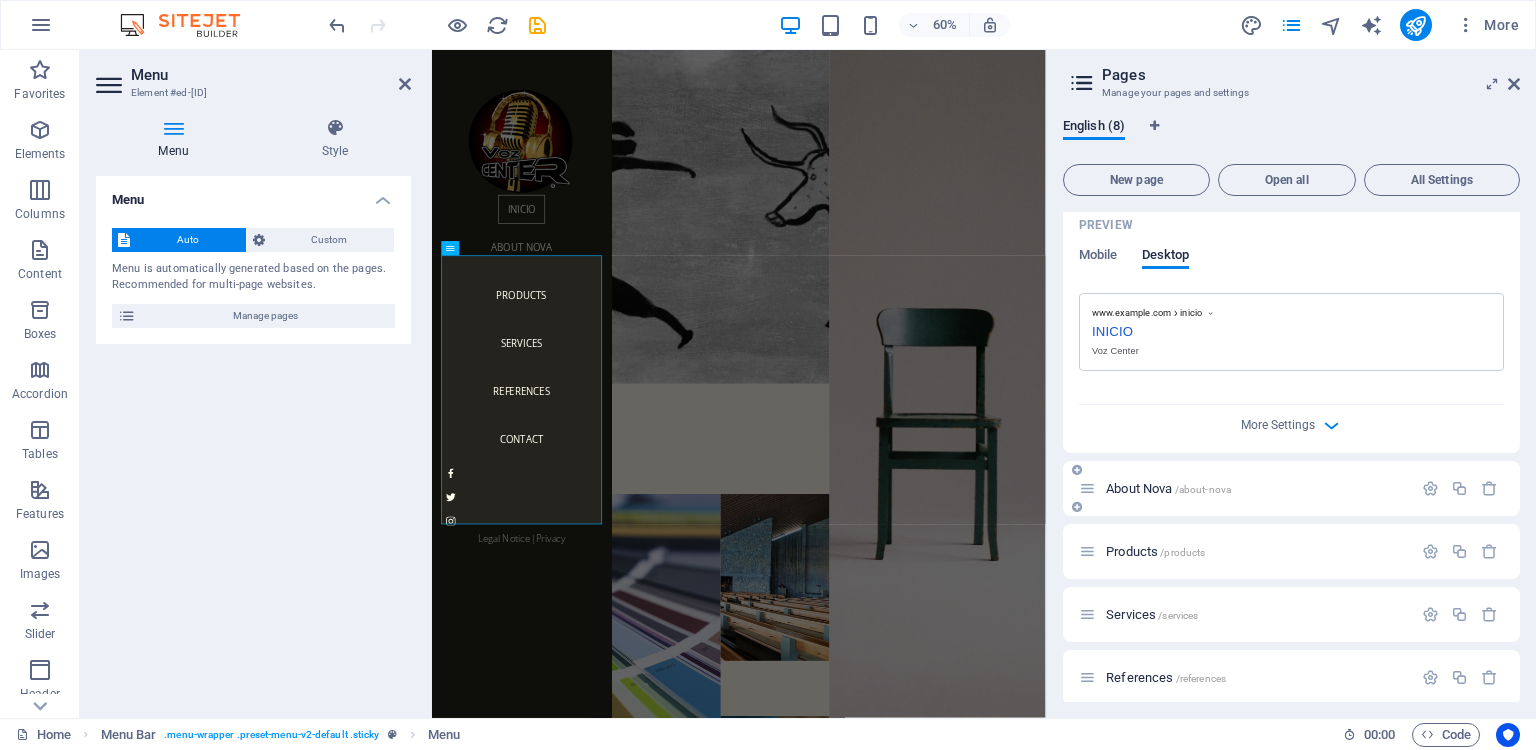 type on "INICIO" 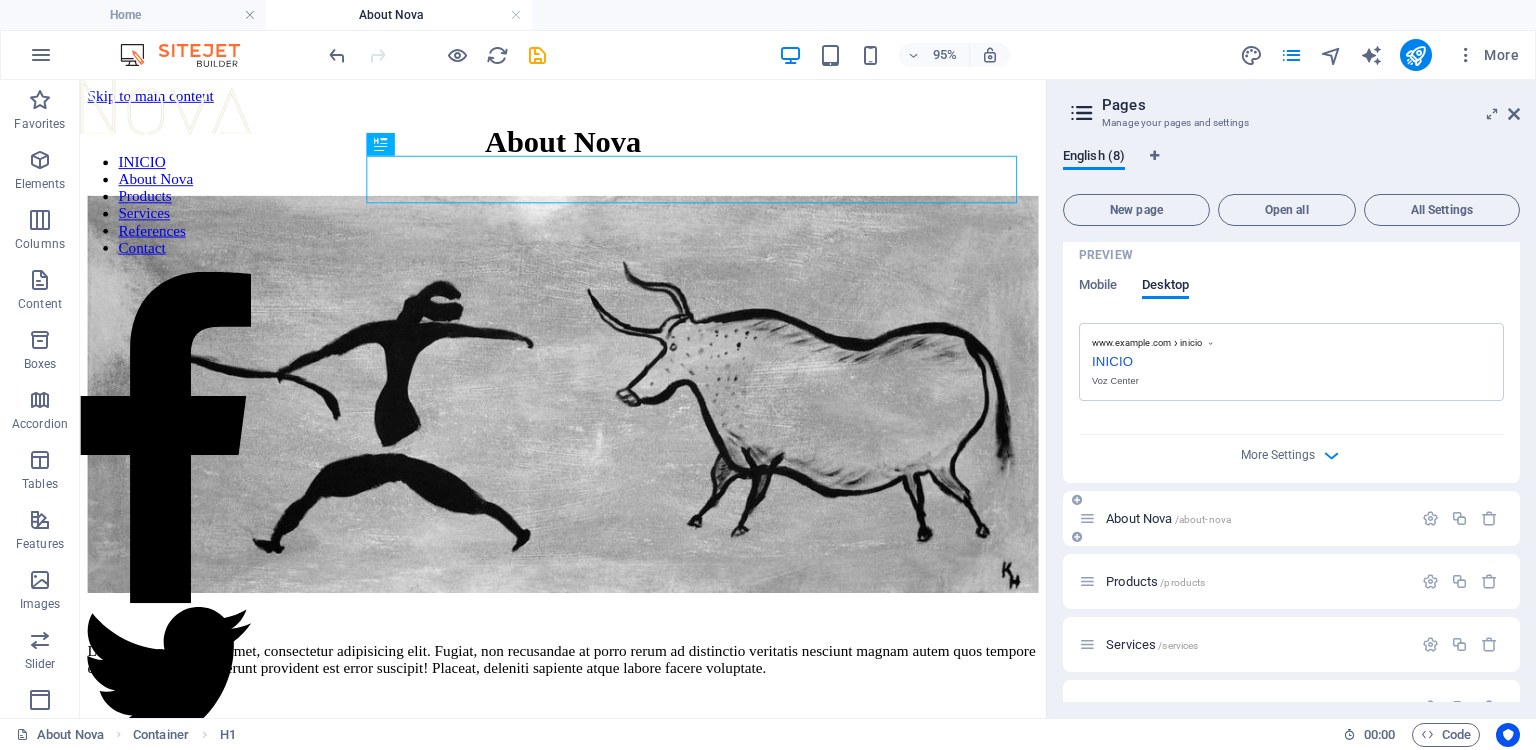 scroll, scrollTop: 0, scrollLeft: 0, axis: both 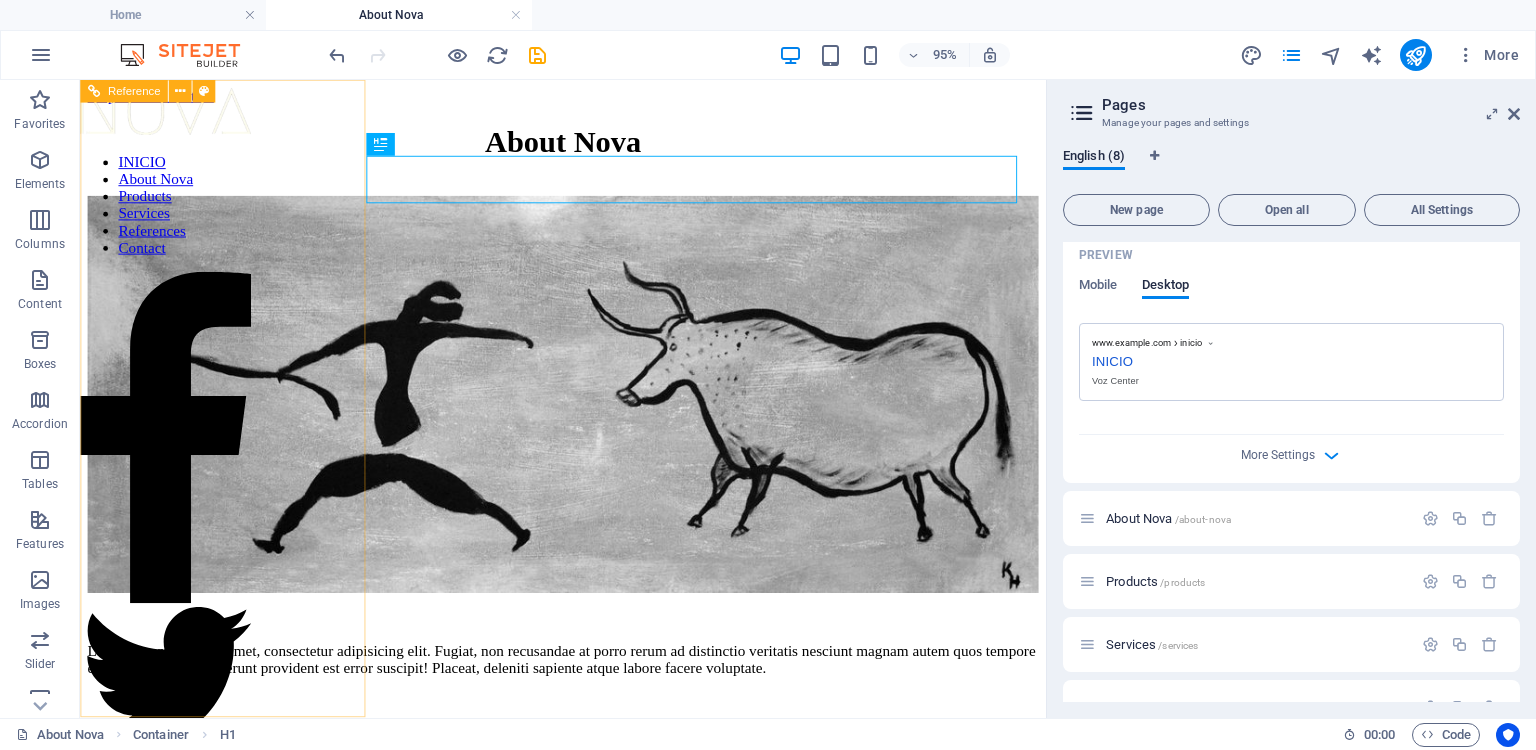 click at bounding box center [170, 111] 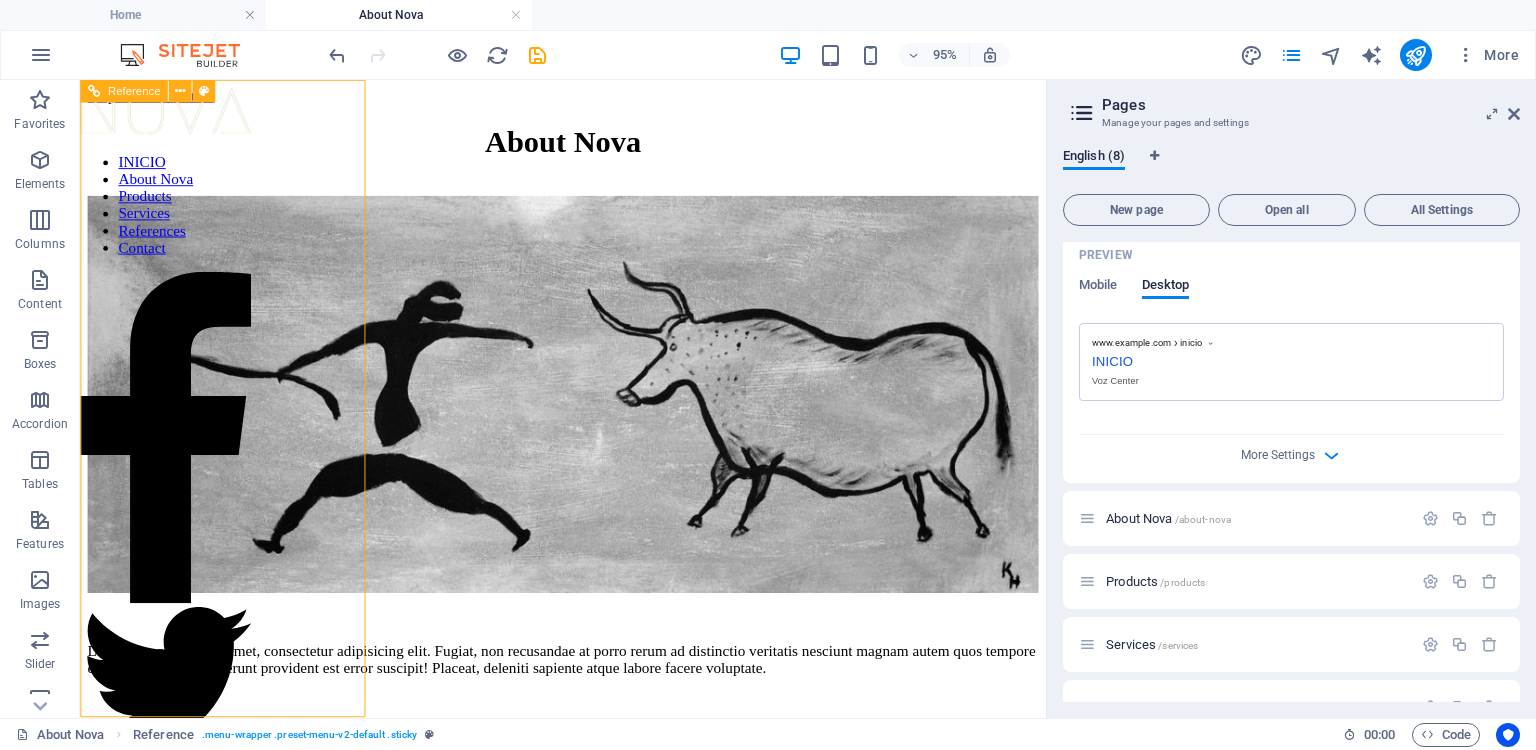 click at bounding box center [170, 111] 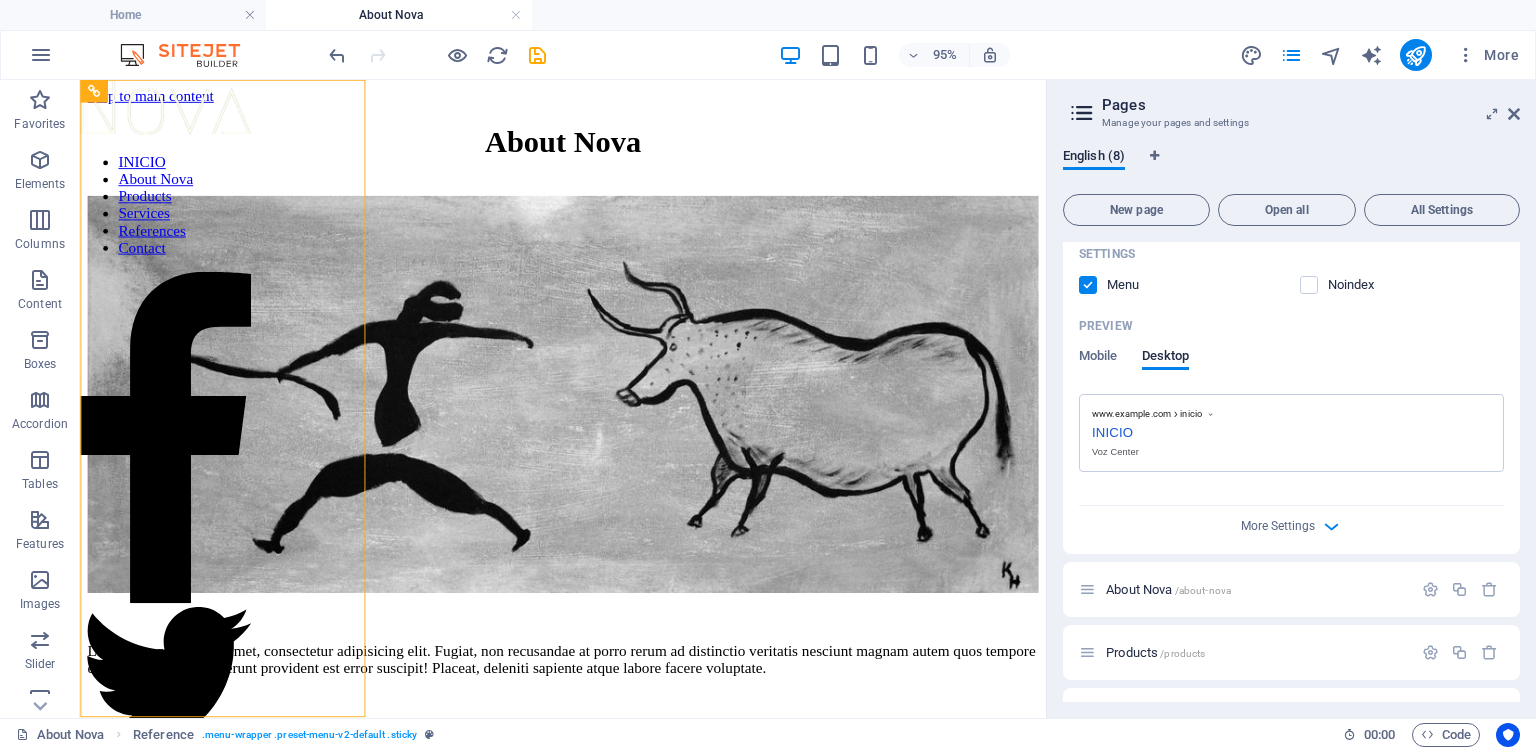 scroll, scrollTop: 0, scrollLeft: 0, axis: both 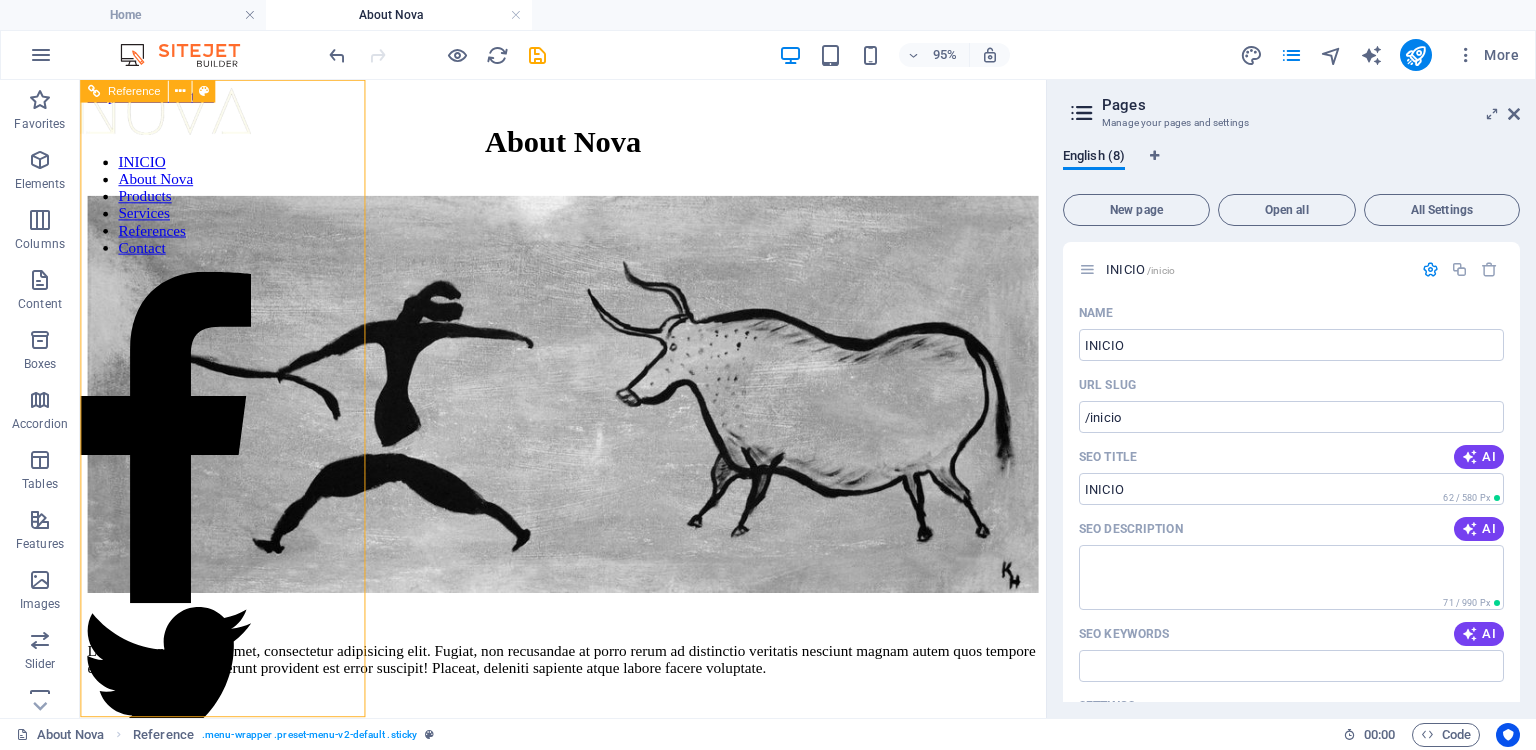 click on "INICIO About Nova Products Services References Contact" at bounding box center [170, 212] 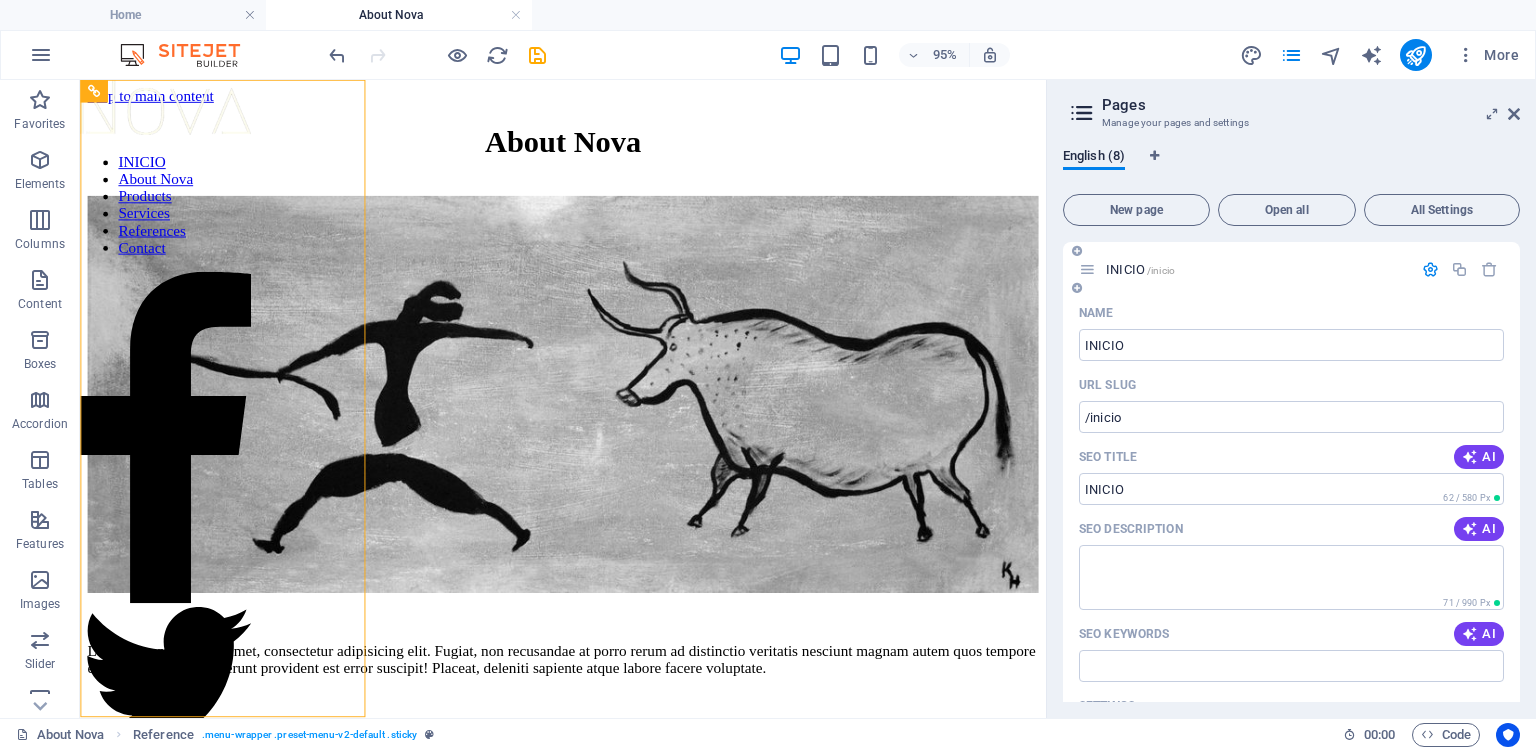 click on "INICIO /inicio" at bounding box center (1140, 269) 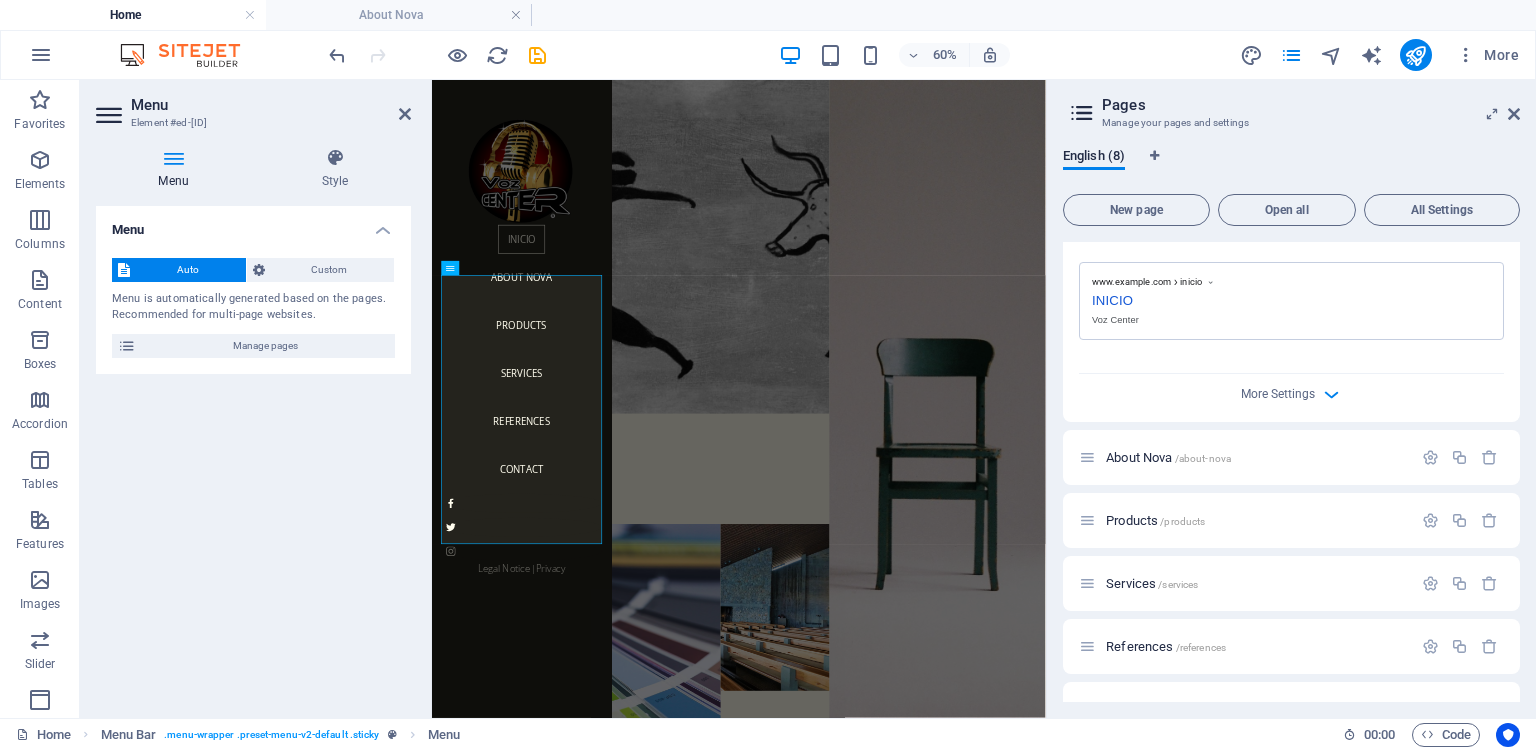 scroll, scrollTop: 600, scrollLeft: 0, axis: vertical 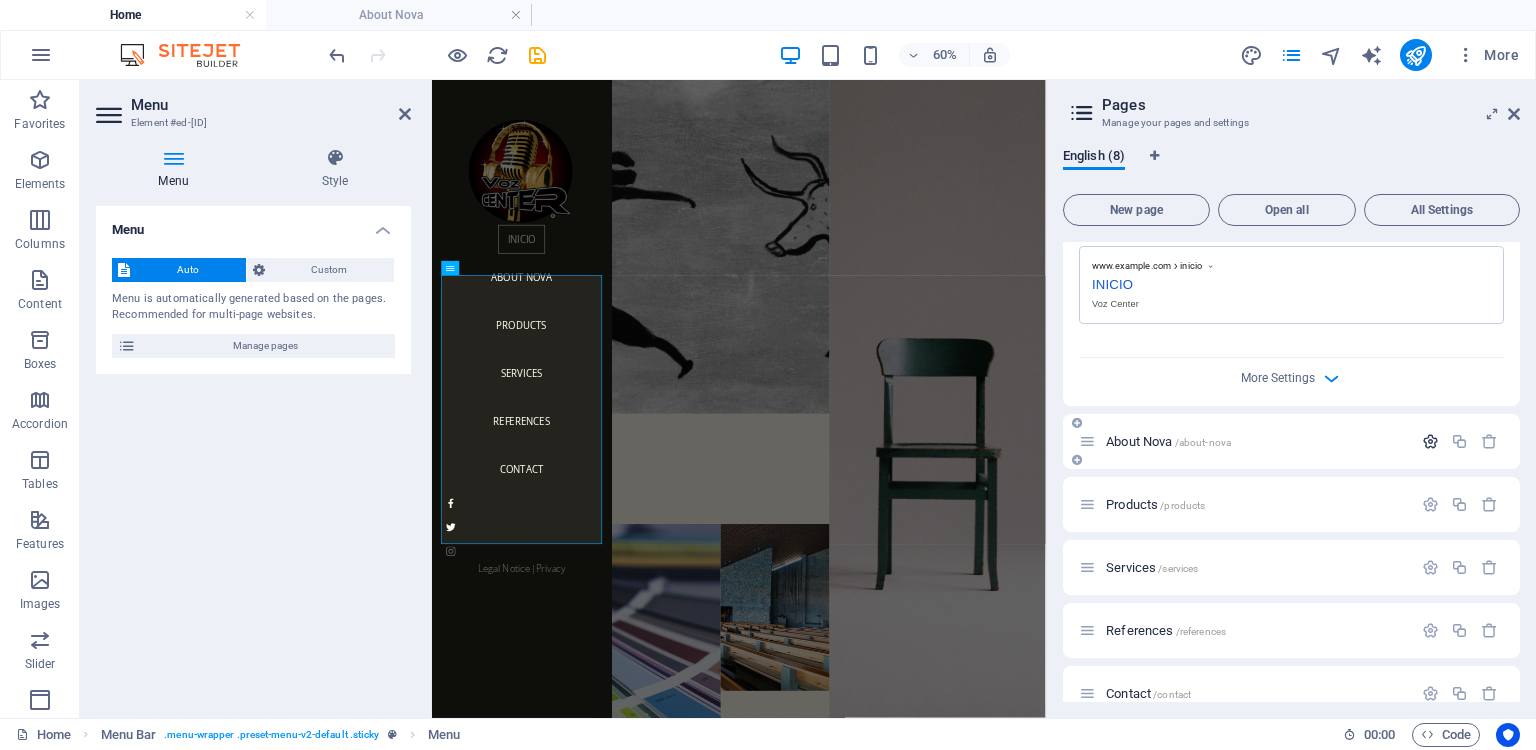 click at bounding box center (1430, 441) 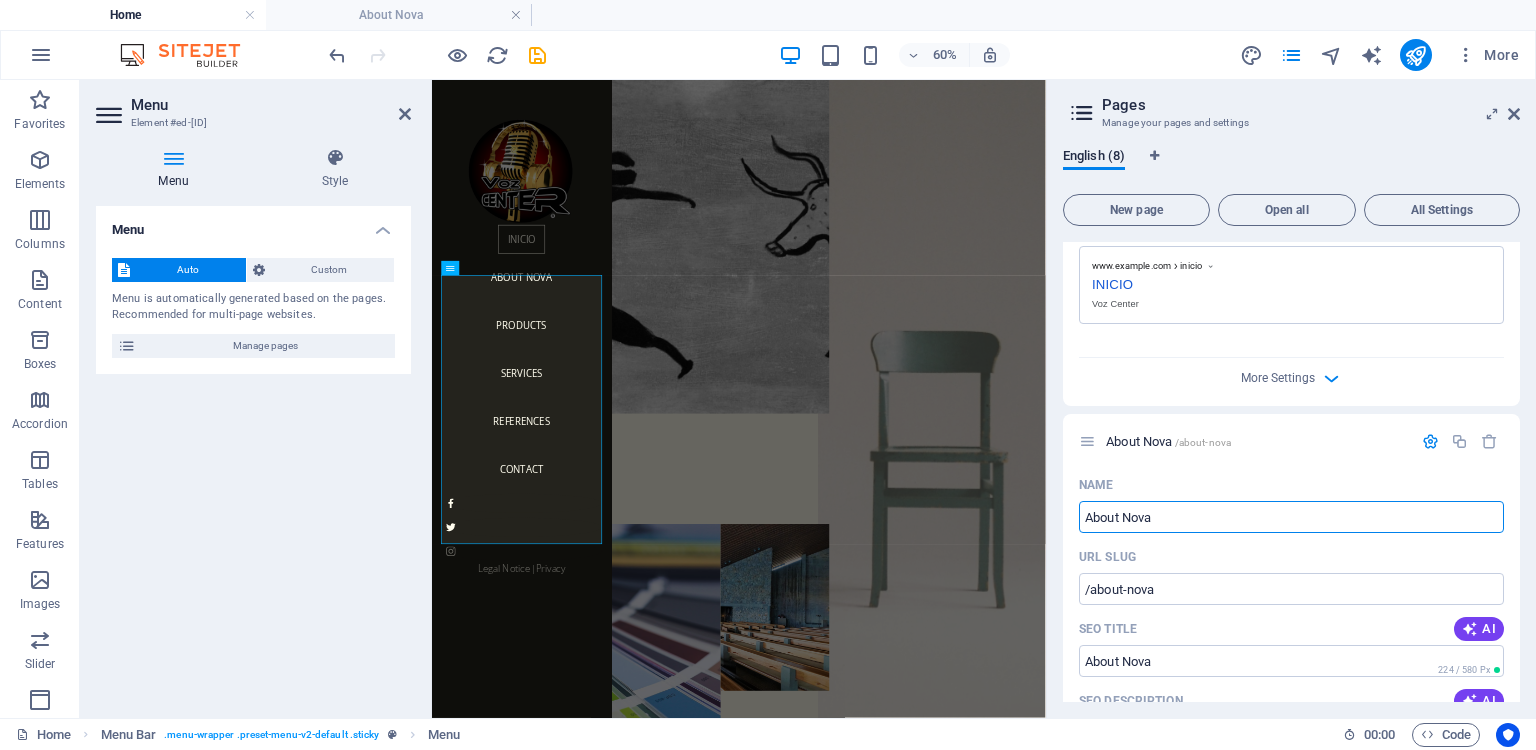 drag, startPoint x: 1613, startPoint y: 593, endPoint x: 1402, endPoint y: 825, distance: 313.60007 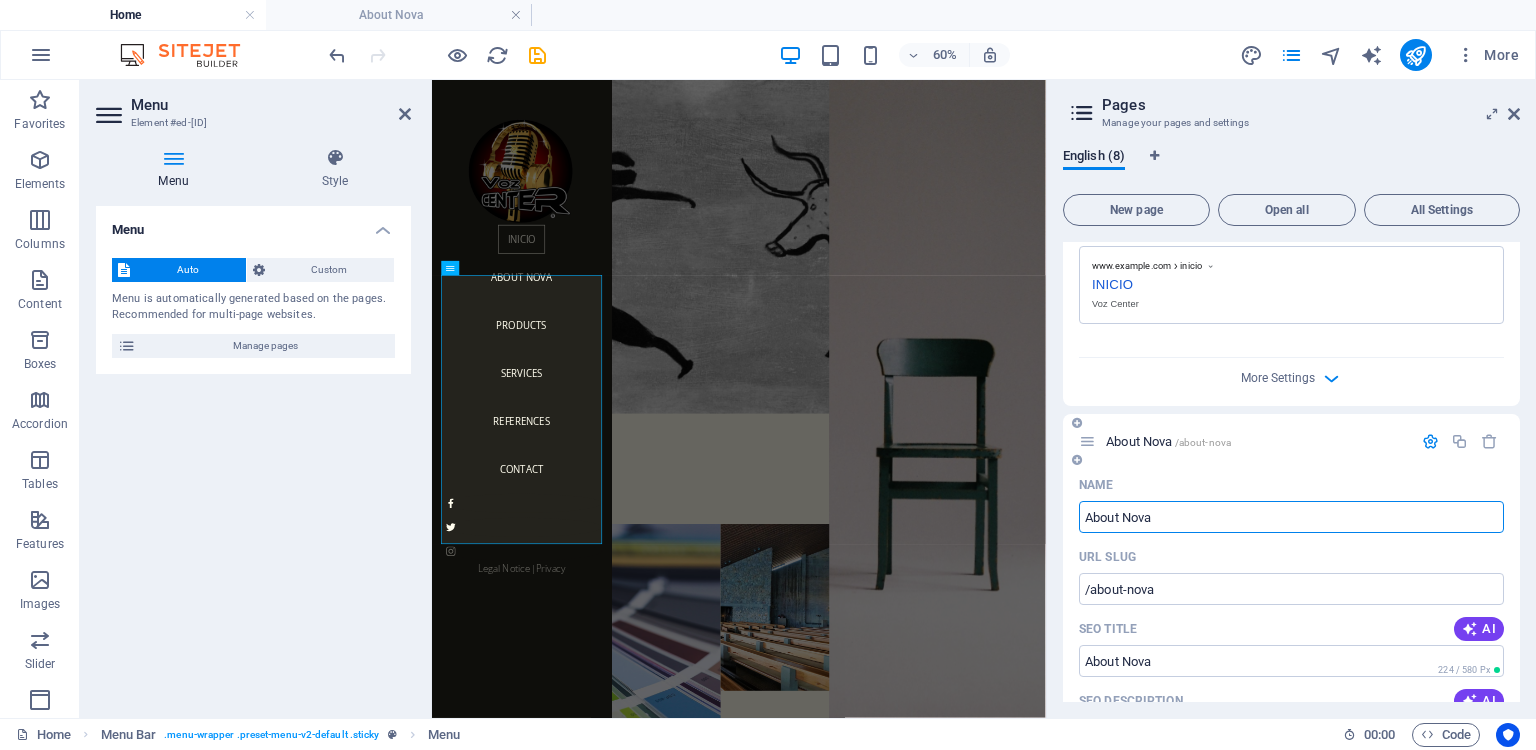 click on "About Nova" at bounding box center (1291, 517) 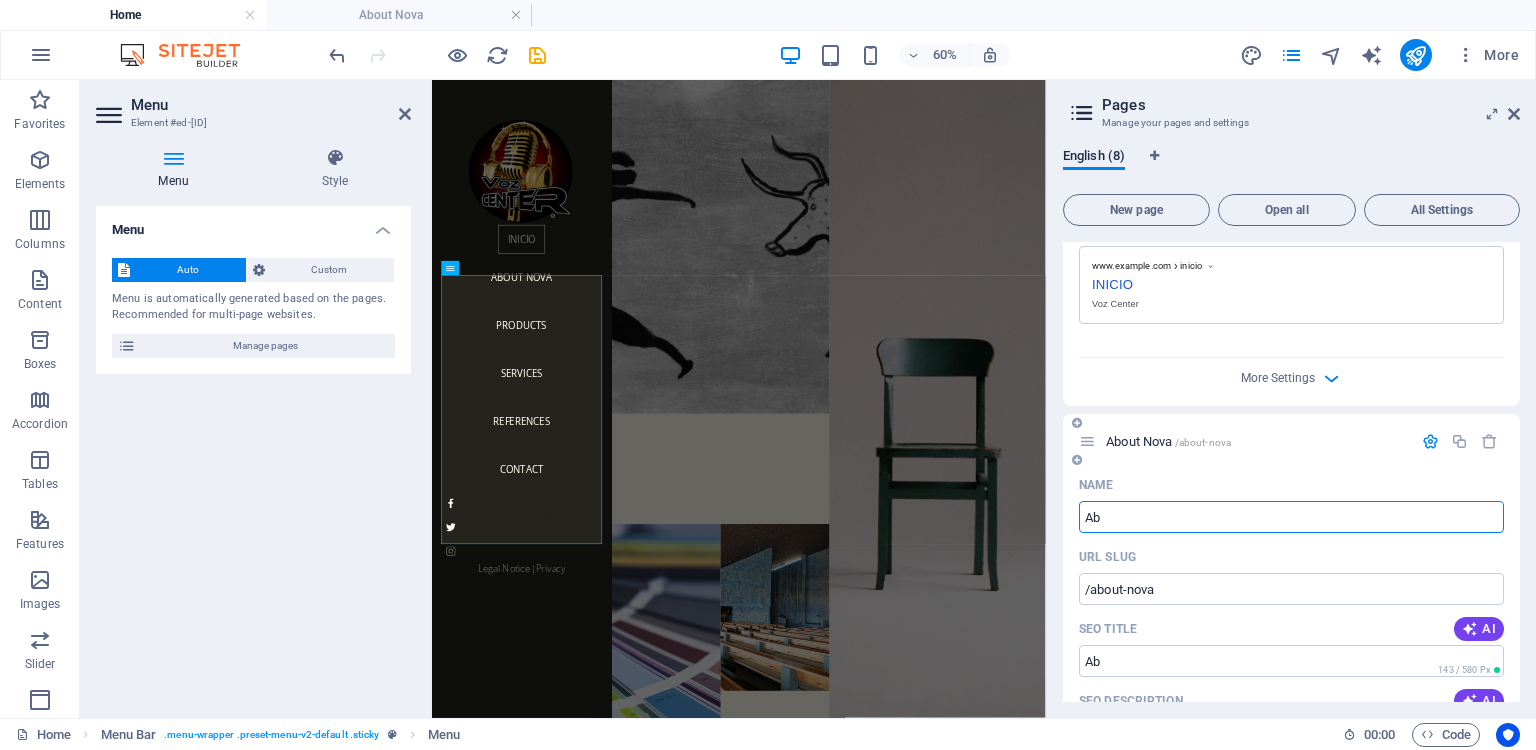 type on "A" 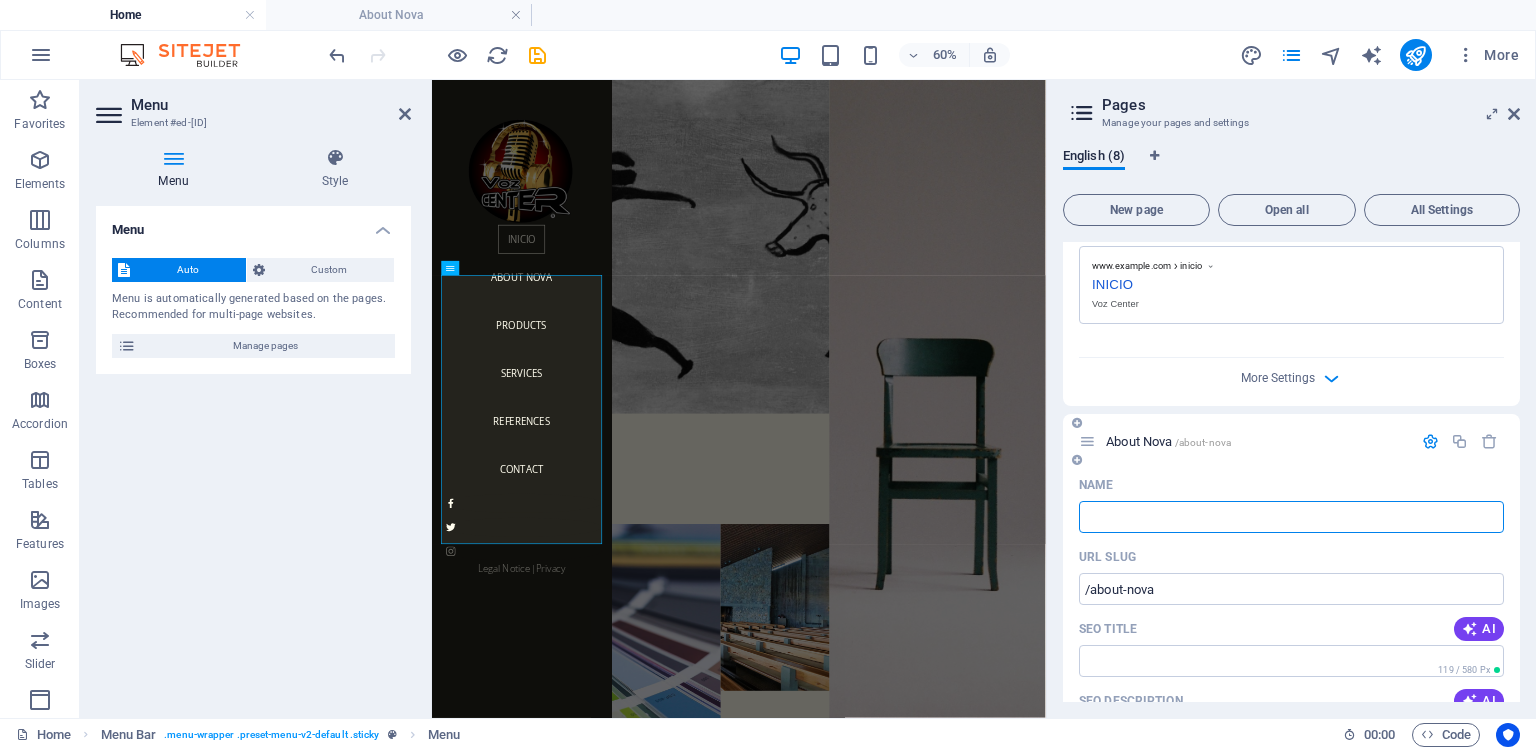 type 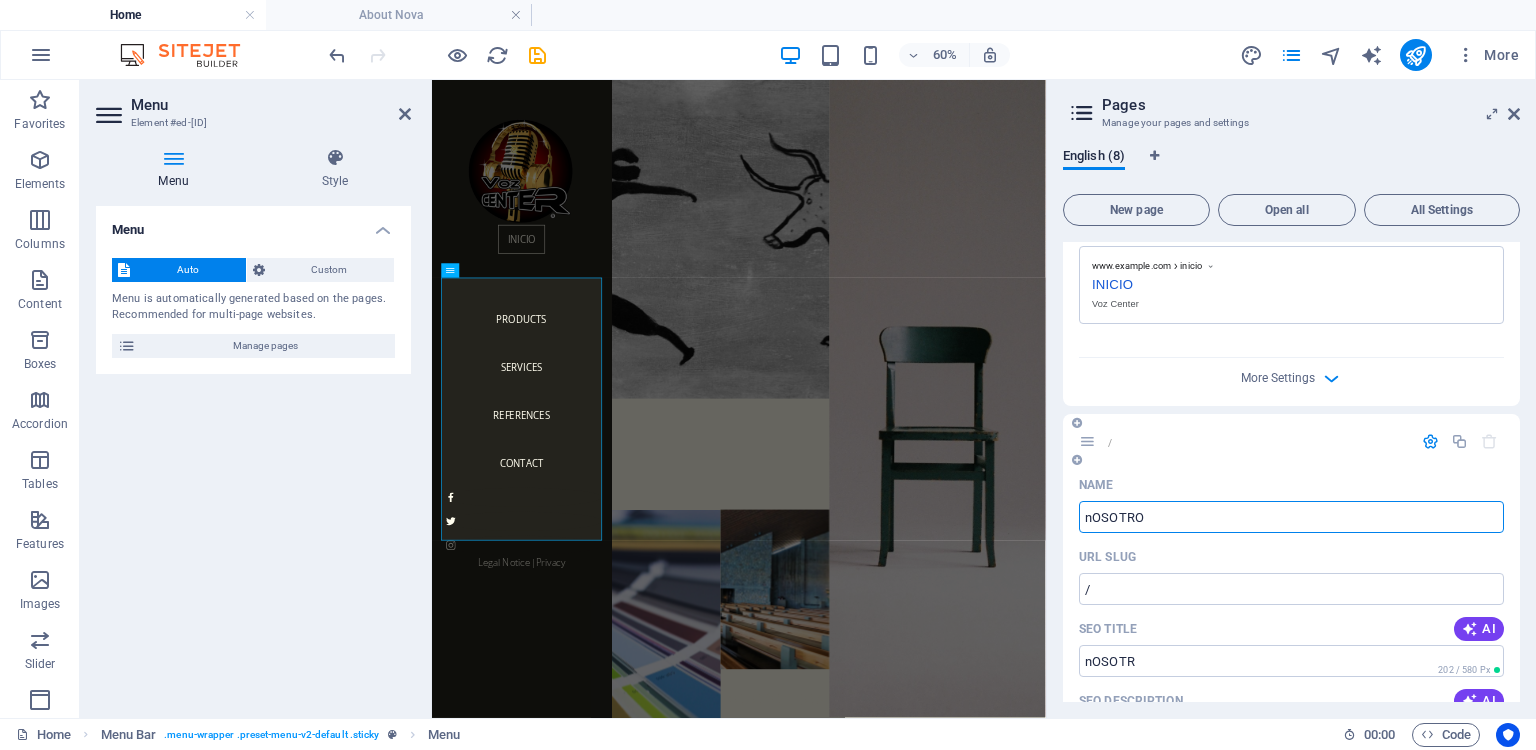 type on "nOSOTROS" 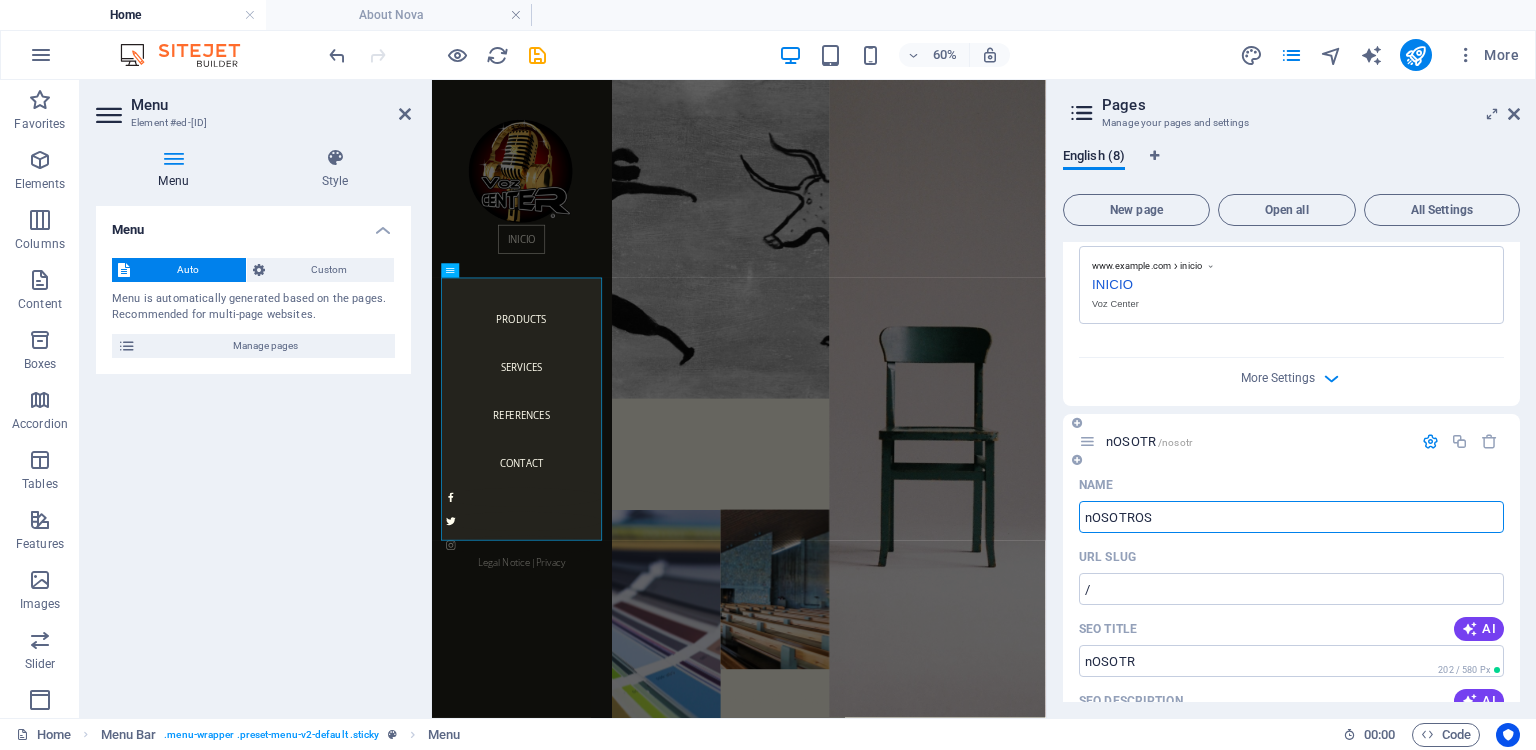 type on "/nosotr" 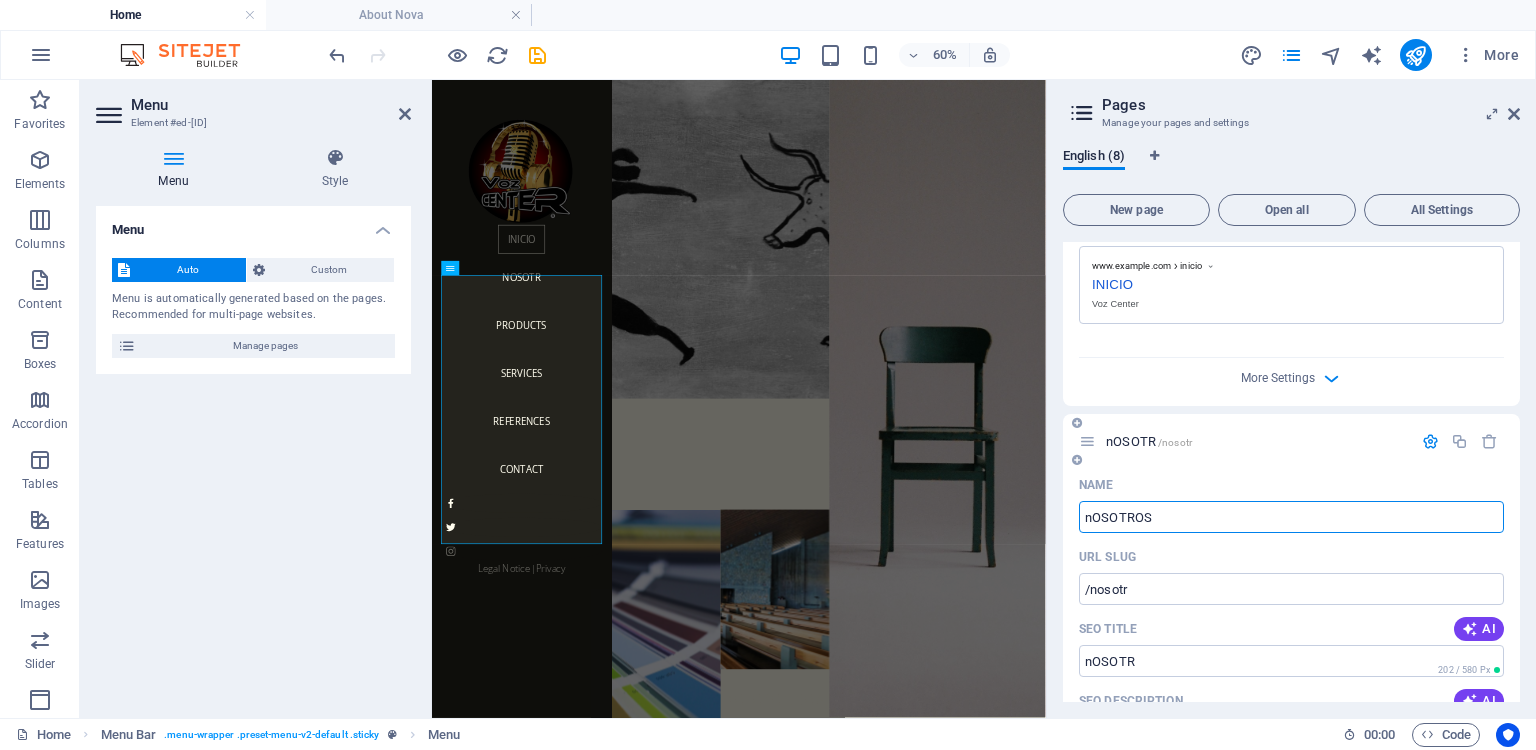 type on "nOSOTROS" 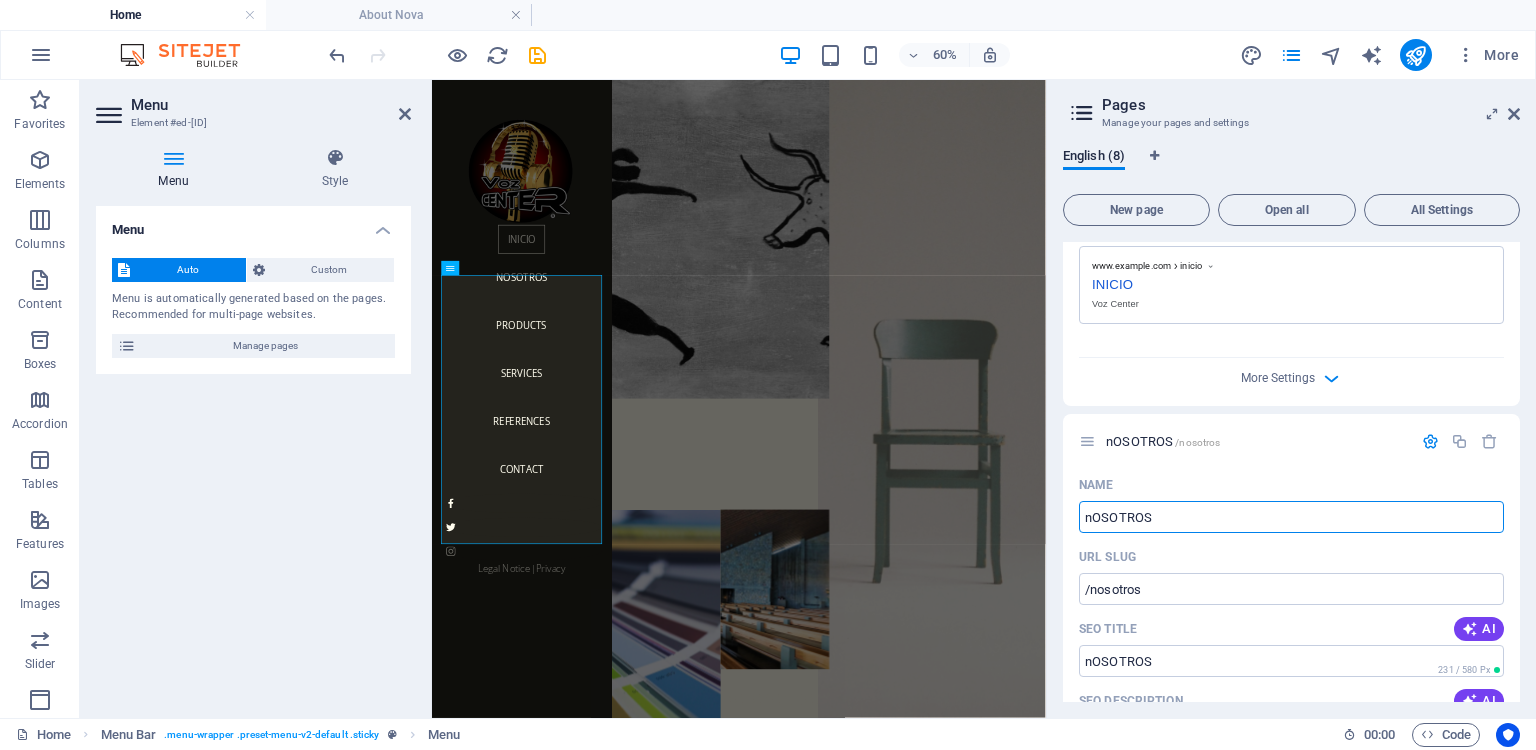 drag, startPoint x: 1596, startPoint y: 598, endPoint x: 1274, endPoint y: 828, distance: 395.70697 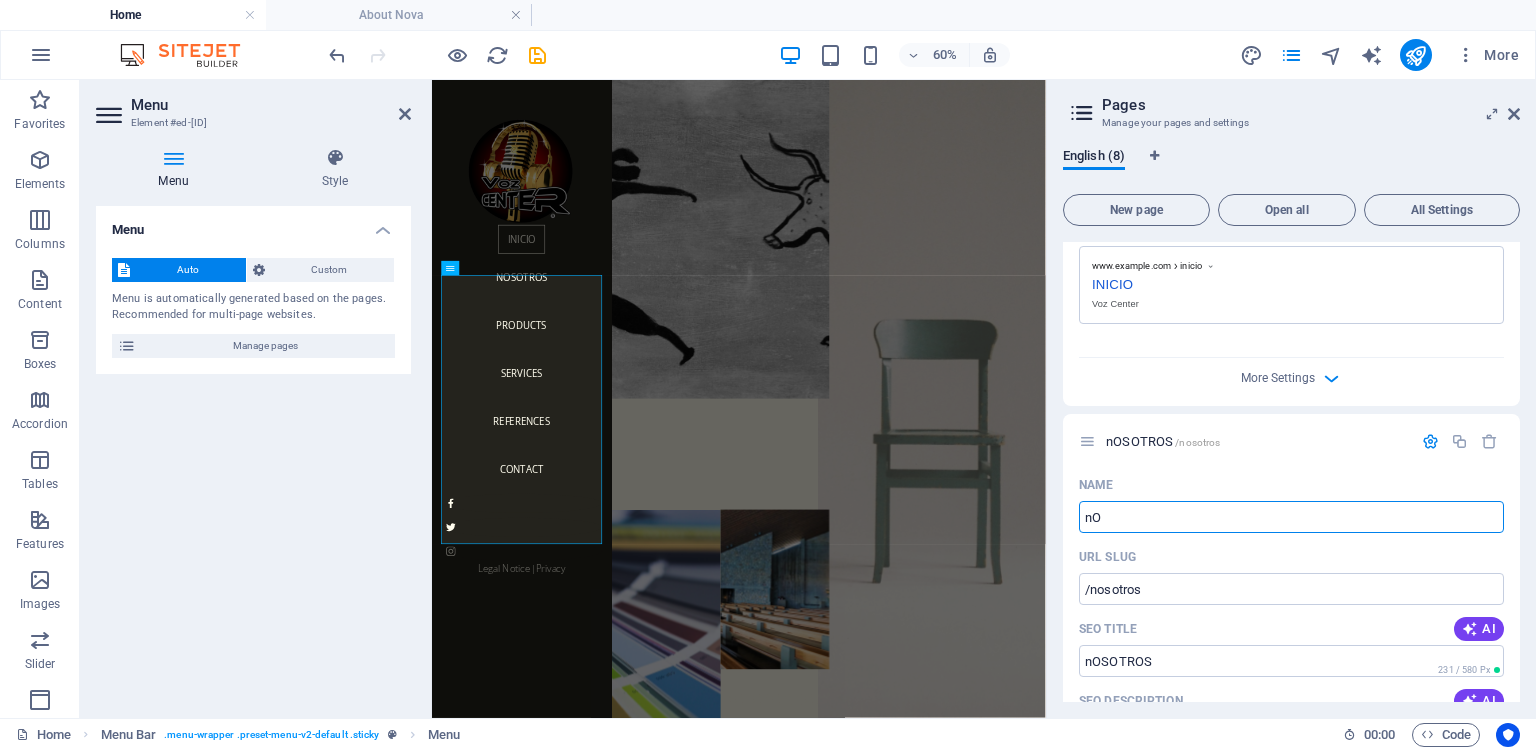 type on "n" 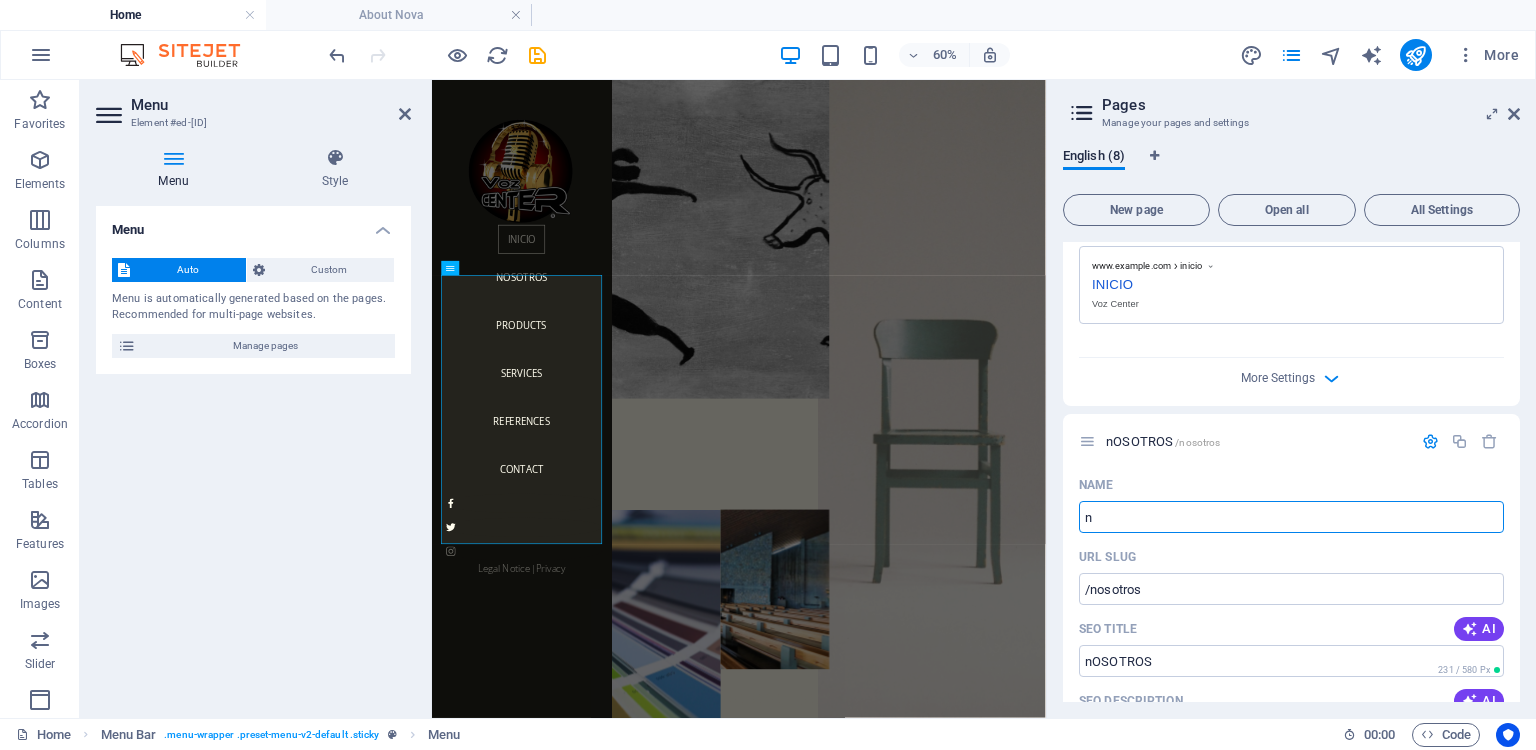 type 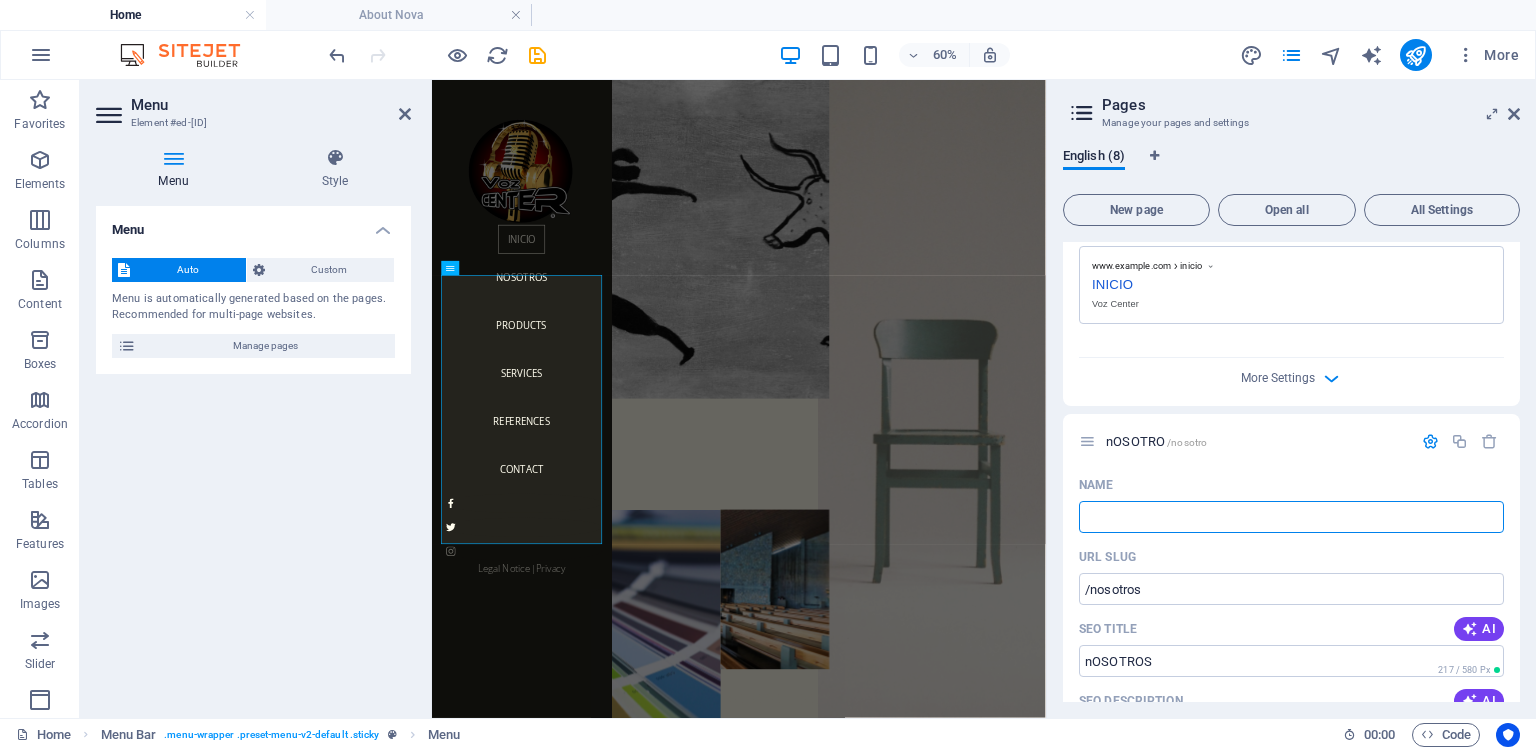 type on "/nosotro" 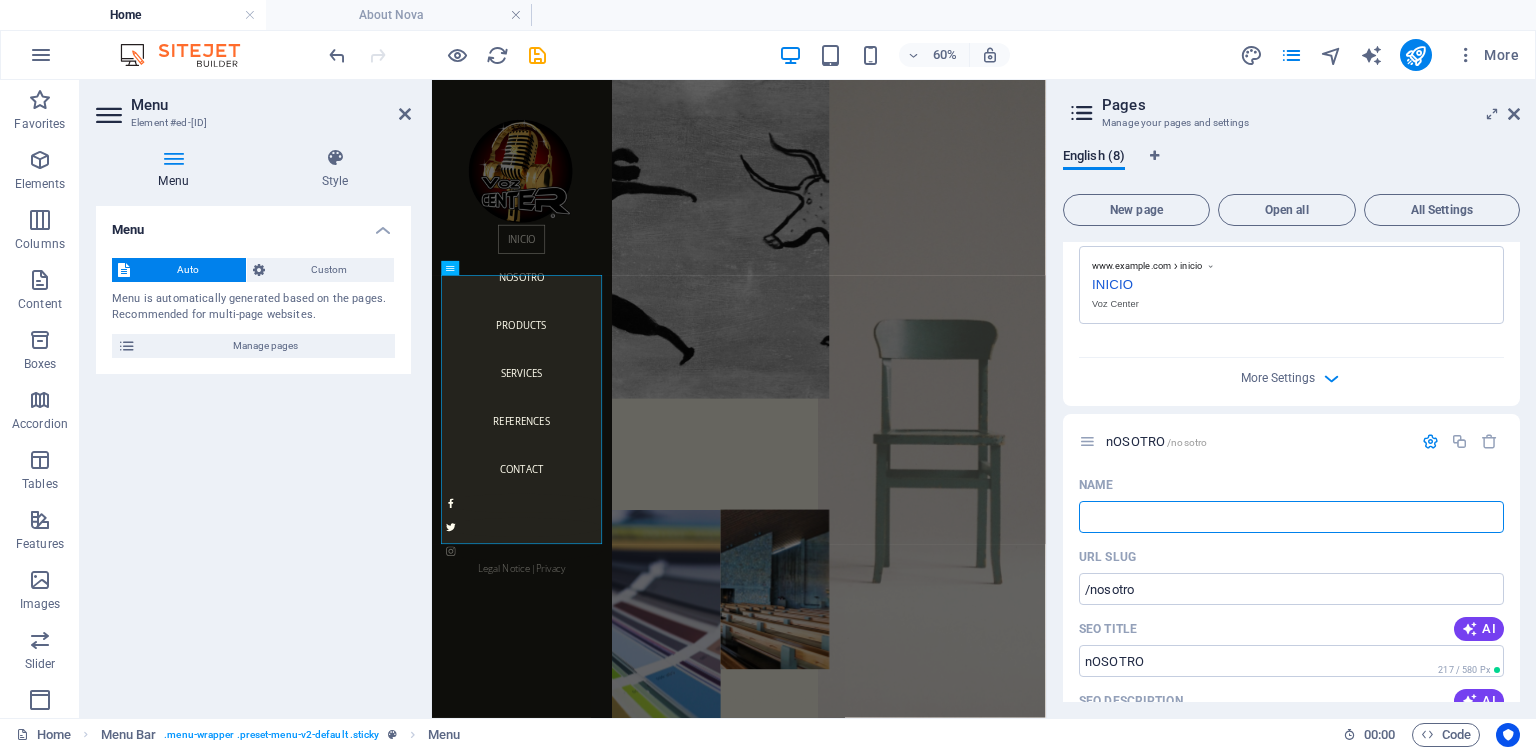 type 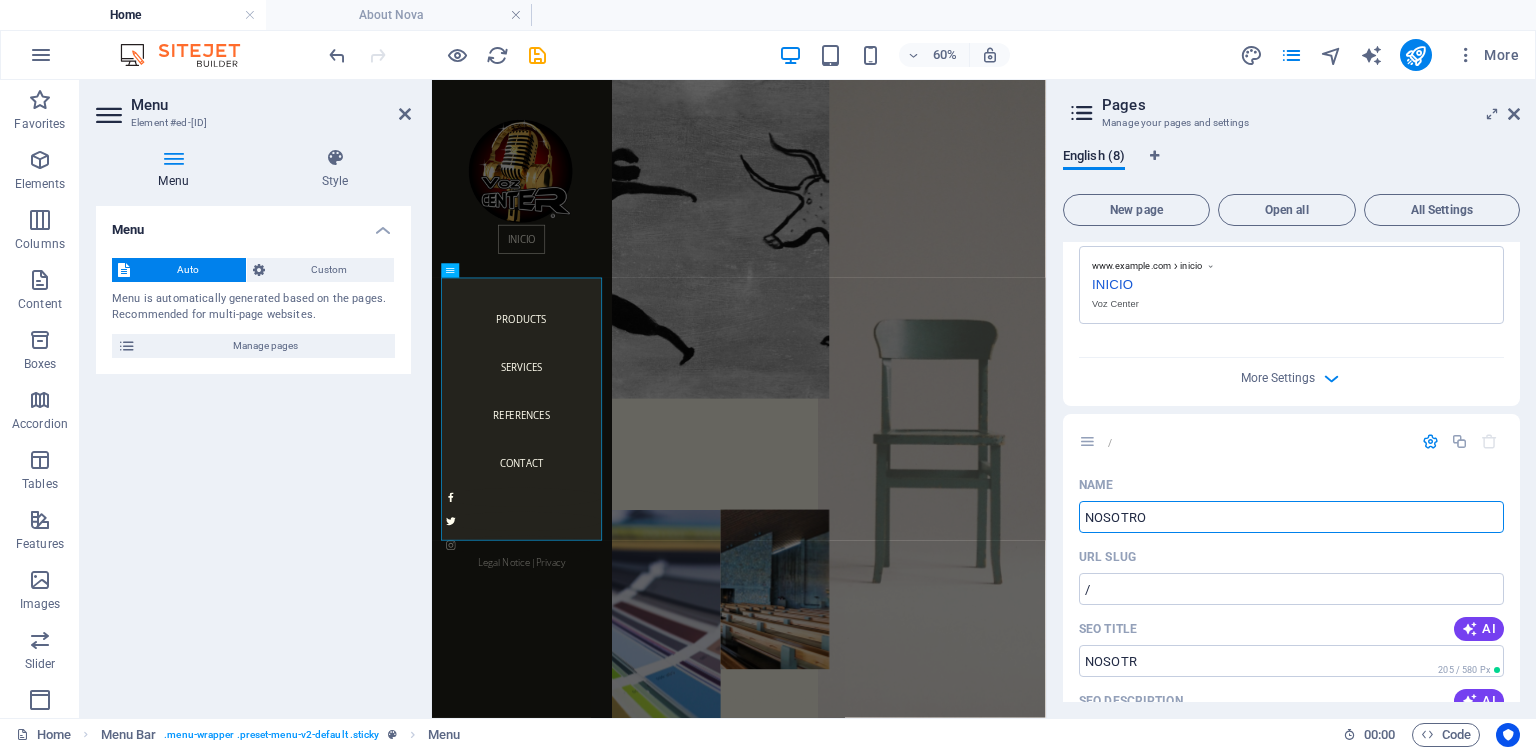 type on "NOSOTROS" 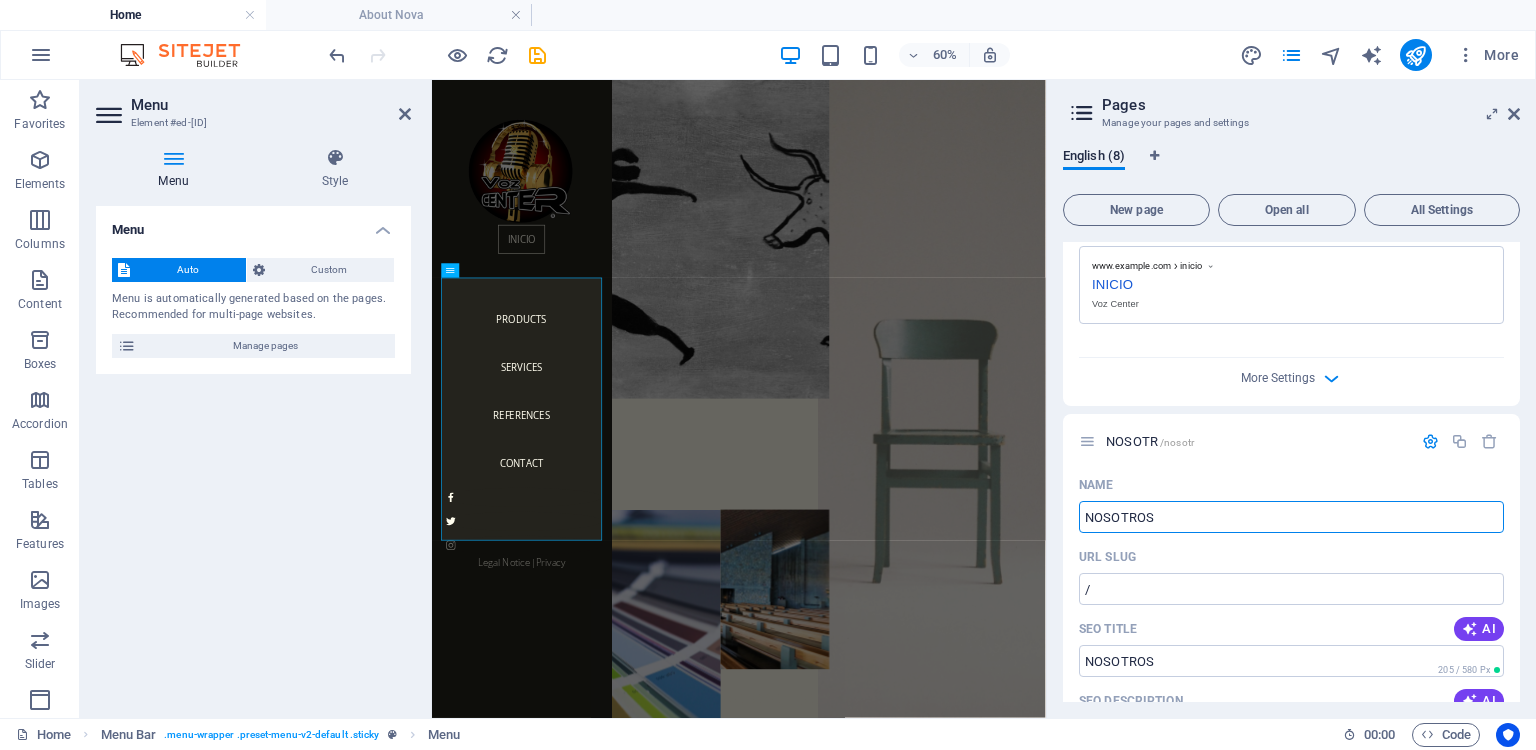 type on "/nosotr" 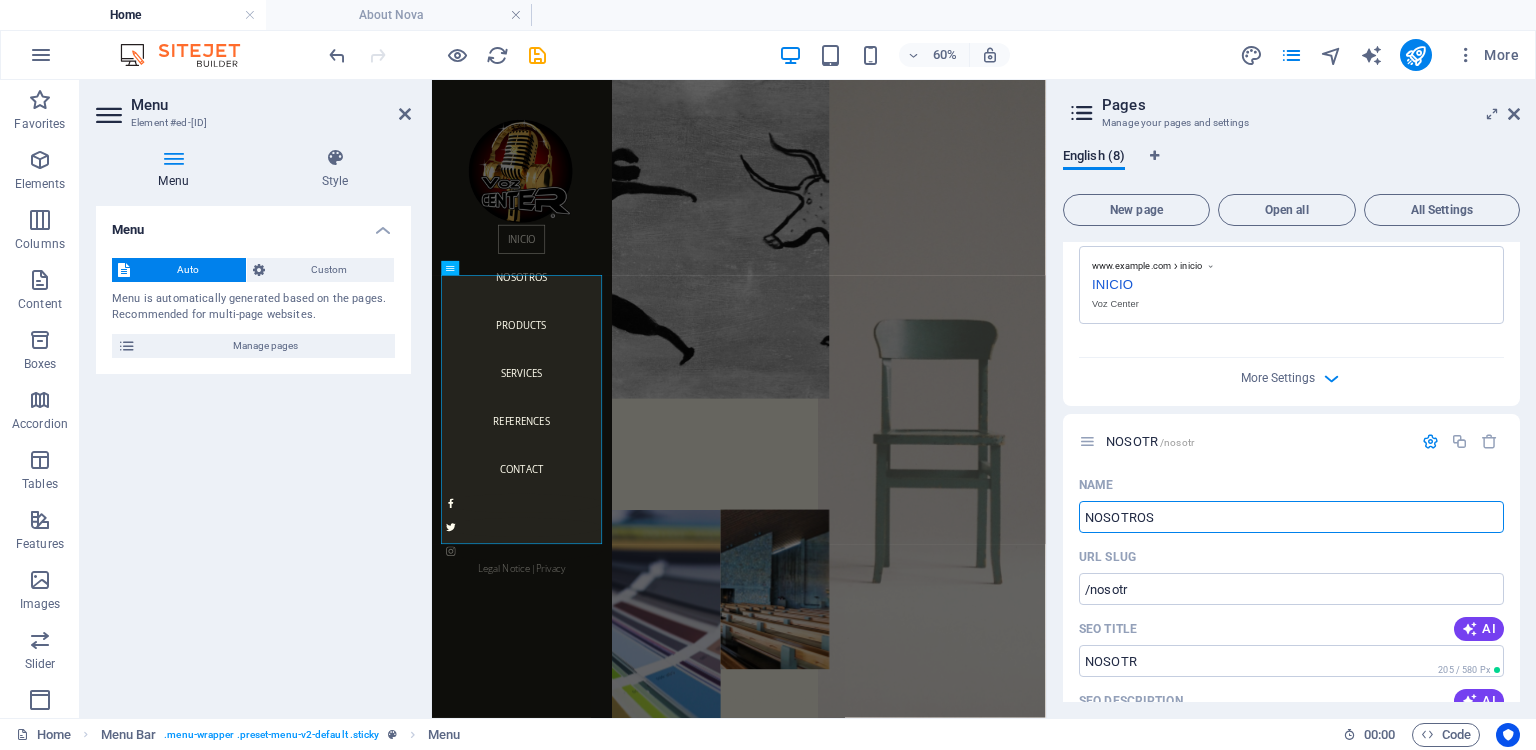 type on "NOSOTROS" 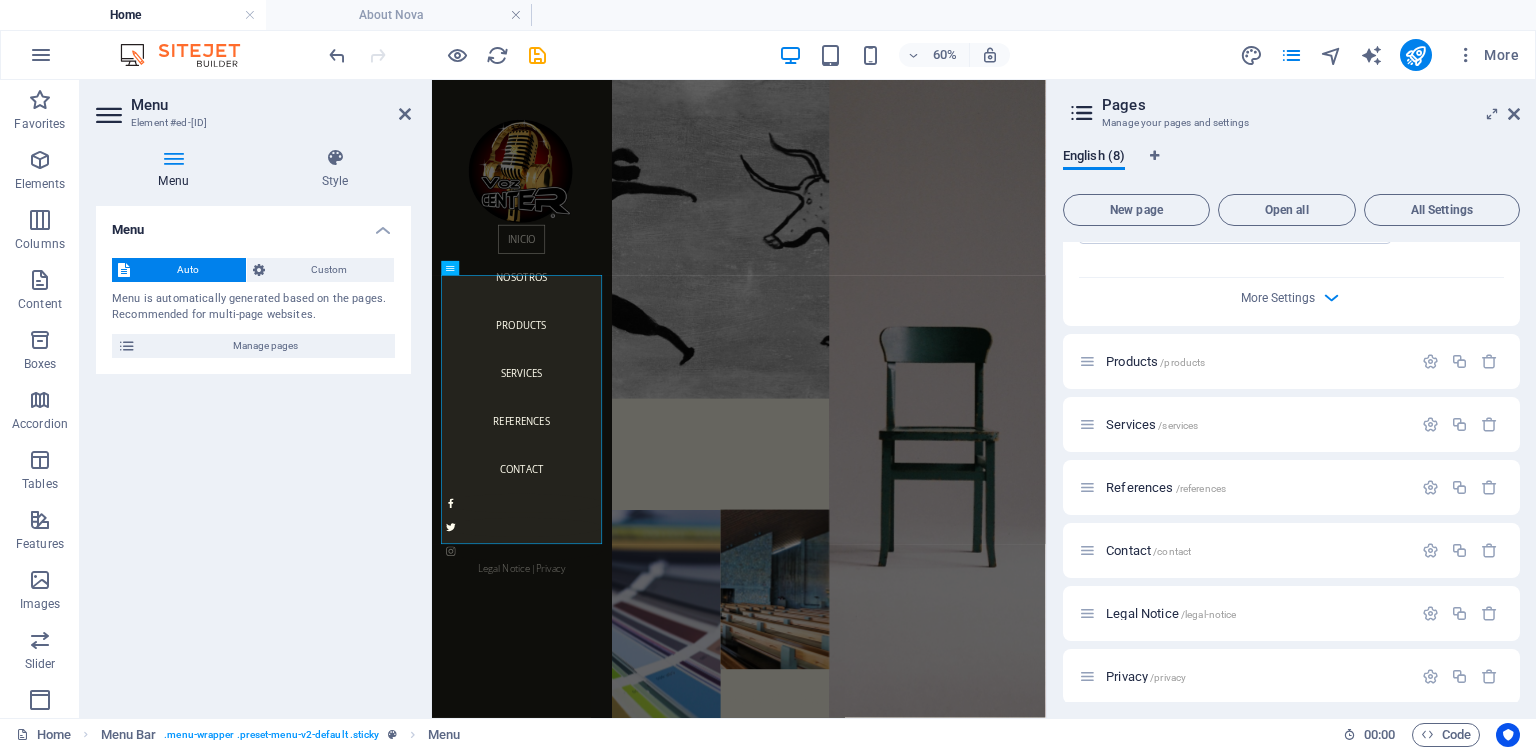 scroll, scrollTop: 1497, scrollLeft: 0, axis: vertical 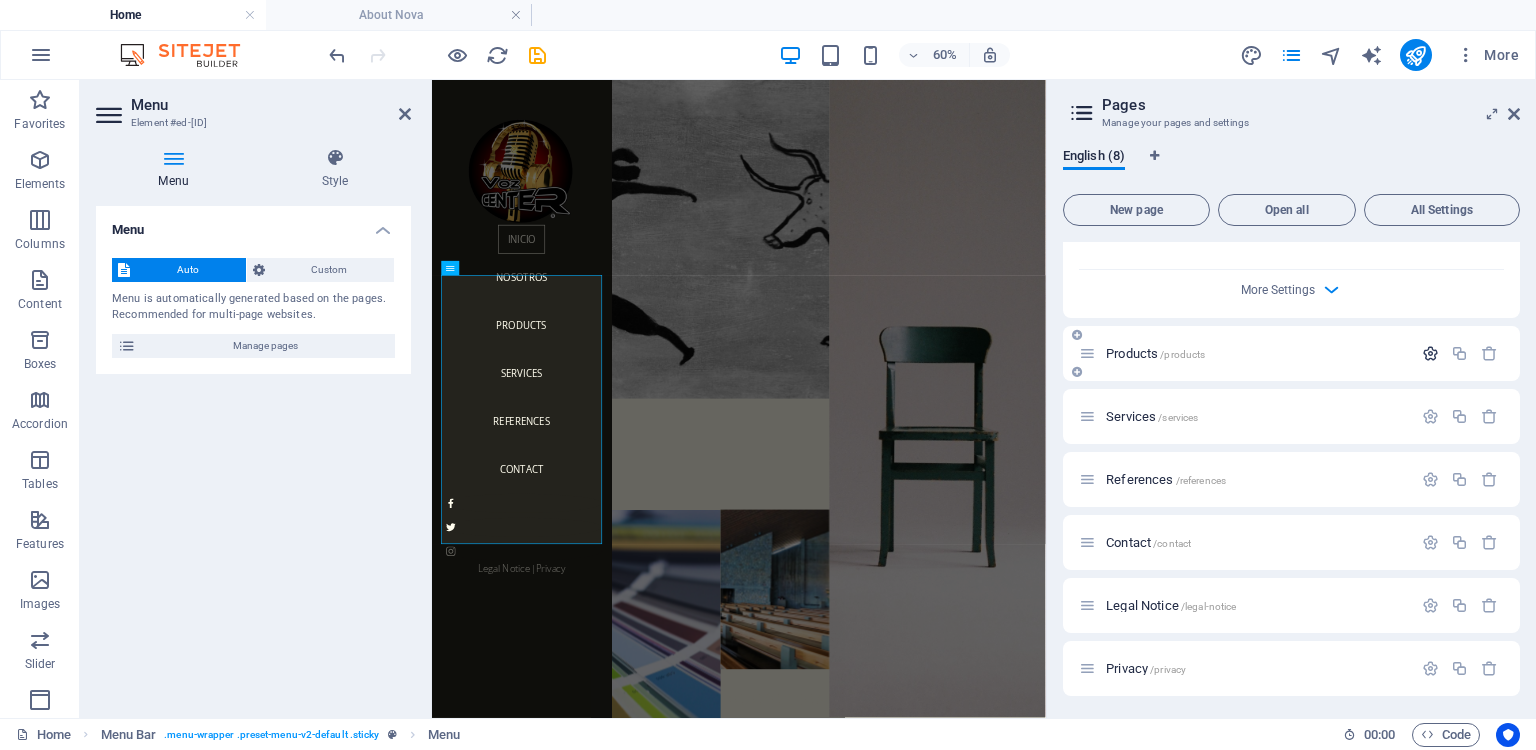 type on "NOSOTROS" 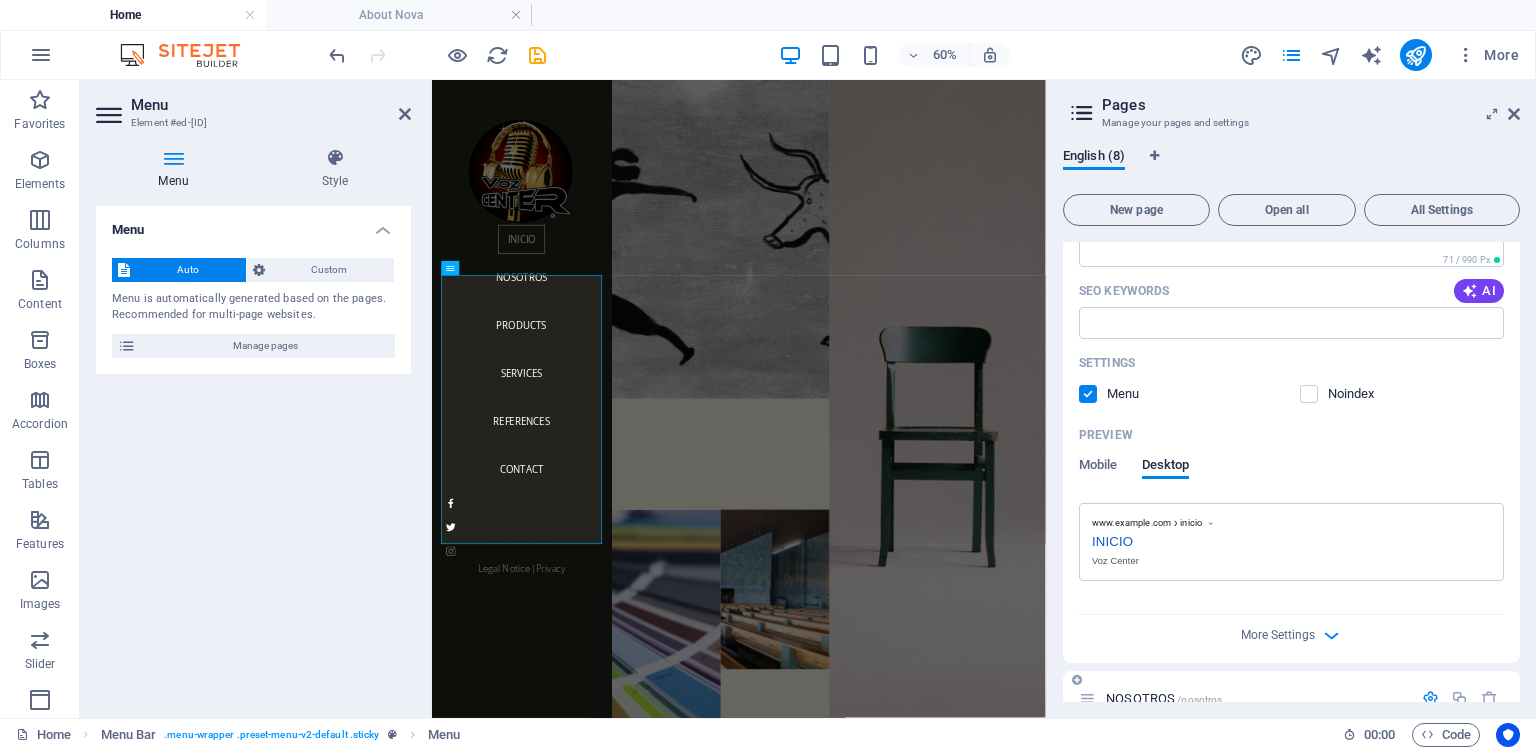 scroll, scrollTop: 0, scrollLeft: 0, axis: both 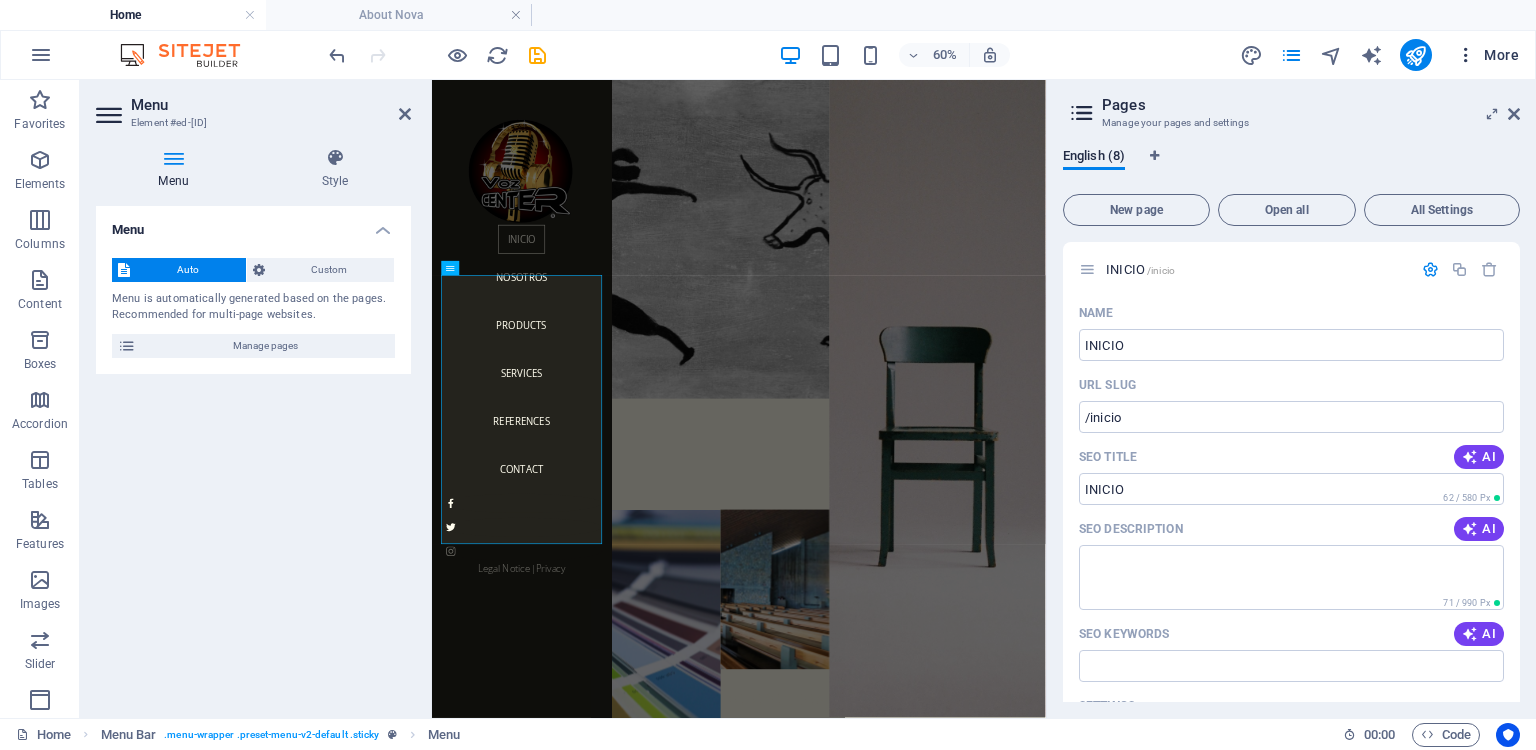 click at bounding box center [1466, 55] 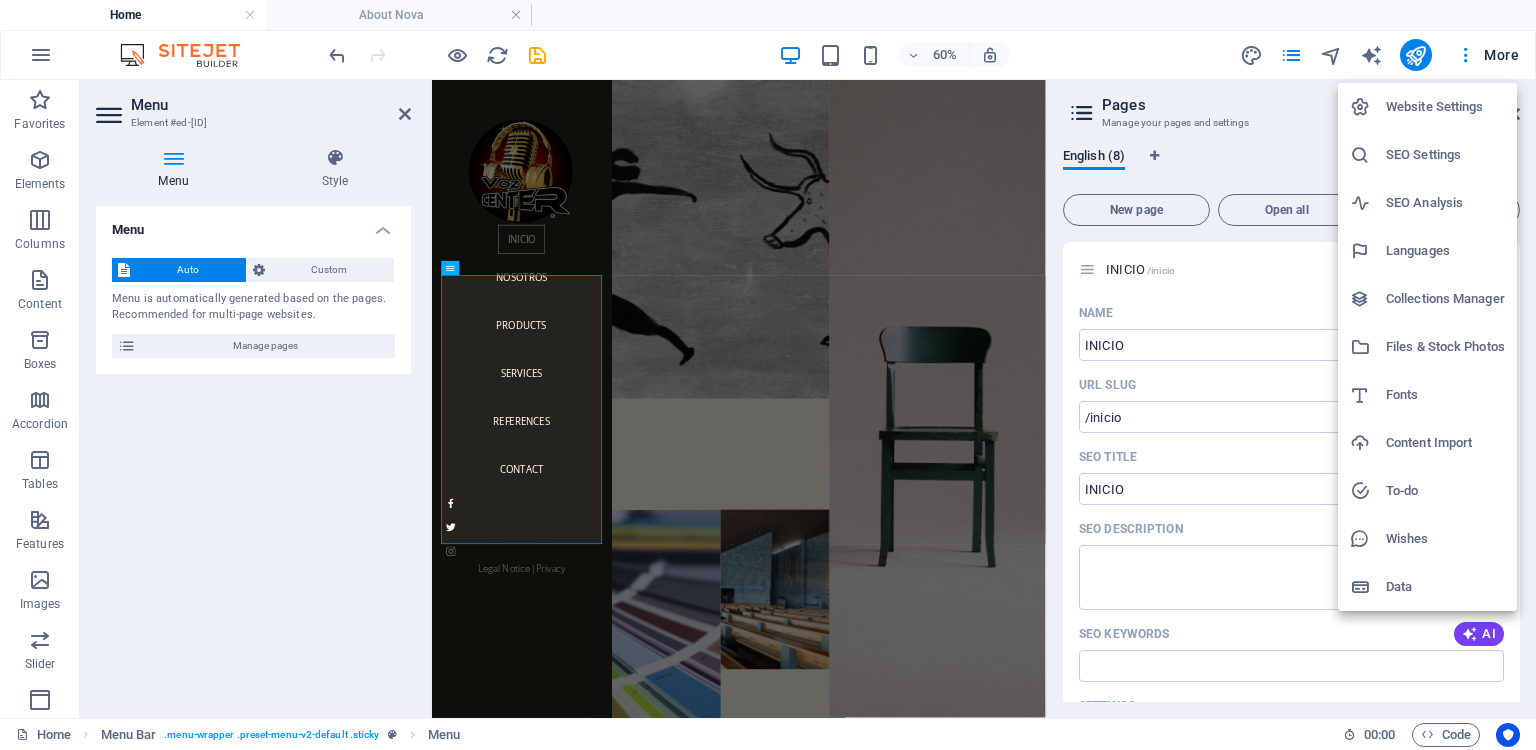 click on "Website Settings" at bounding box center (1445, 107) 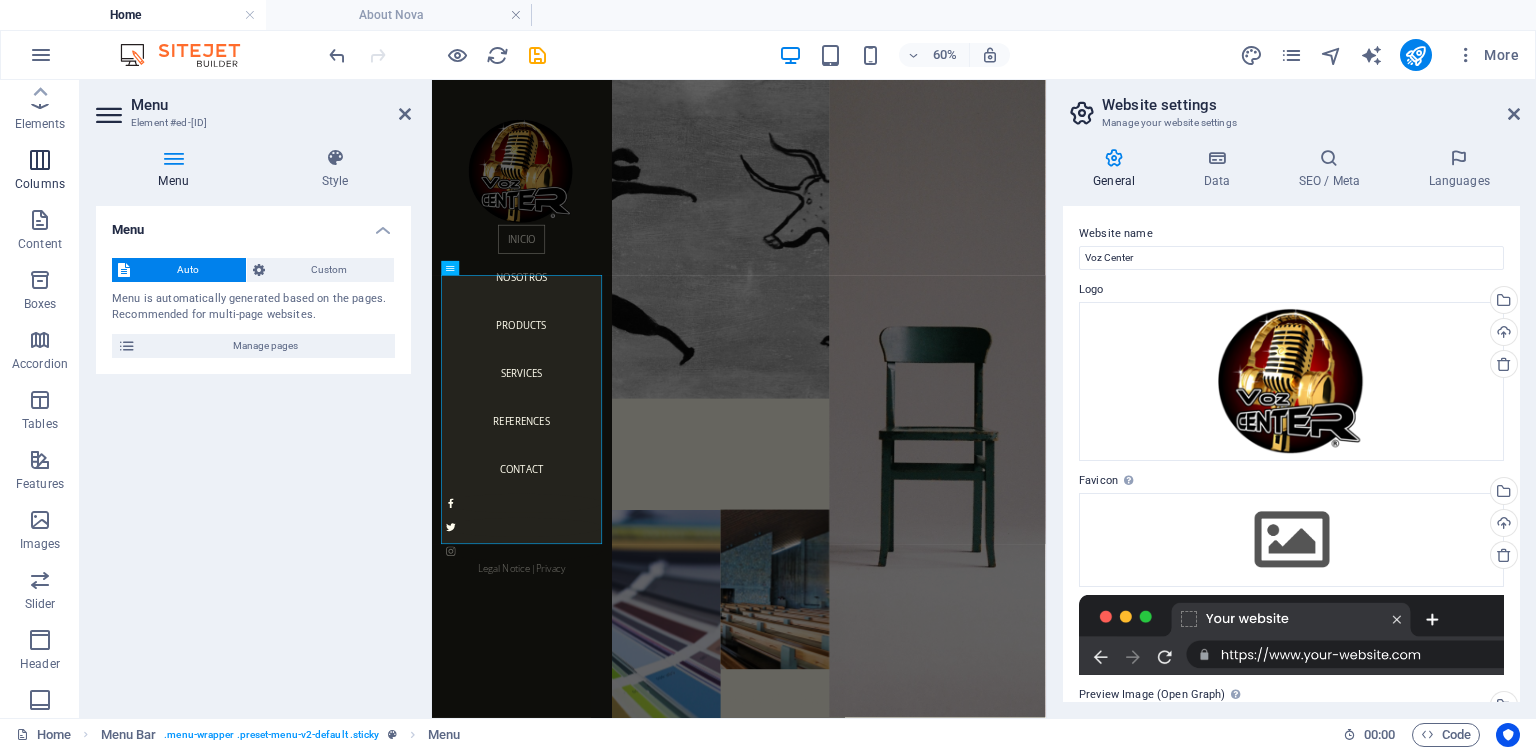 scroll, scrollTop: 0, scrollLeft: 0, axis: both 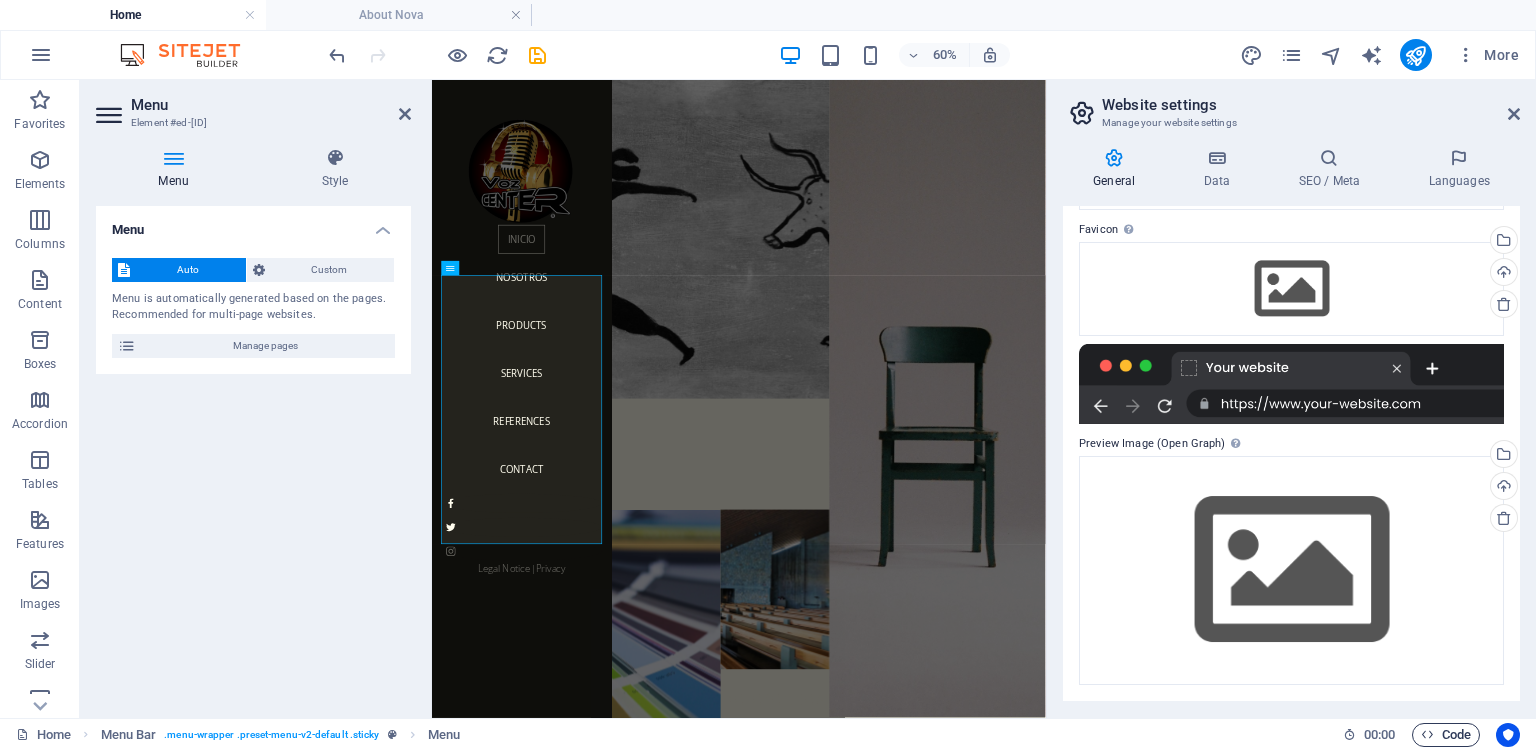 click on "Code" at bounding box center [1446, 735] 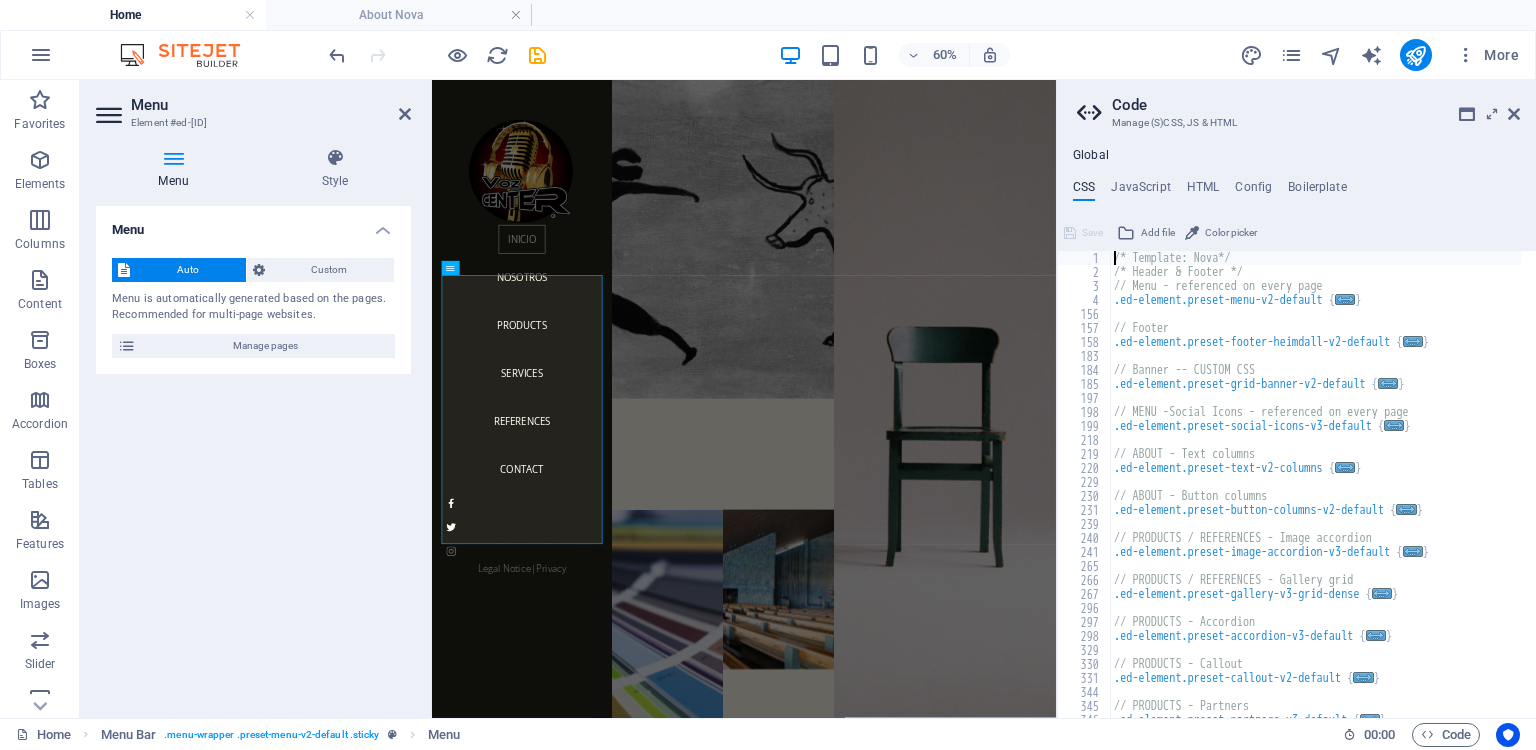 scroll, scrollTop: 176, scrollLeft: 0, axis: vertical 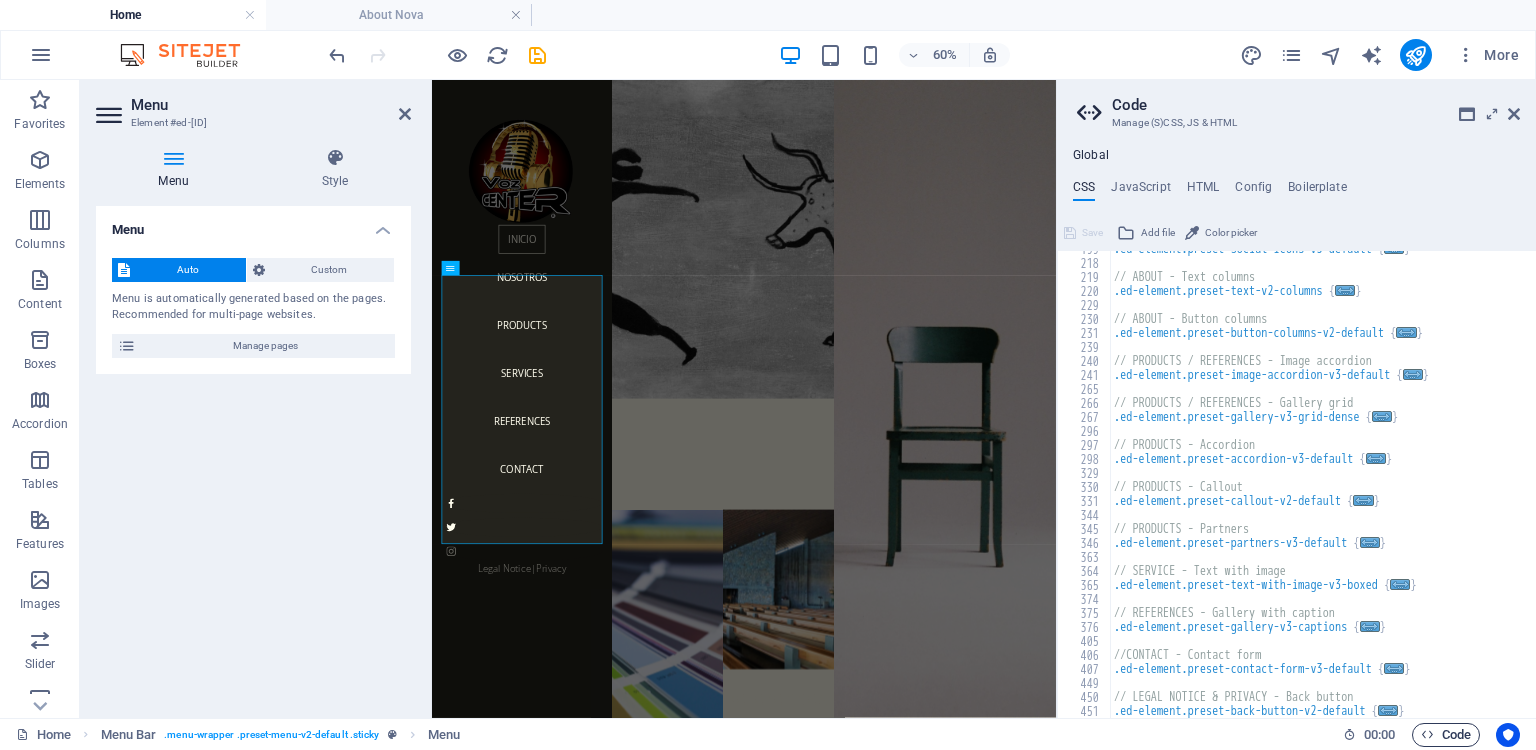 click on "Code" at bounding box center [1446, 735] 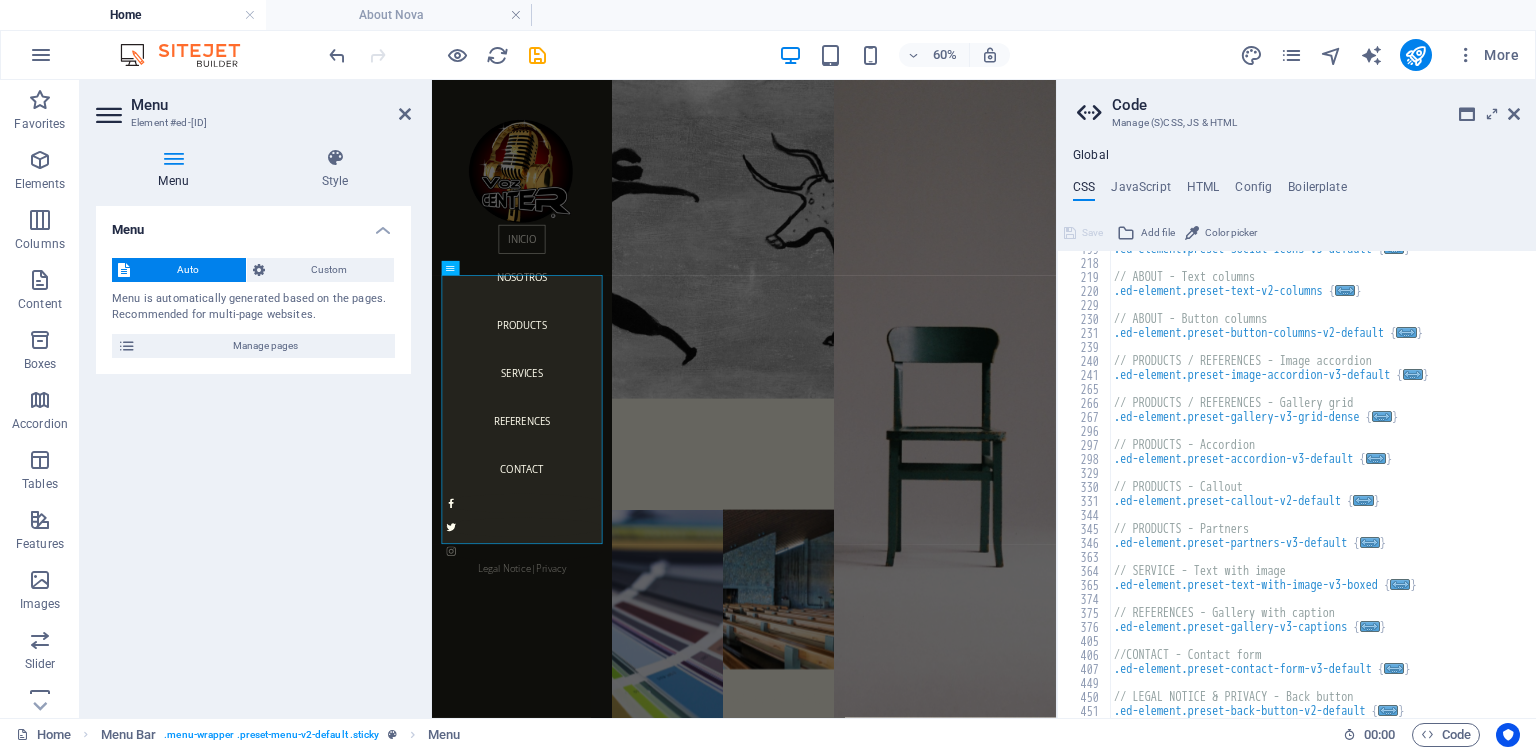 scroll, scrollTop: 0, scrollLeft: 0, axis: both 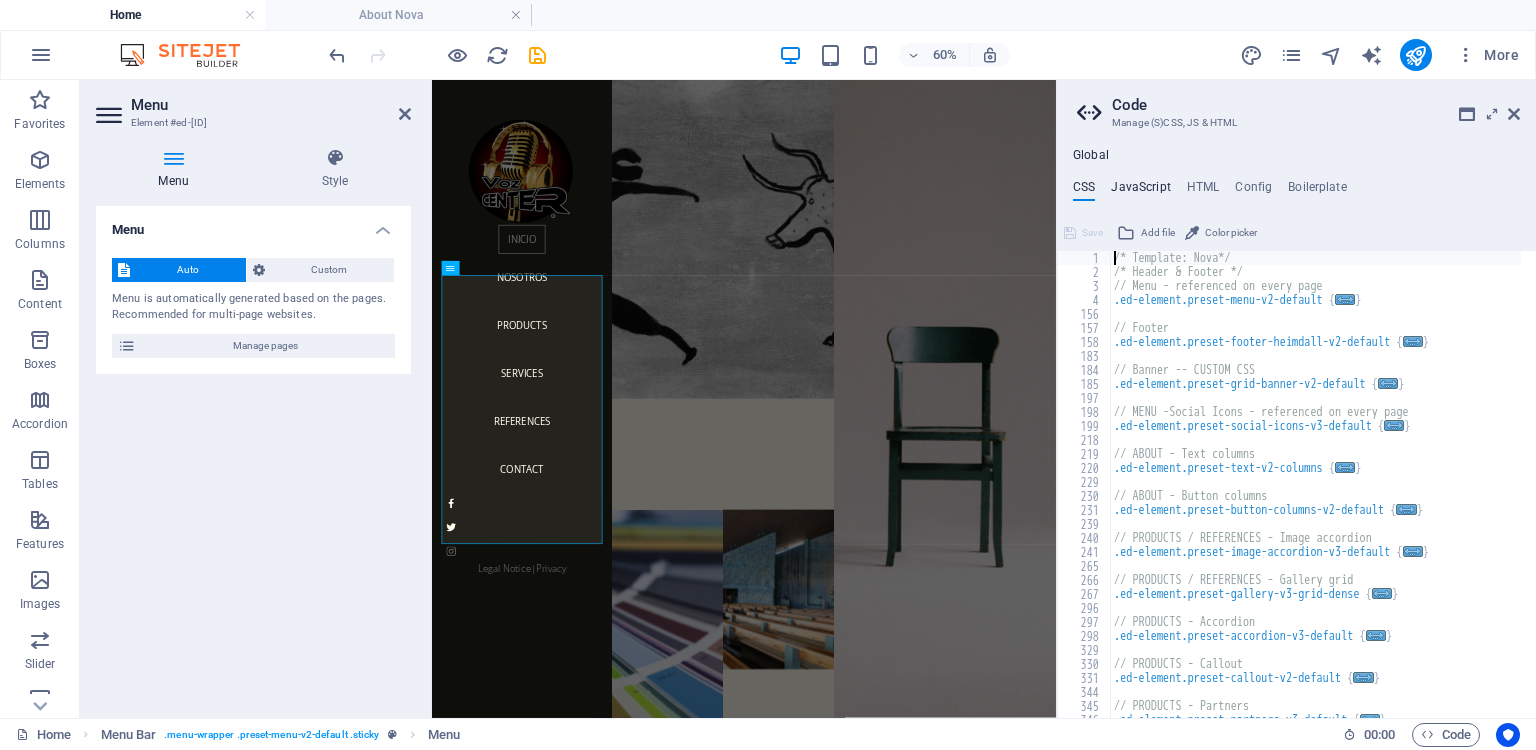 click on "JavaScript" at bounding box center [1140, 191] 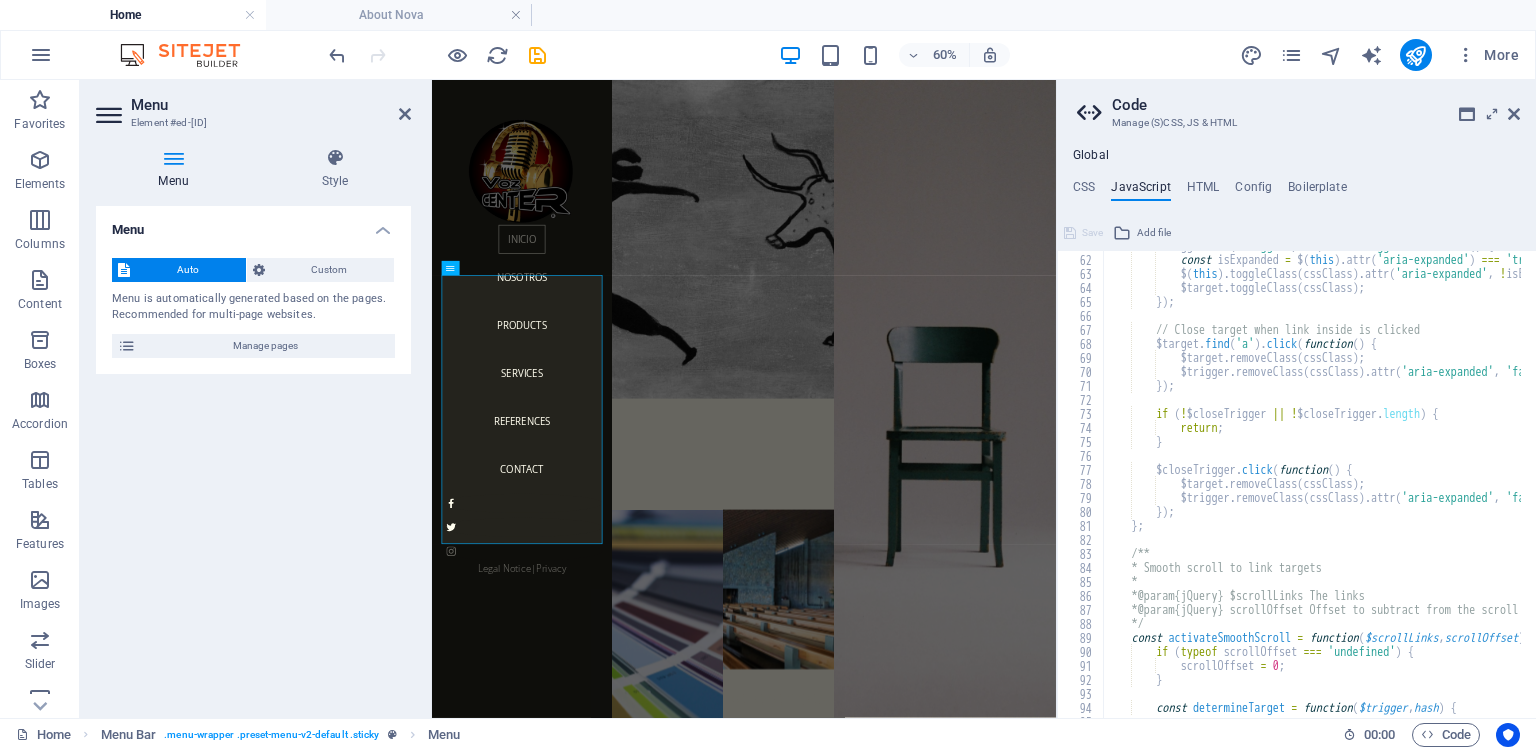 scroll, scrollTop: 852, scrollLeft: 0, axis: vertical 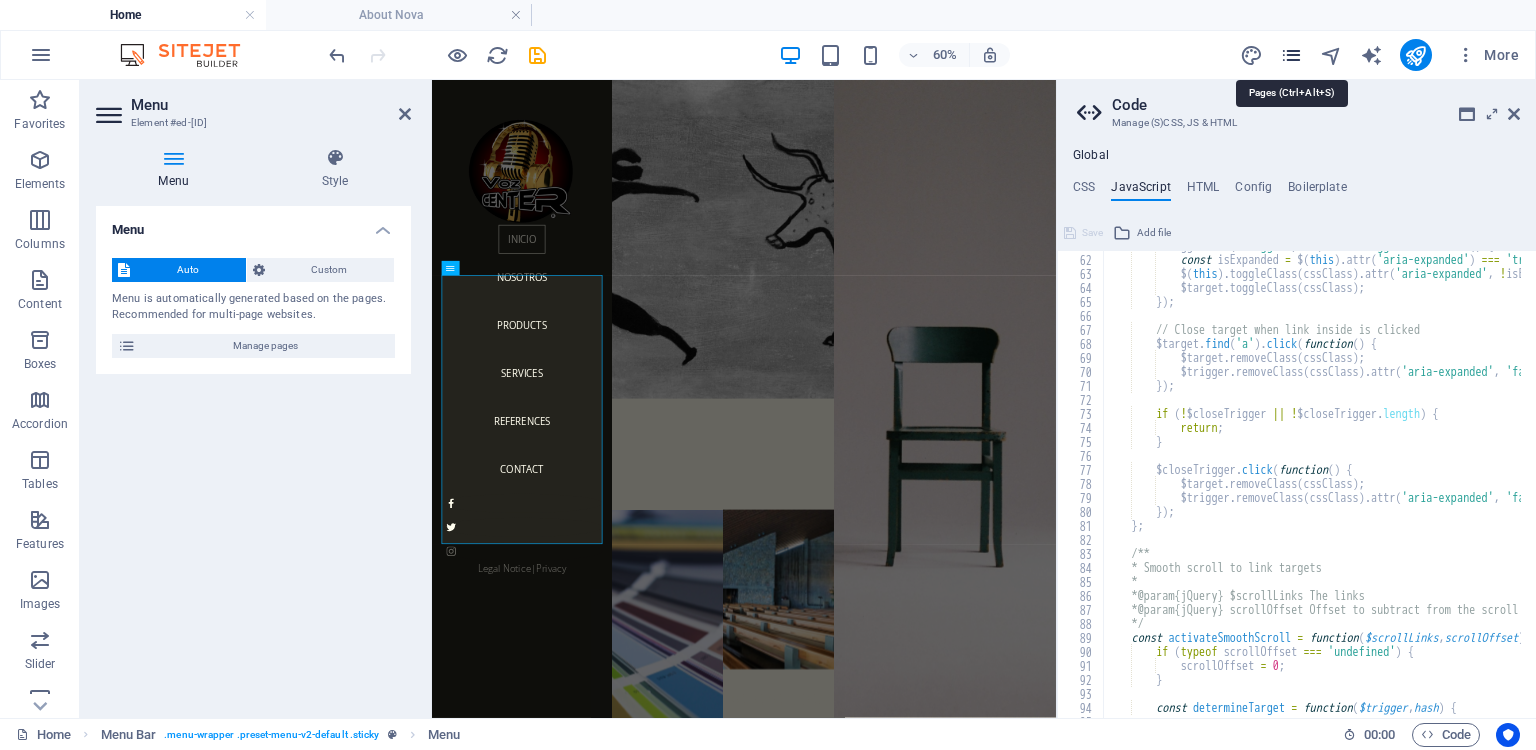 click at bounding box center [1291, 55] 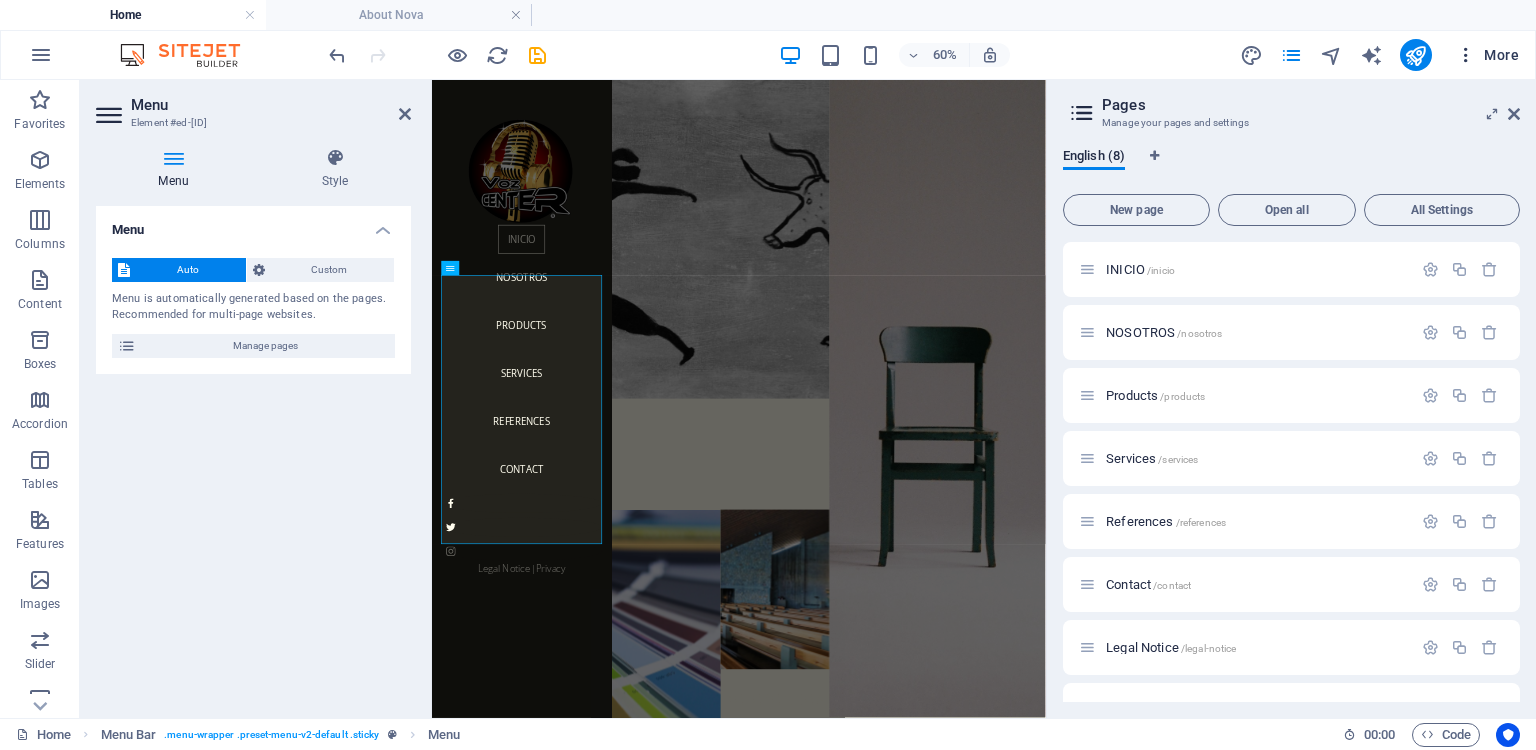 click on "More" at bounding box center [1487, 55] 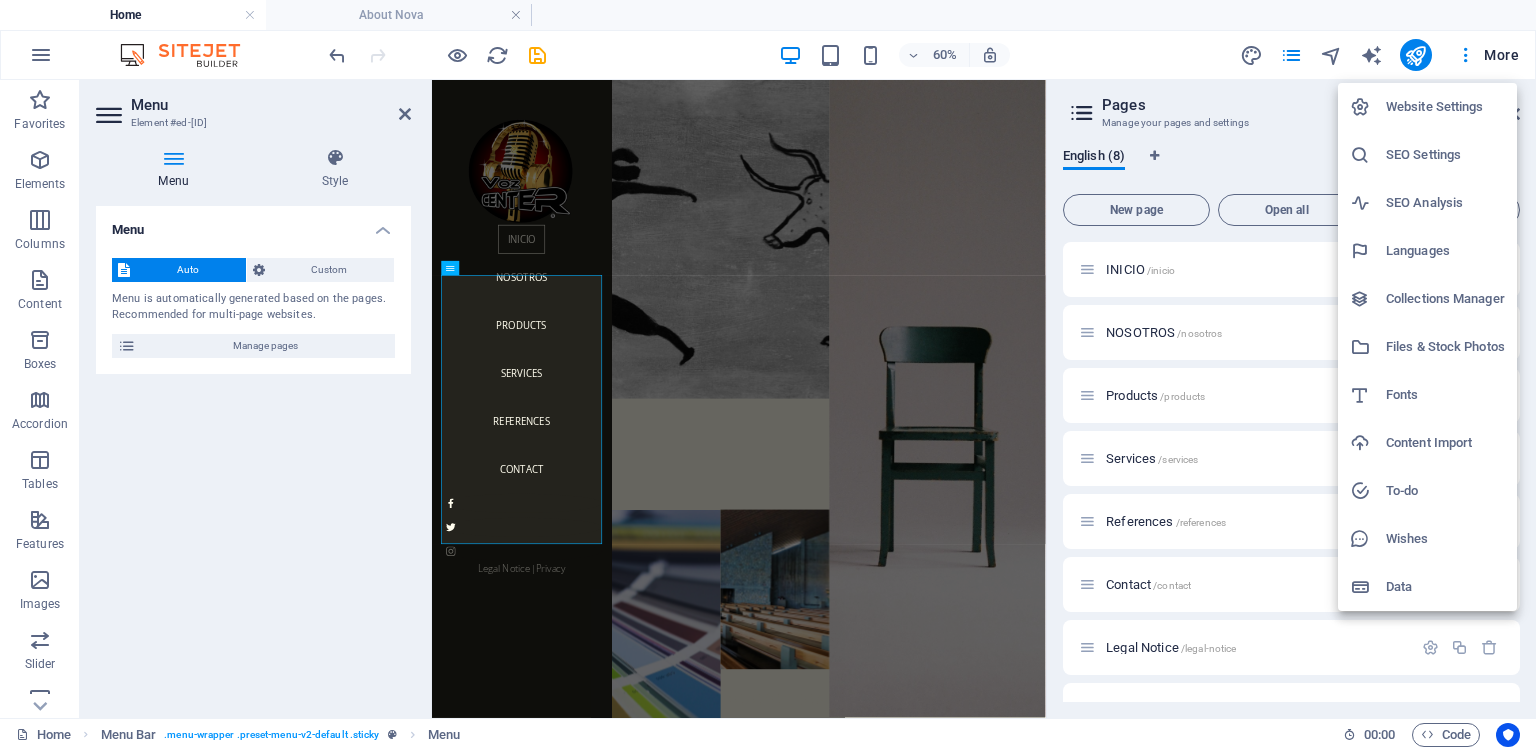 click at bounding box center [768, 375] 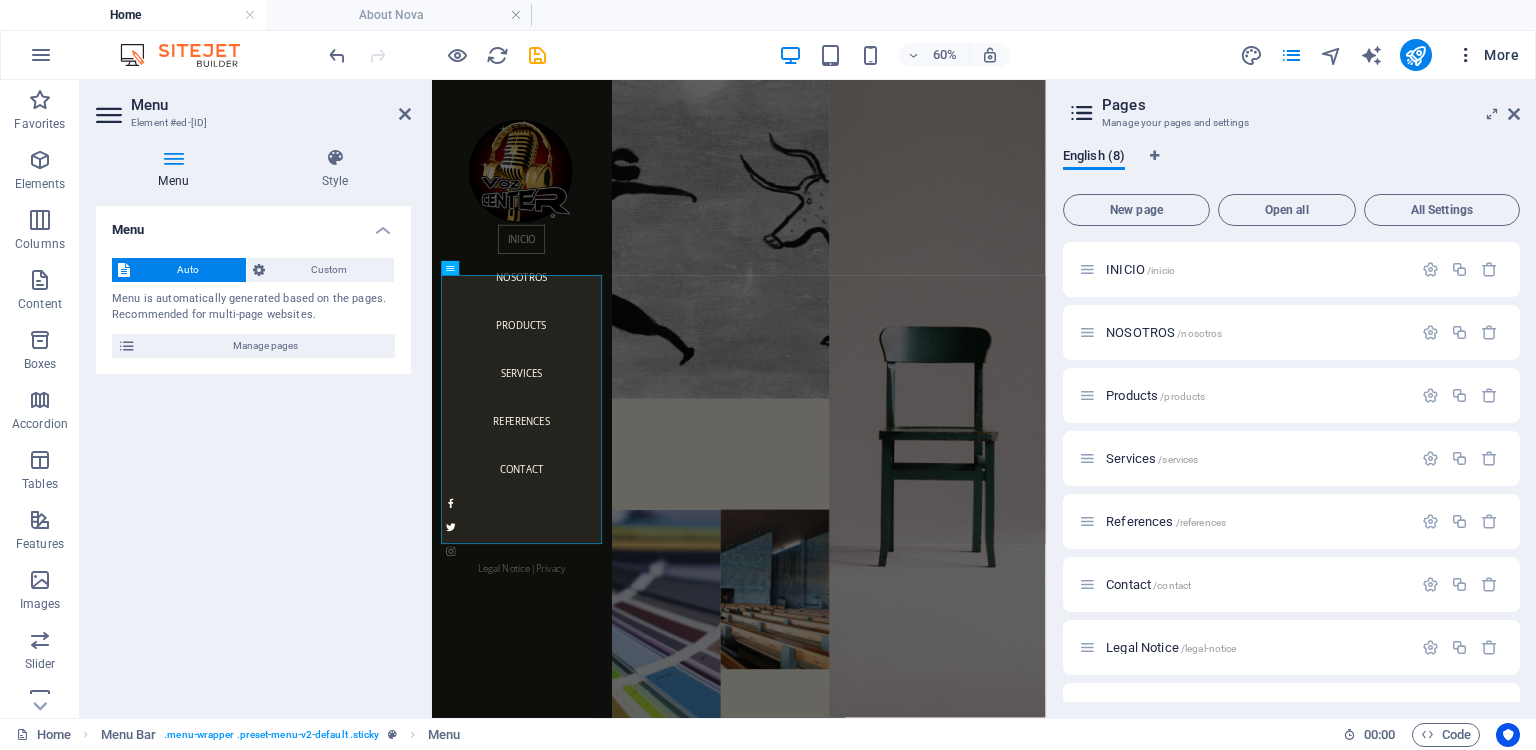 click at bounding box center [1466, 55] 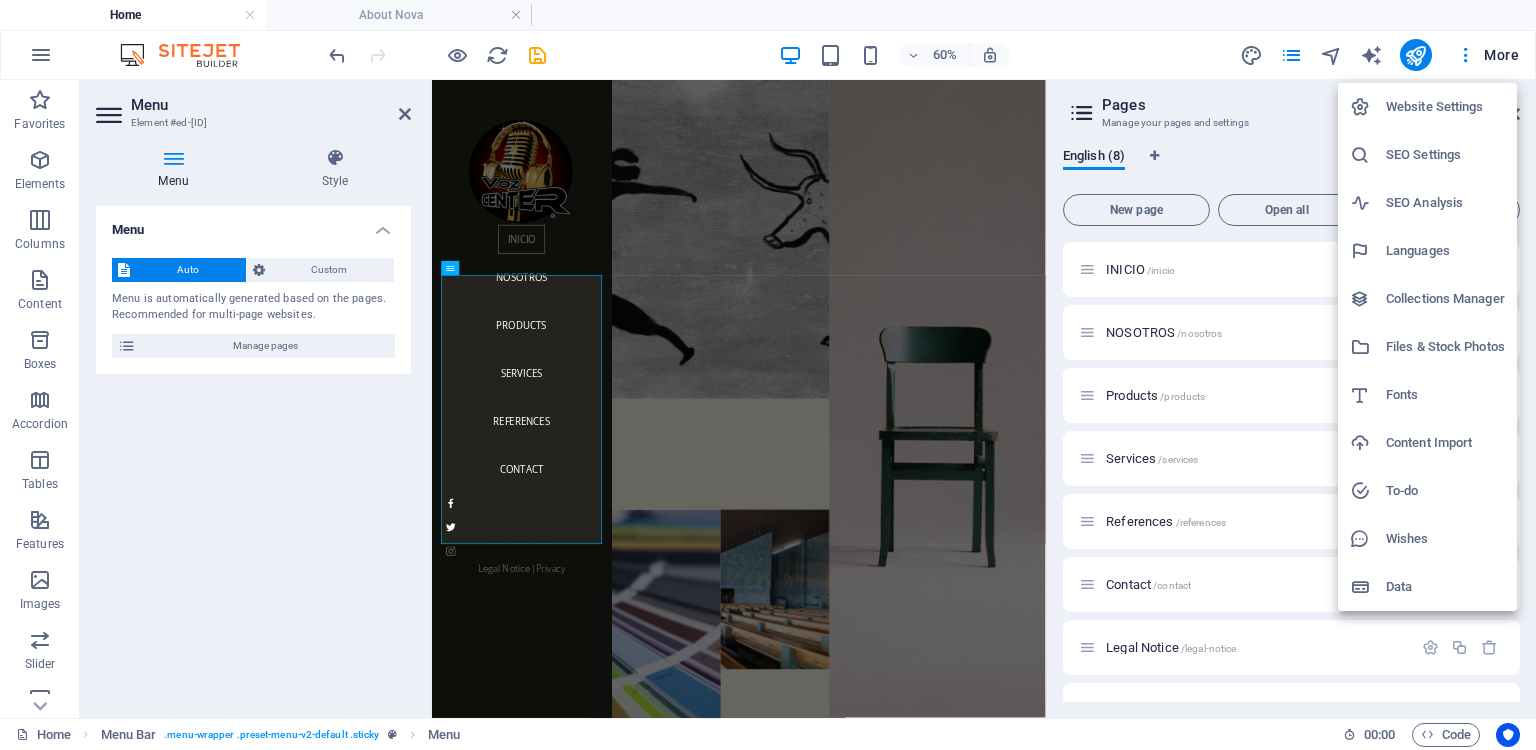 click on "Website Settings" at bounding box center [1445, 107] 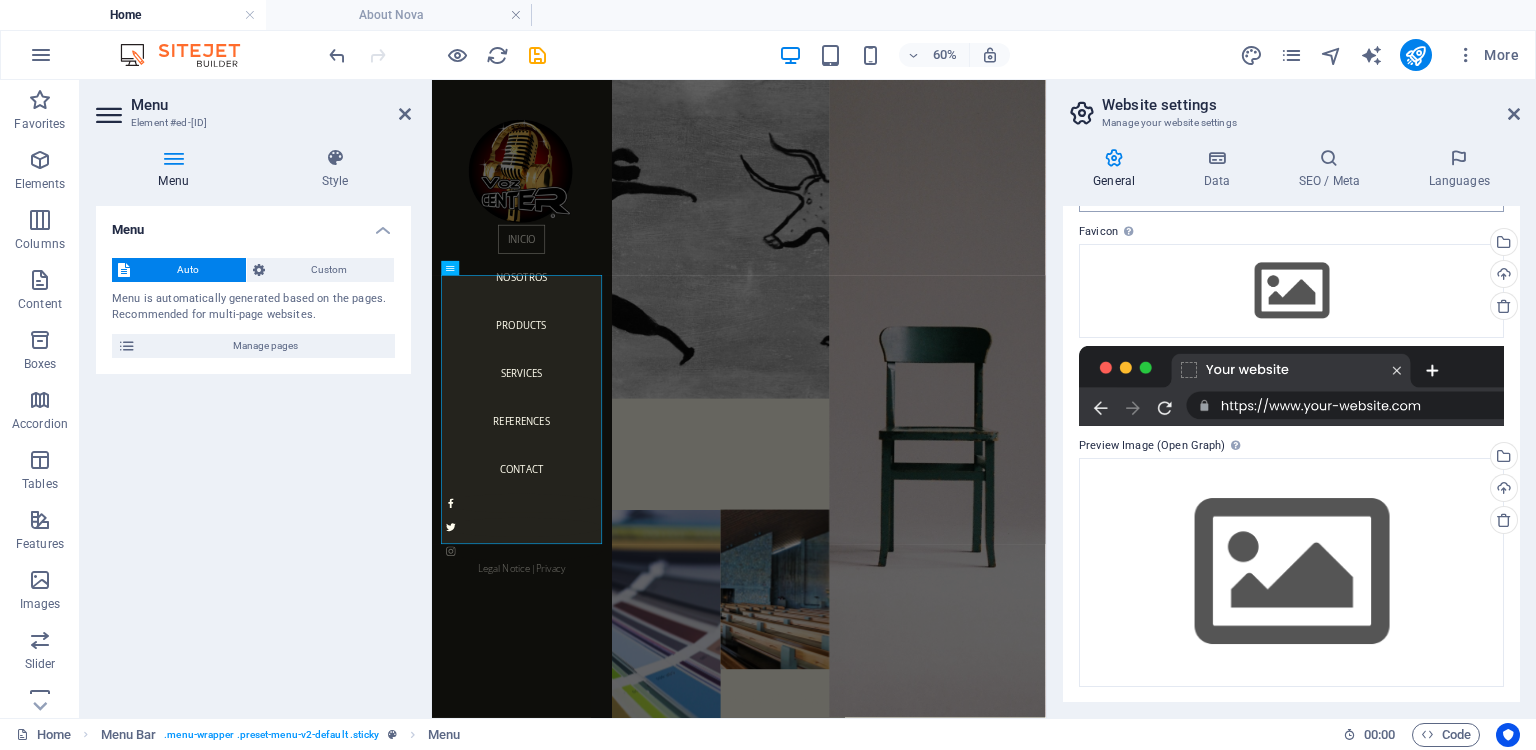 scroll, scrollTop: 251, scrollLeft: 0, axis: vertical 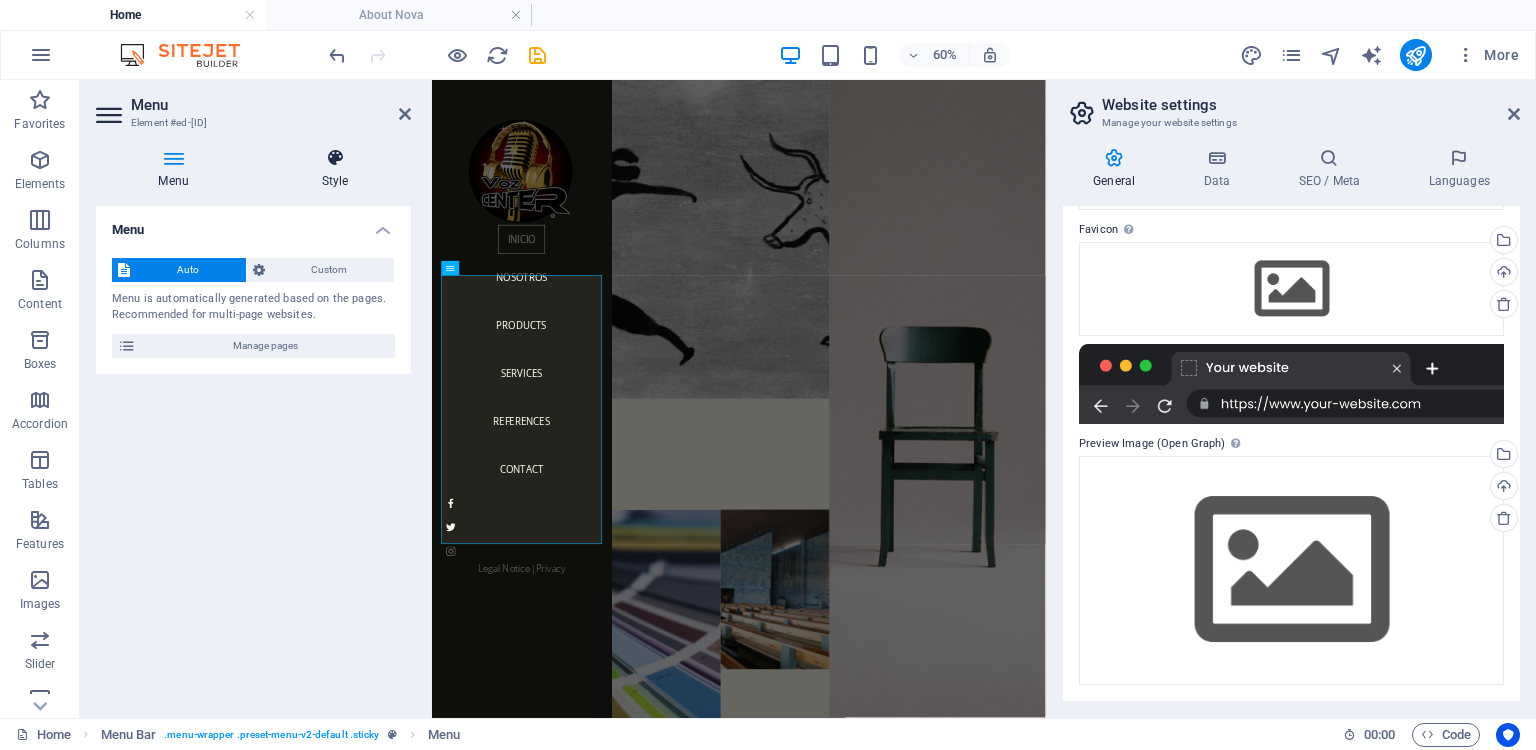 click at bounding box center [335, 158] 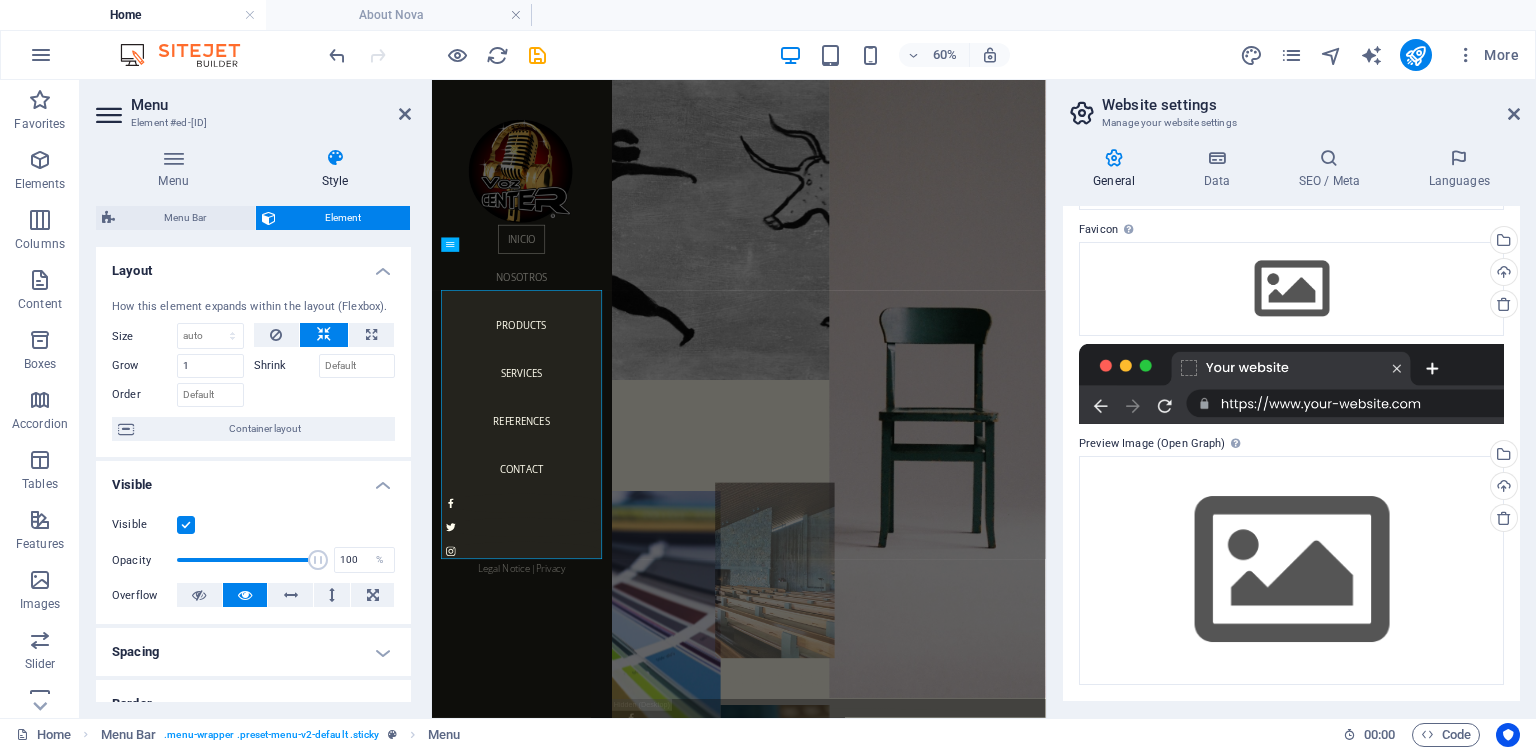 scroll, scrollTop: 0, scrollLeft: 0, axis: both 